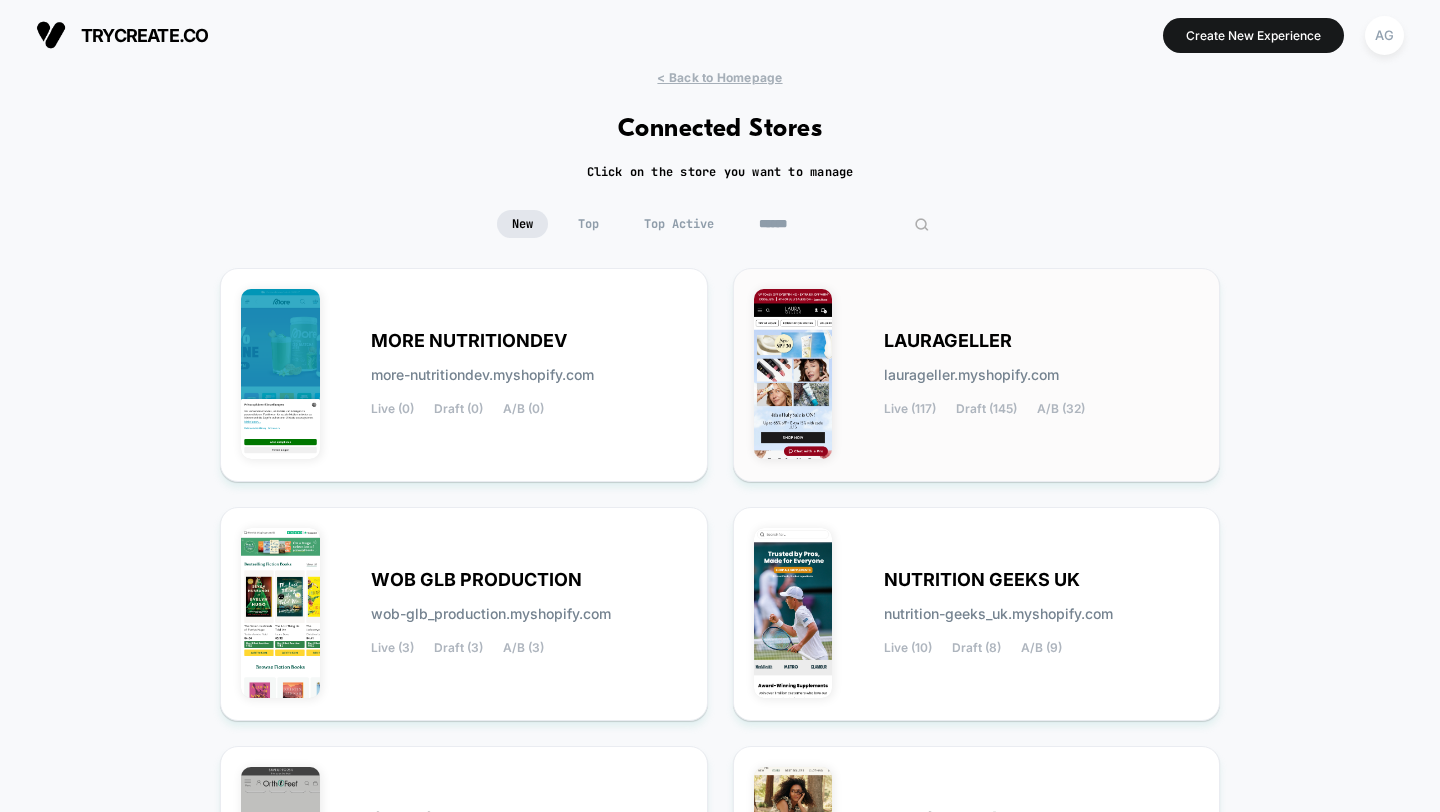 scroll, scrollTop: 0, scrollLeft: 0, axis: both 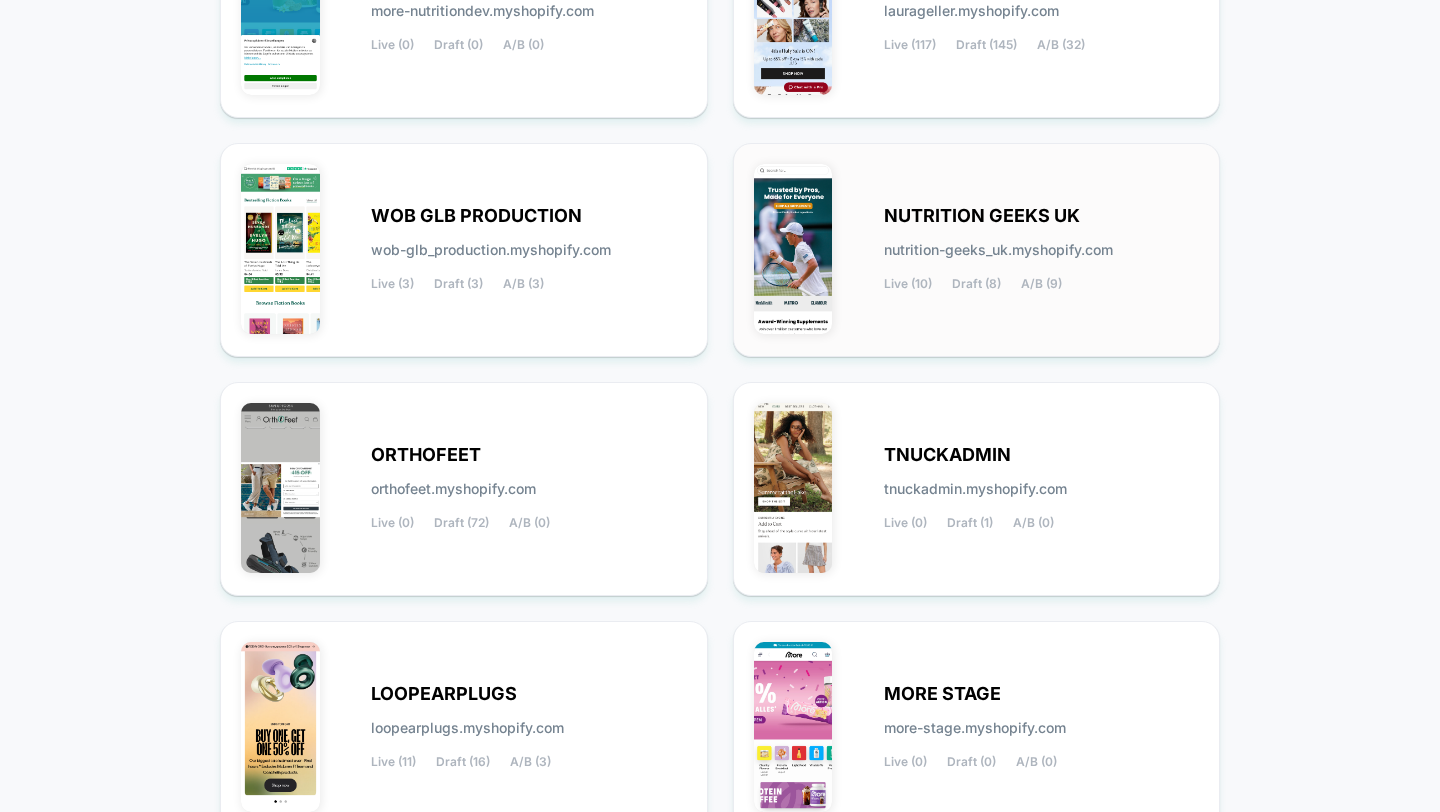 click on "NUTRITION GEEKS UK nutrition-geeks_uk.myshopify.com Live (10) Draft (8) A/B (9)" at bounding box center [1042, 250] 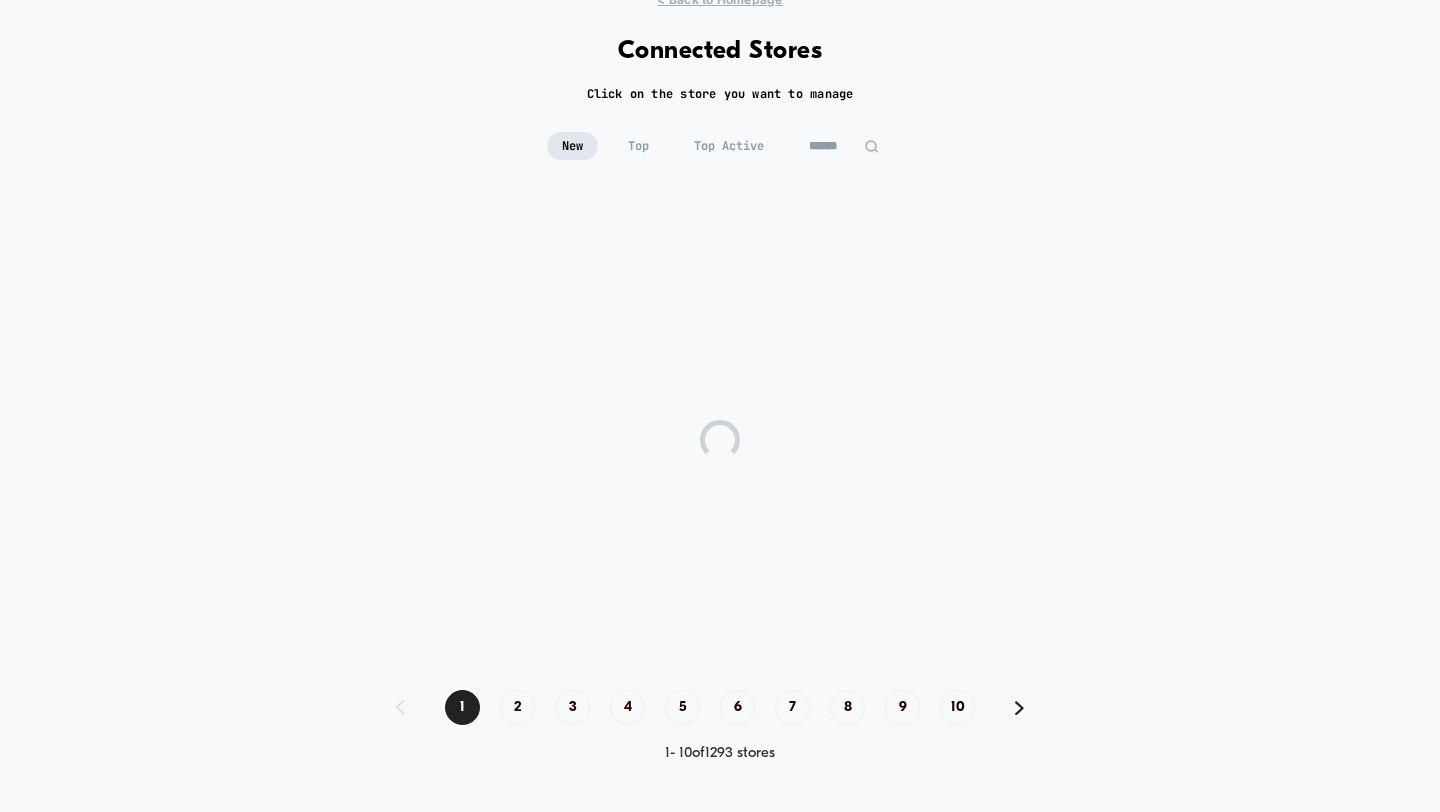 scroll, scrollTop: 77, scrollLeft: 0, axis: vertical 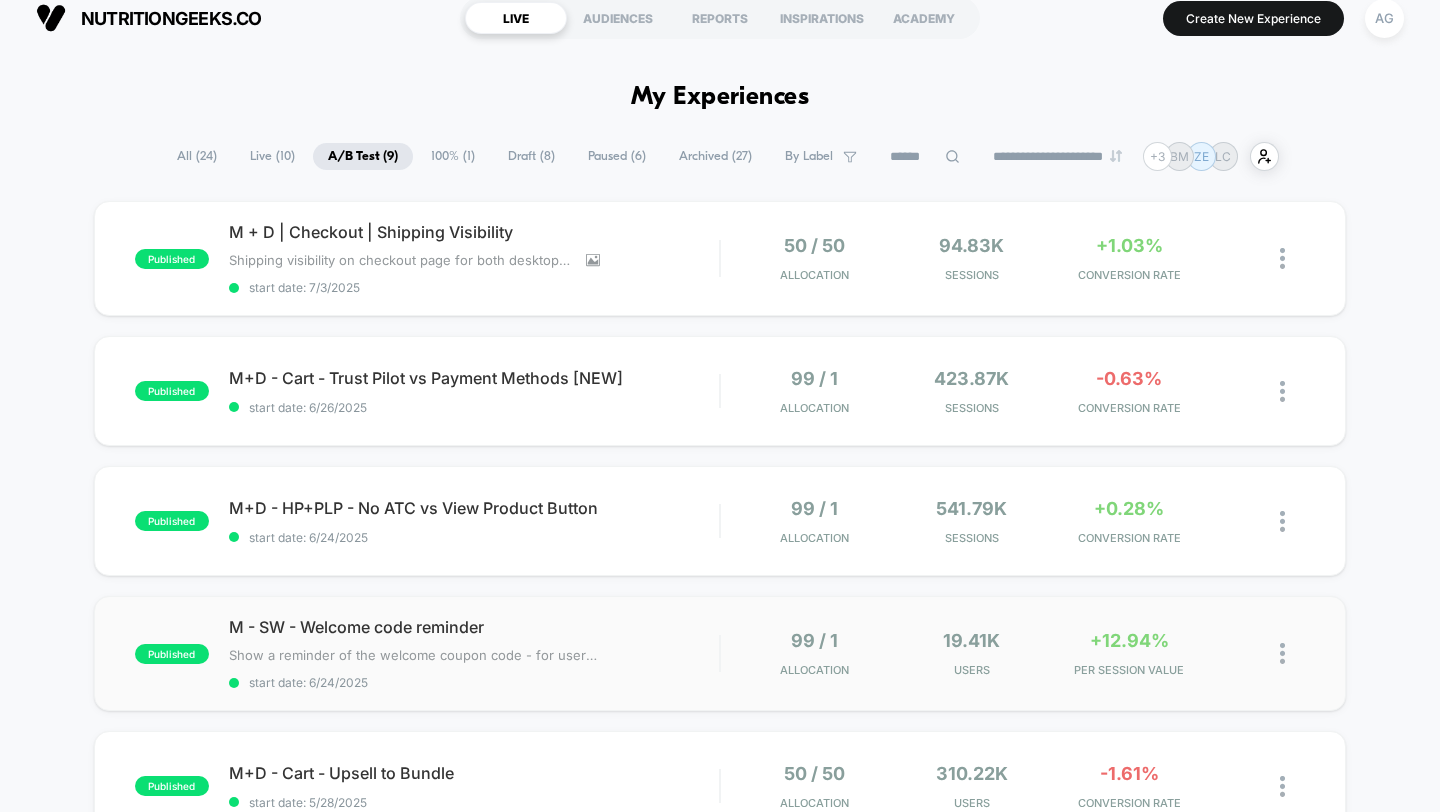 click on "published M - SW - Welcome code reminder Show a reminder of the welcome coupon code - for users that subscribed and haven't completed the purchase yet﻿ Click to edit experience details Show a reminder of the welcome coupon code - for users that subscribed and haven't completed the purchase yet﻿ start date: 6/24/2025 99 / 1 Allocation 19.41k Users +12.94% PER SESSION VALUE" at bounding box center [720, 653] 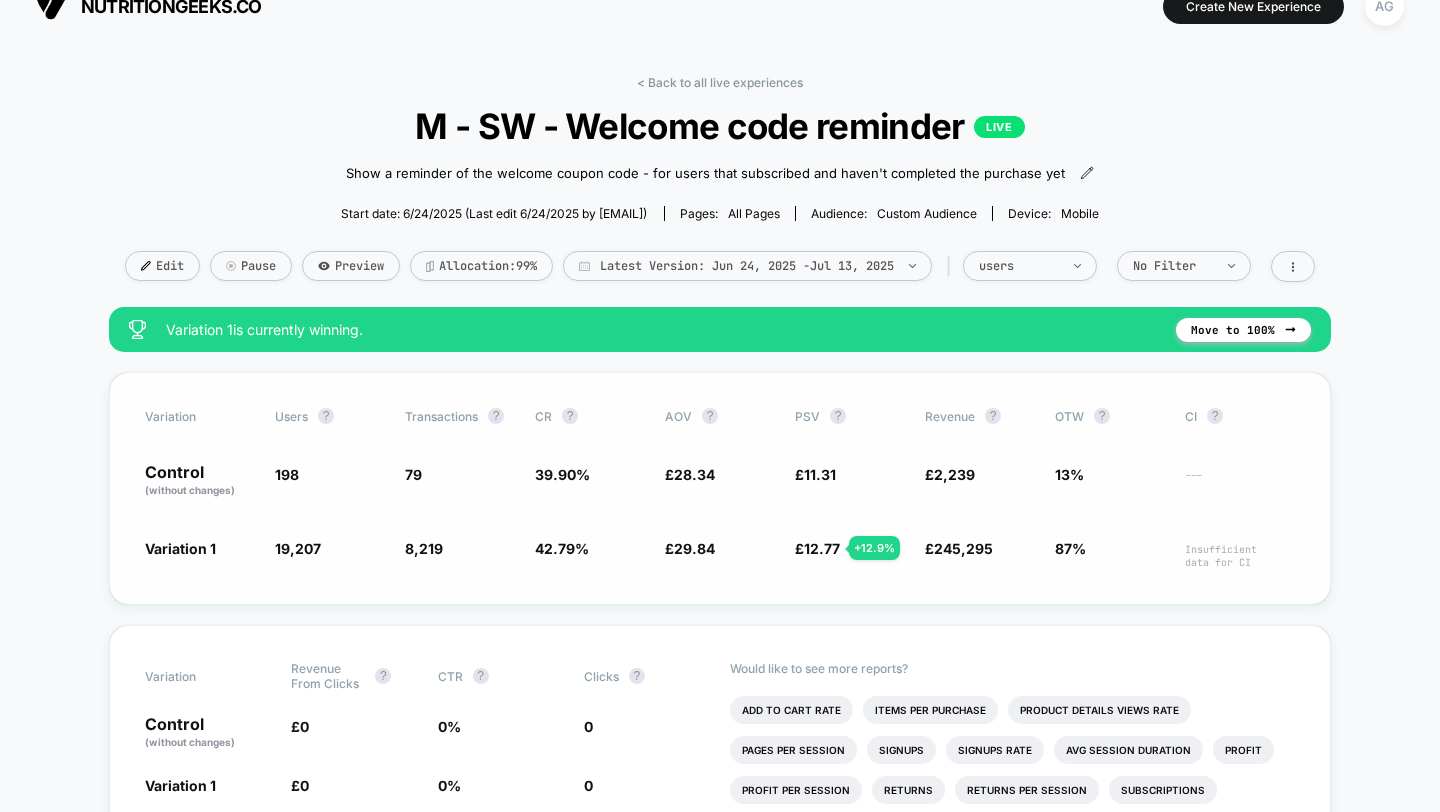 scroll, scrollTop: 30, scrollLeft: 0, axis: vertical 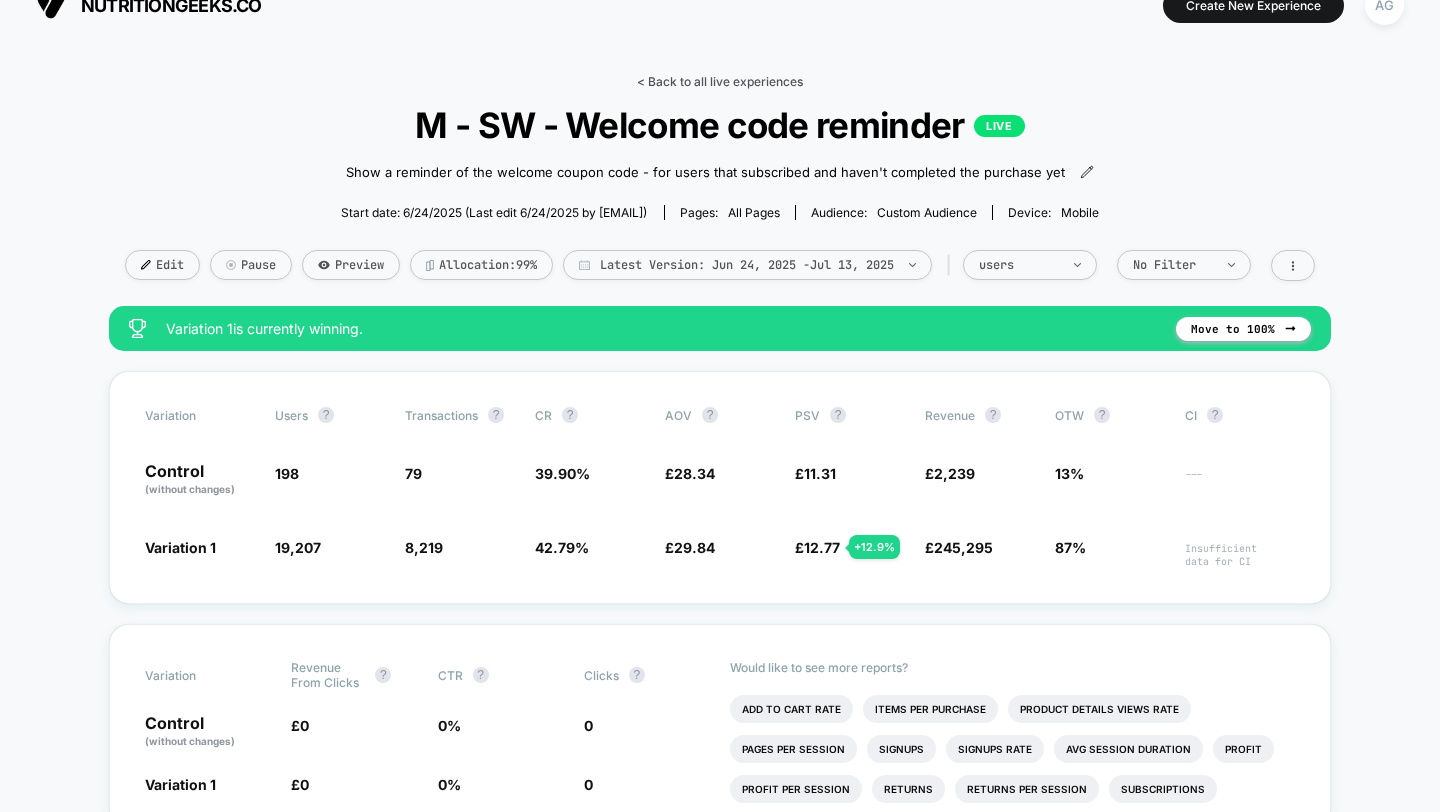 click on "< Back to all live experiences" at bounding box center (720, 81) 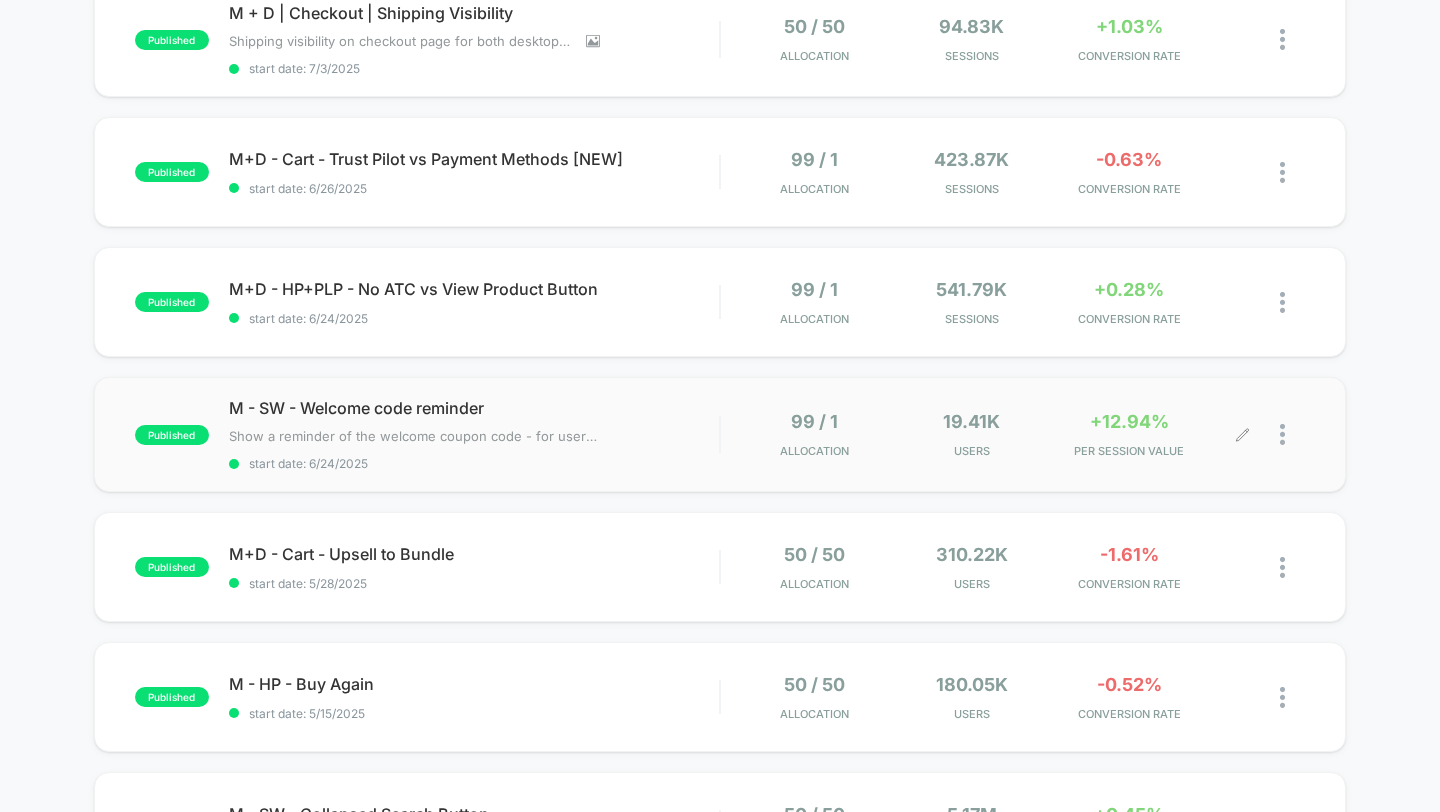 scroll, scrollTop: 0, scrollLeft: 0, axis: both 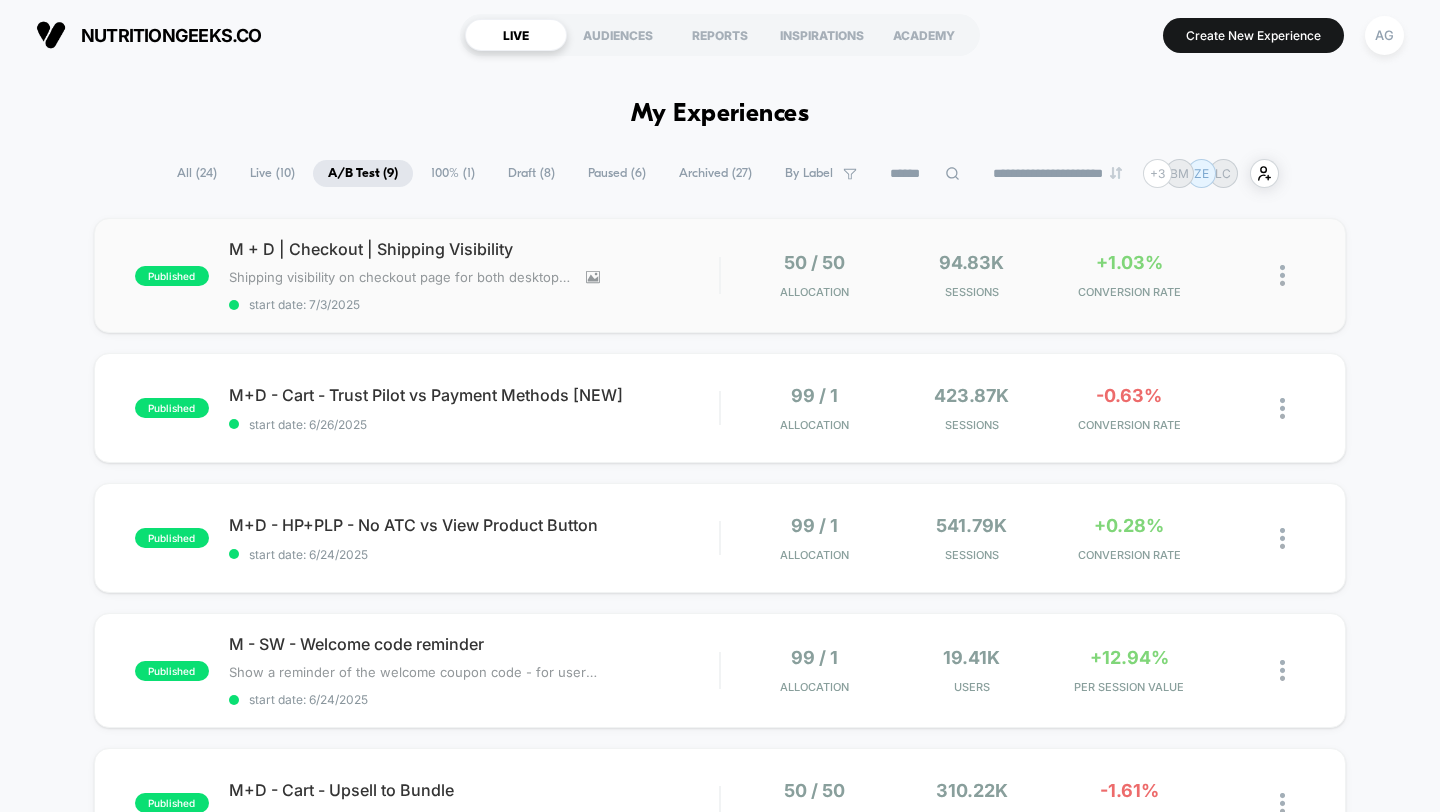 click on "published M + D | Checkout | Shipping Visibility  Shipping visibility on checkout page for both desktop and mobile Click to view images Click to edit experience details Shipping visibility on checkout page for both desktop and mobile start date: 7/3/2025 50 / 50 Allocation 94.83k Sessions +1.03% CONVERSION RATE" at bounding box center (720, 275) 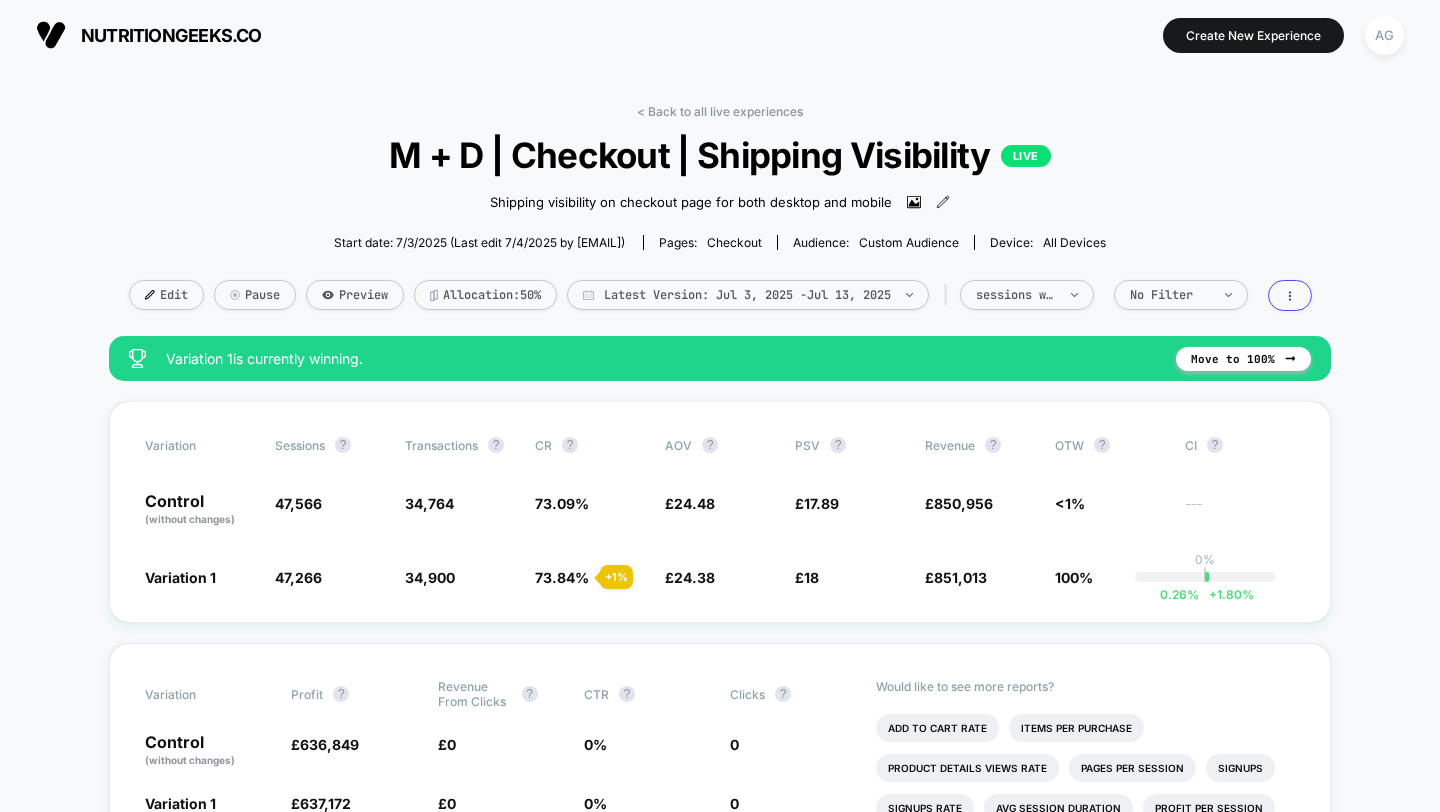 click on "nutritiongeeks.co Create New Experience AG" at bounding box center (720, 35) 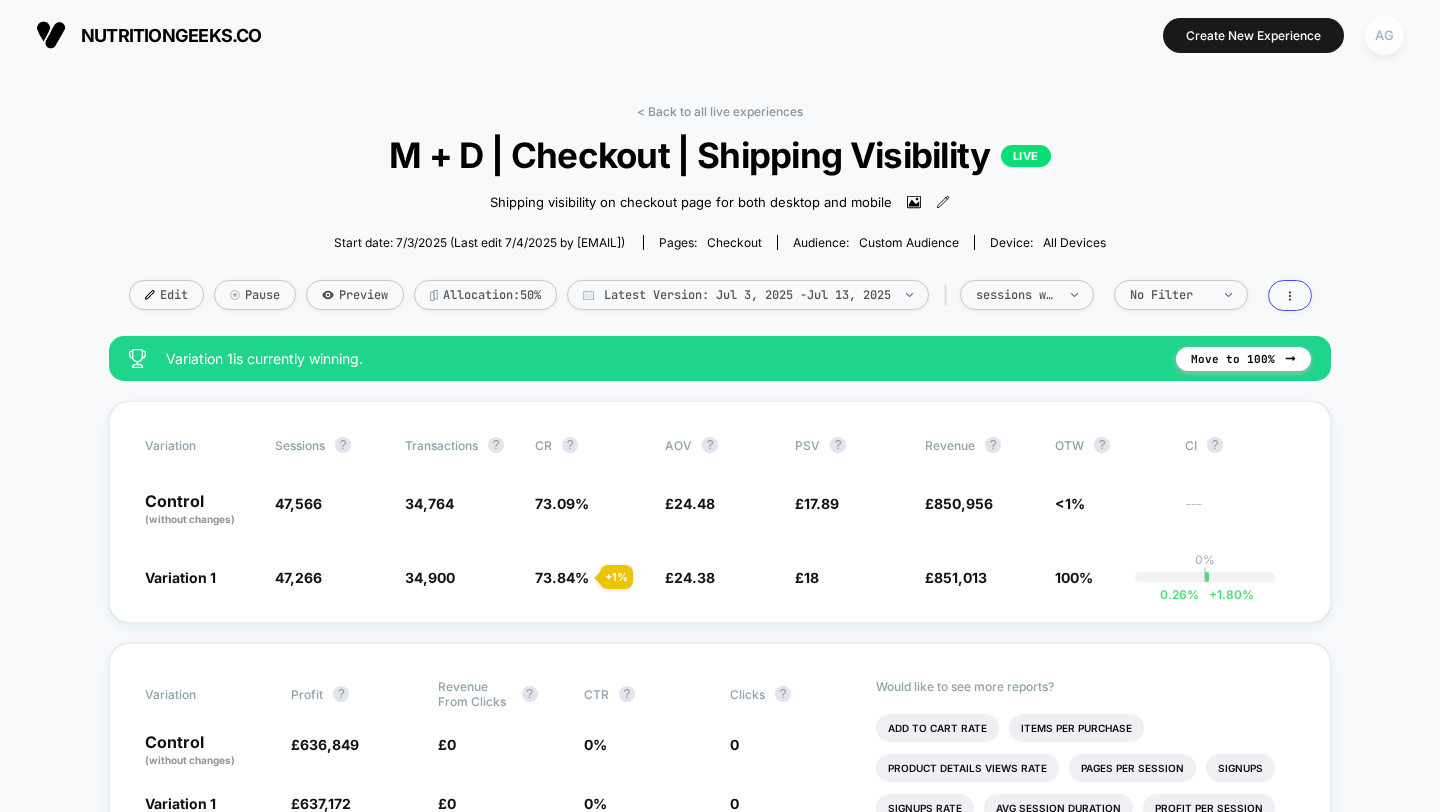click on "AG" at bounding box center [1384, 35] 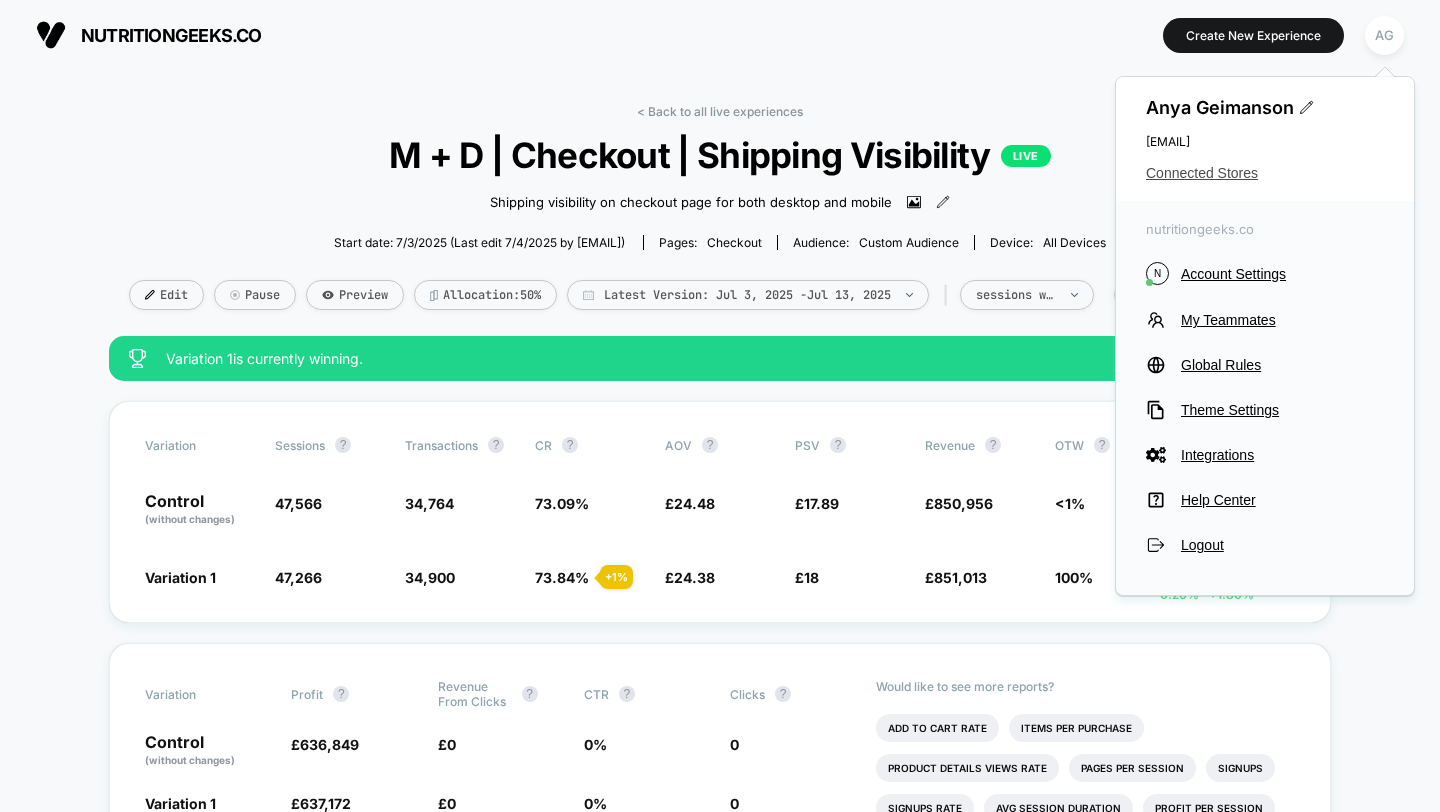 click on "Connected Stores" at bounding box center [1265, 173] 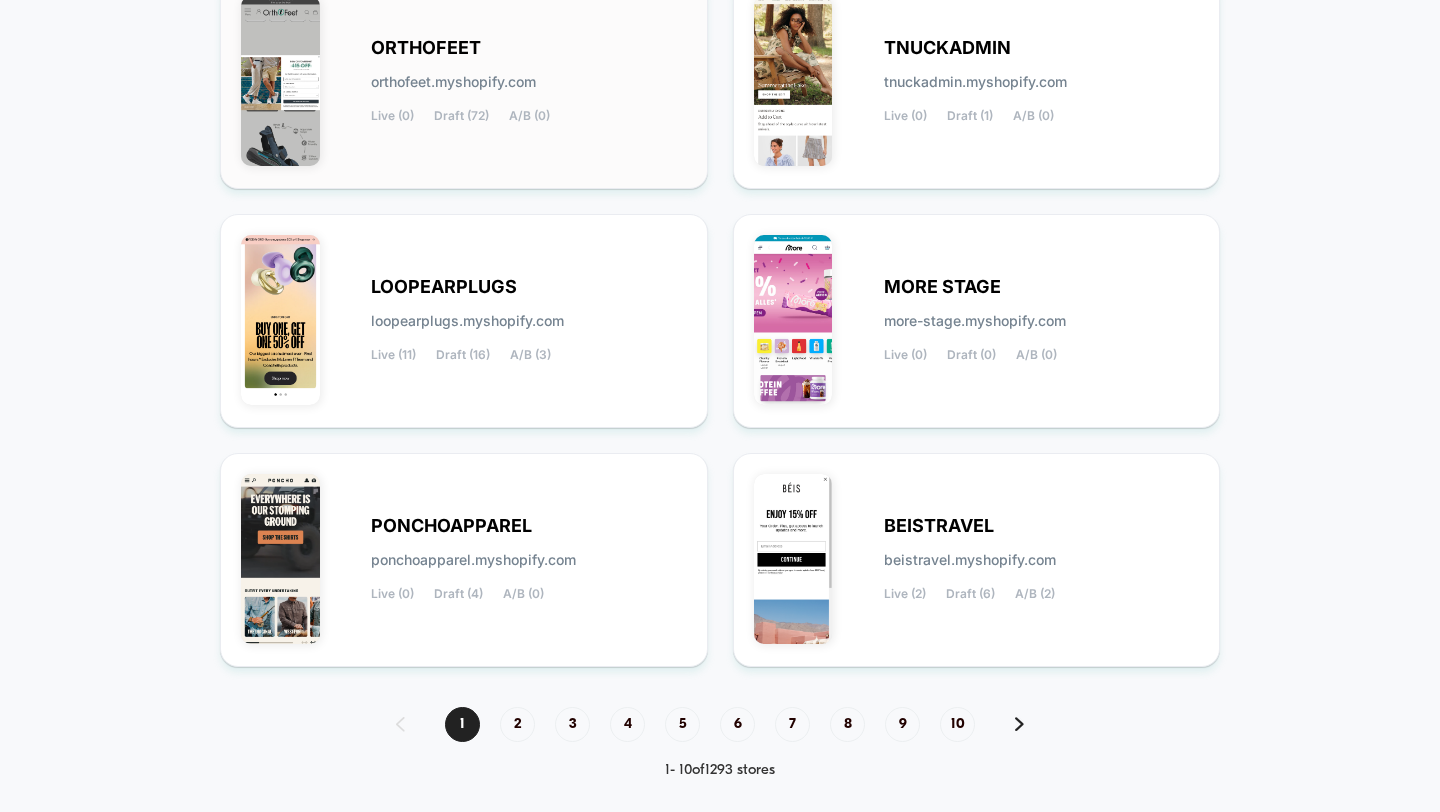 scroll, scrollTop: 789, scrollLeft: 0, axis: vertical 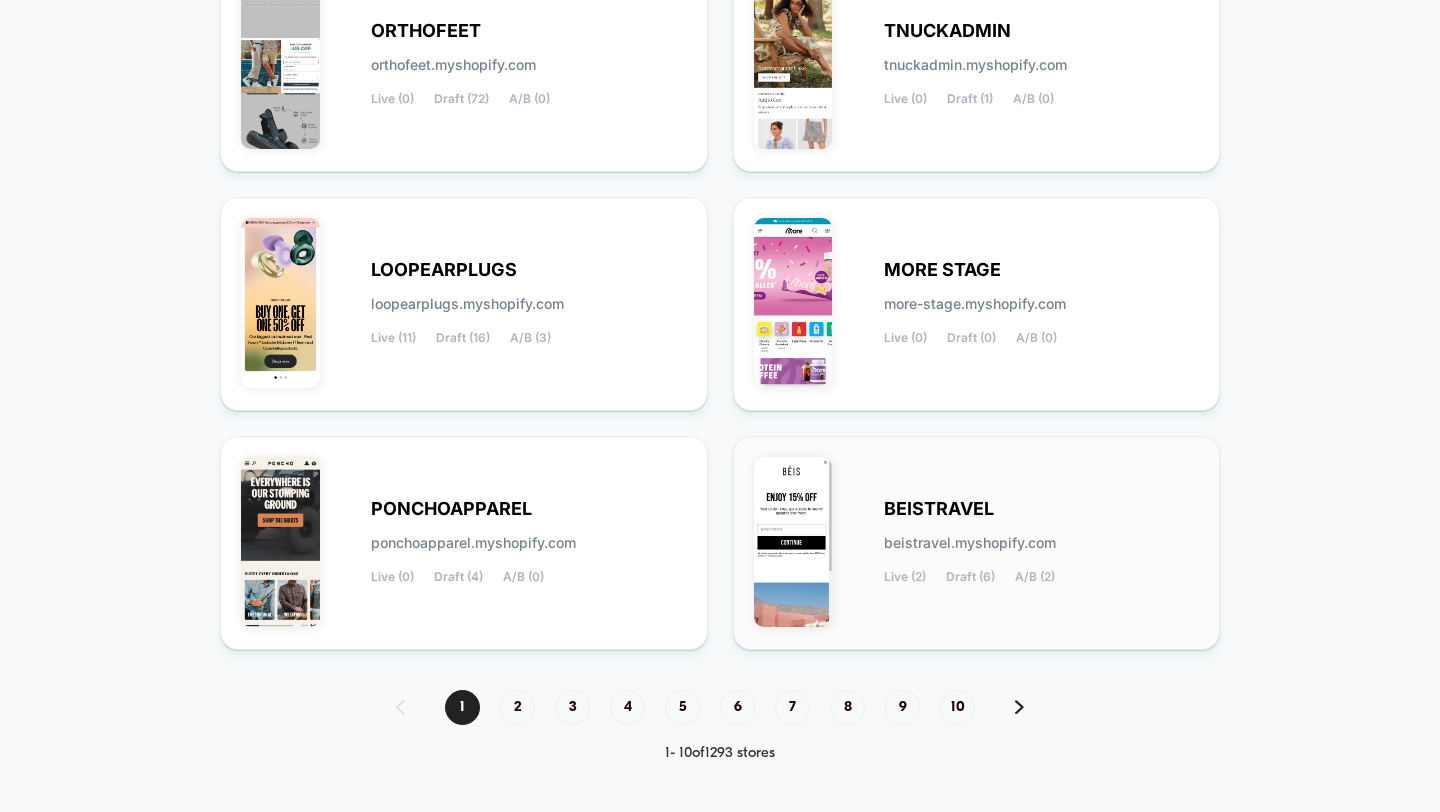 click on "BEISTRAVEL beistravel.myshopify.com Live (2) Draft (6) A/B (2)" at bounding box center [1042, 543] 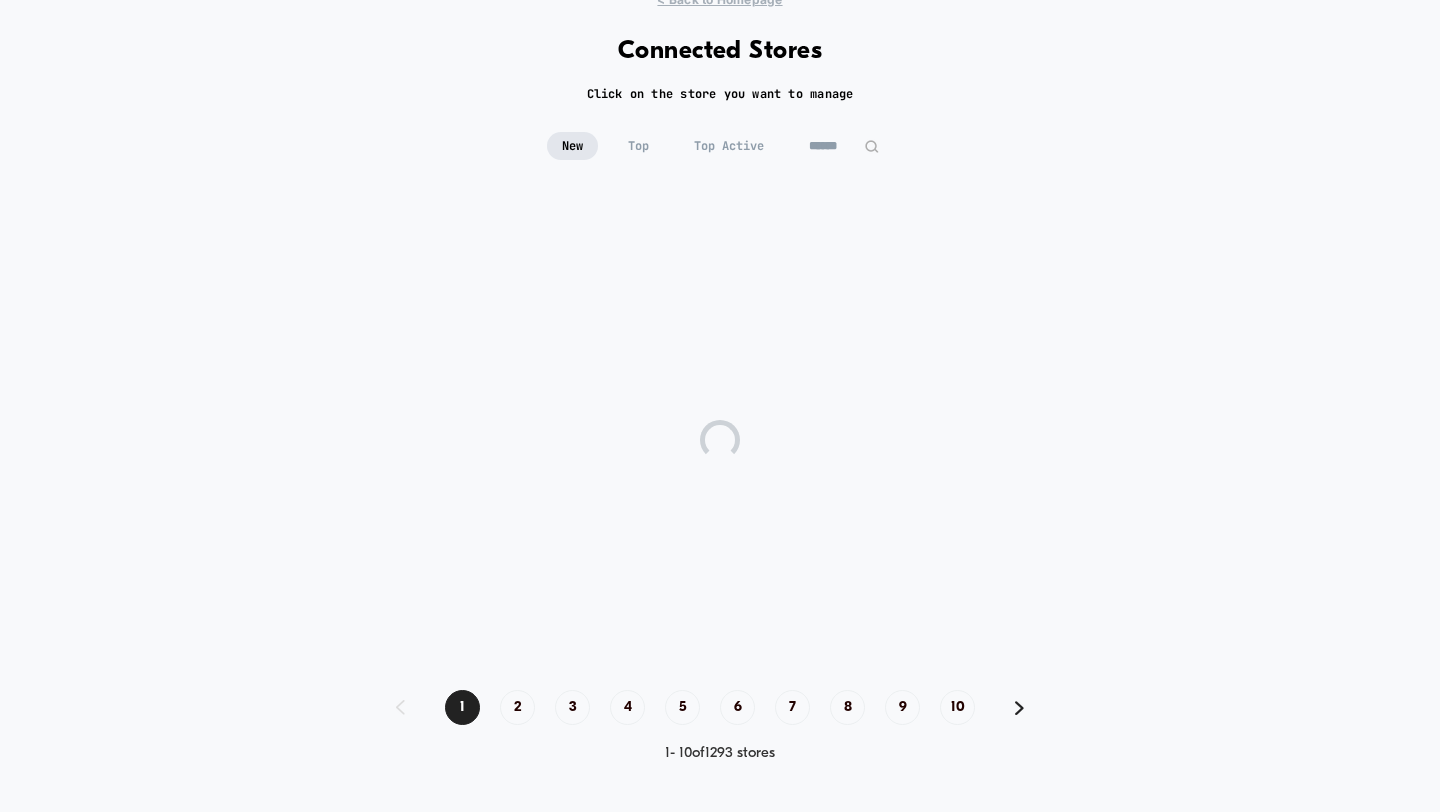 scroll, scrollTop: 77, scrollLeft: 0, axis: vertical 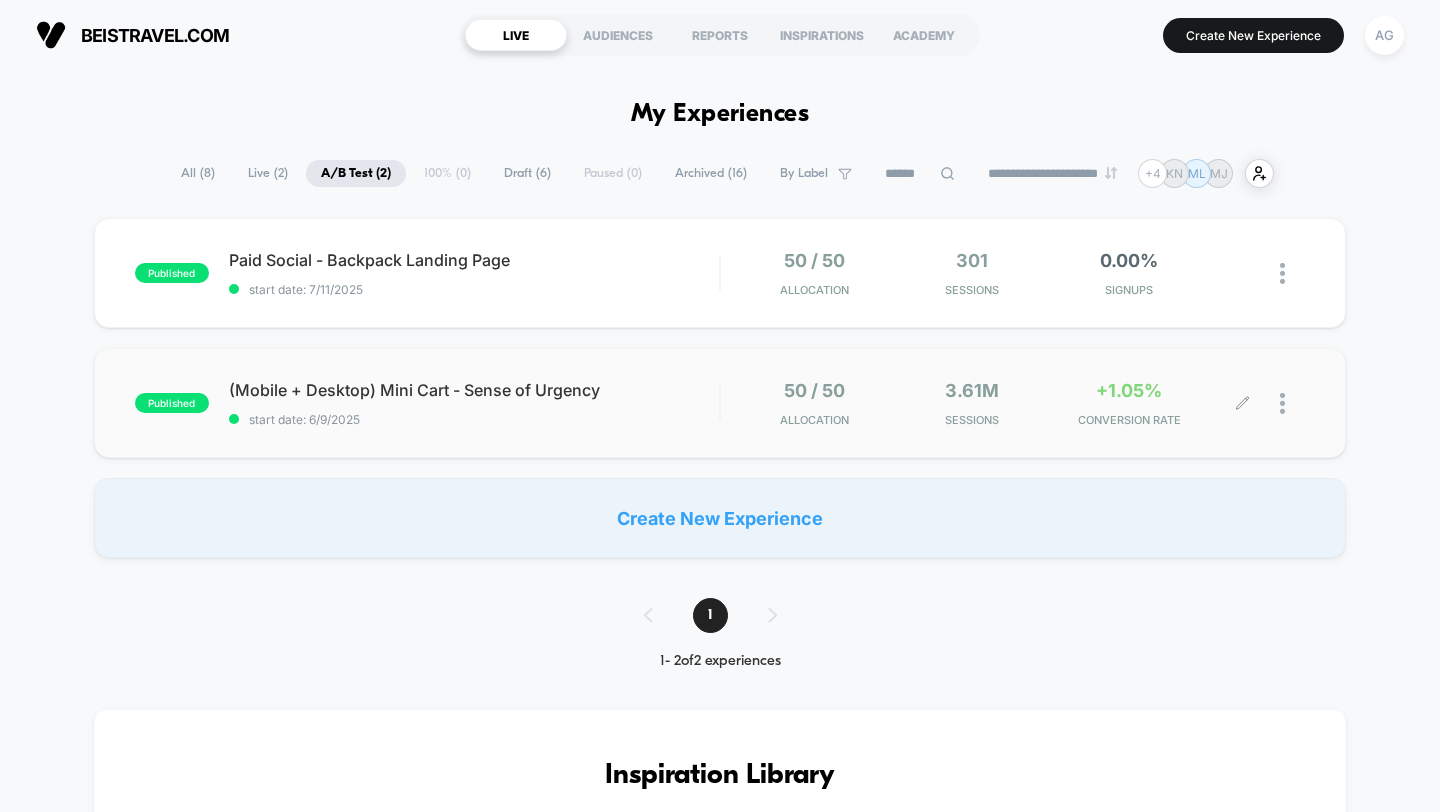 click on "Sessions" at bounding box center (971, 420) 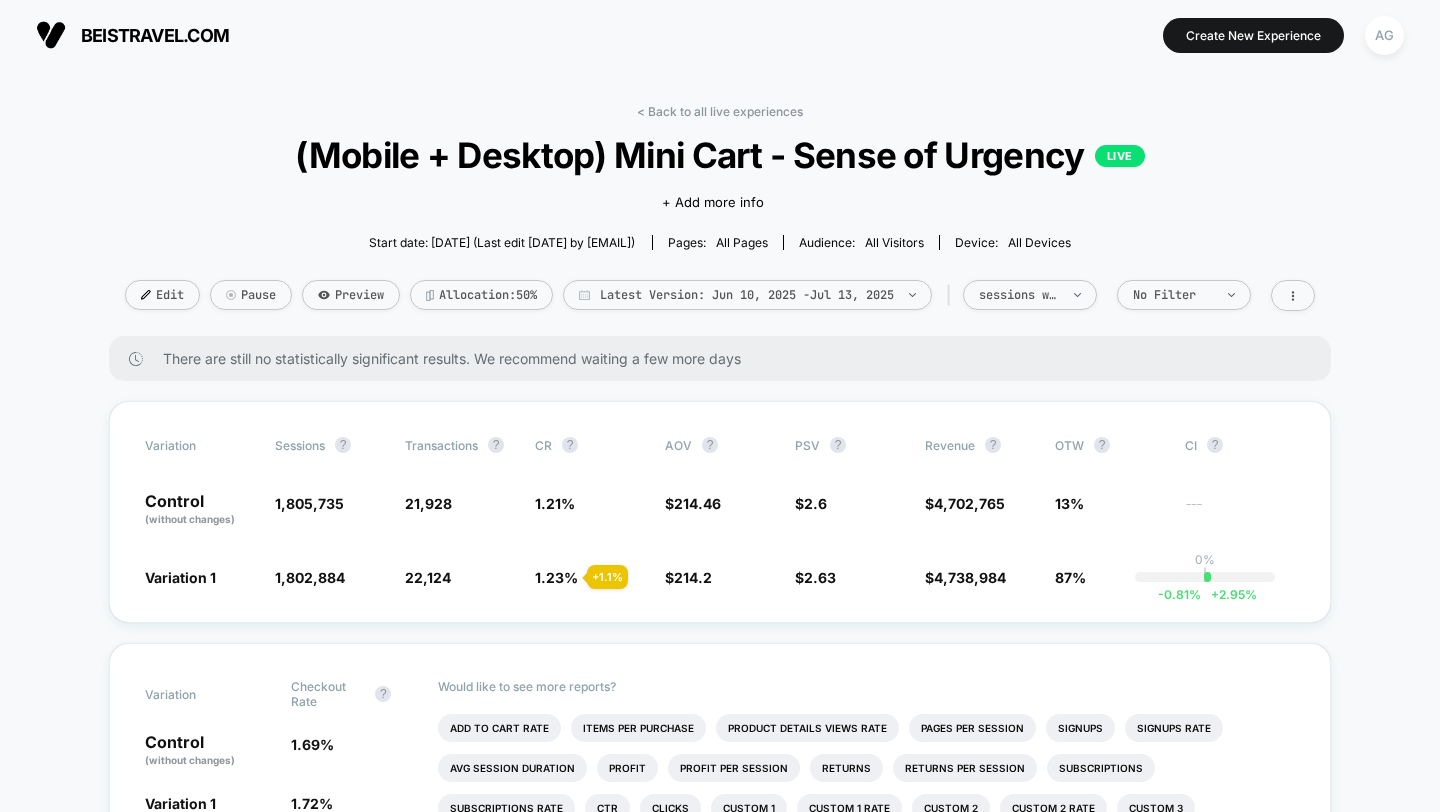 click on "< Back to all live experiences  (Mobile + Desktop) Mini Cart - Sense of Urgency LIVE Click to edit experience details + Add more info Start date: 6/9/2025 (Last edit 7/13/2025 by [EMAIL]) Pages: all pages Audience: All Visitors Device: all devices Edit Pause  Preview Allocation:  50% Latest Version:     Jun 10, 2025    -    Jul 13, 2025 |   sessions with impression   No Filter There are still no statistically significant results. We recommend waiting a few more days Variation Sessions ? Transactions ? CR ? AOV ? PSV ? Revenue ? OTW ? CI ? Control (without changes) 1,805,735 21,928 1.21 % $ 214.46 $ 2.6 $ 4,702,765 13% --- Variation 1 1,802,884 - 0.16 % 22,124 + 1.1 % 1.23 % + 1.1 % $ 214.2 - 0.12 % $ 2.63 + 0.93 % $ 4,738,984 + 0.93 % 87% 0% | -0.81 % + 2.95 % Variation Checkout Rate ? Control (without changes) 1.69 % Variation 1 1.72 % + 1.9 % Would like to see more reports? Add To Cart Rate Items Per Purchase Product Details Views Rate Pages Per Session Signups Signups Rate Avg Session Duration Profit" at bounding box center (720, 2310) 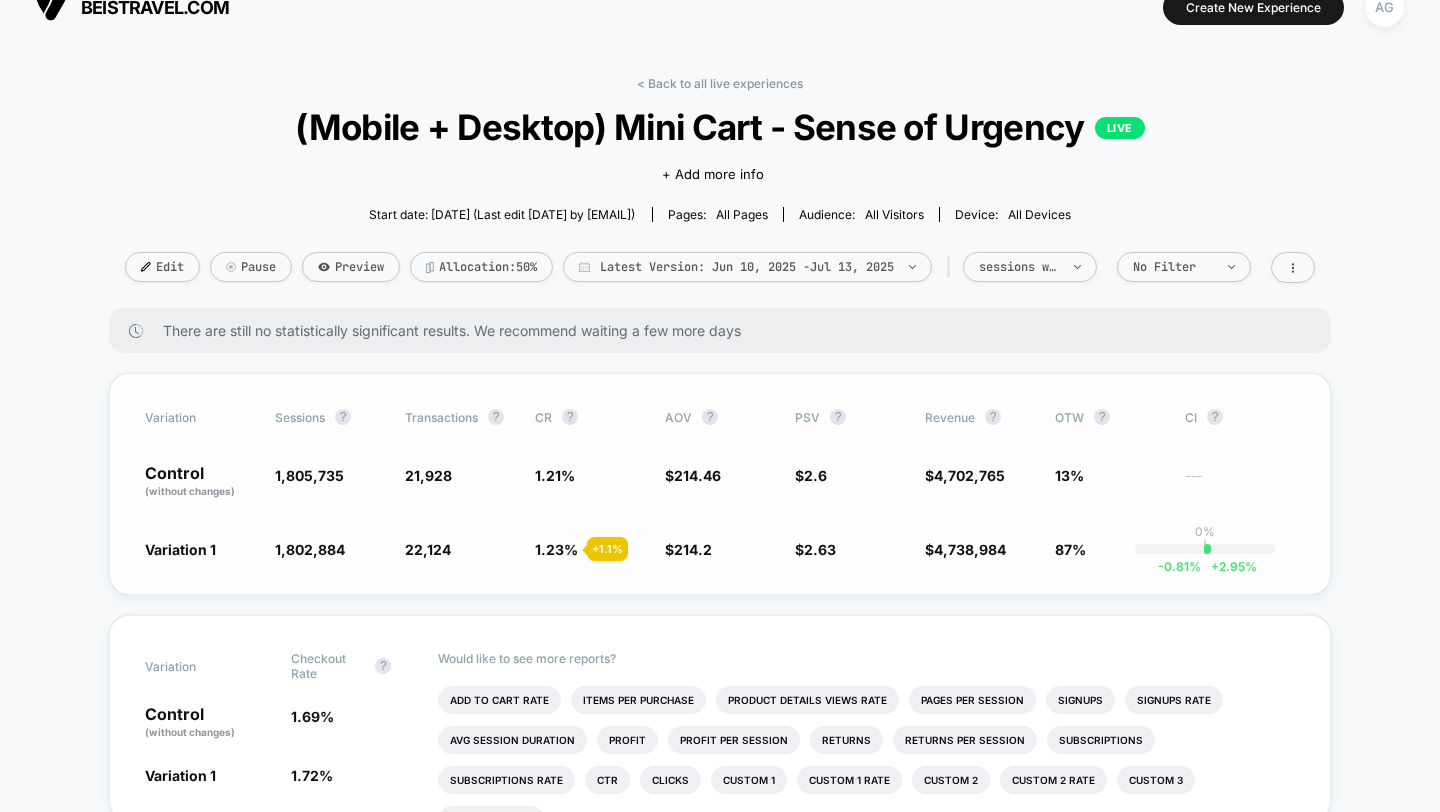 scroll, scrollTop: 0, scrollLeft: 0, axis: both 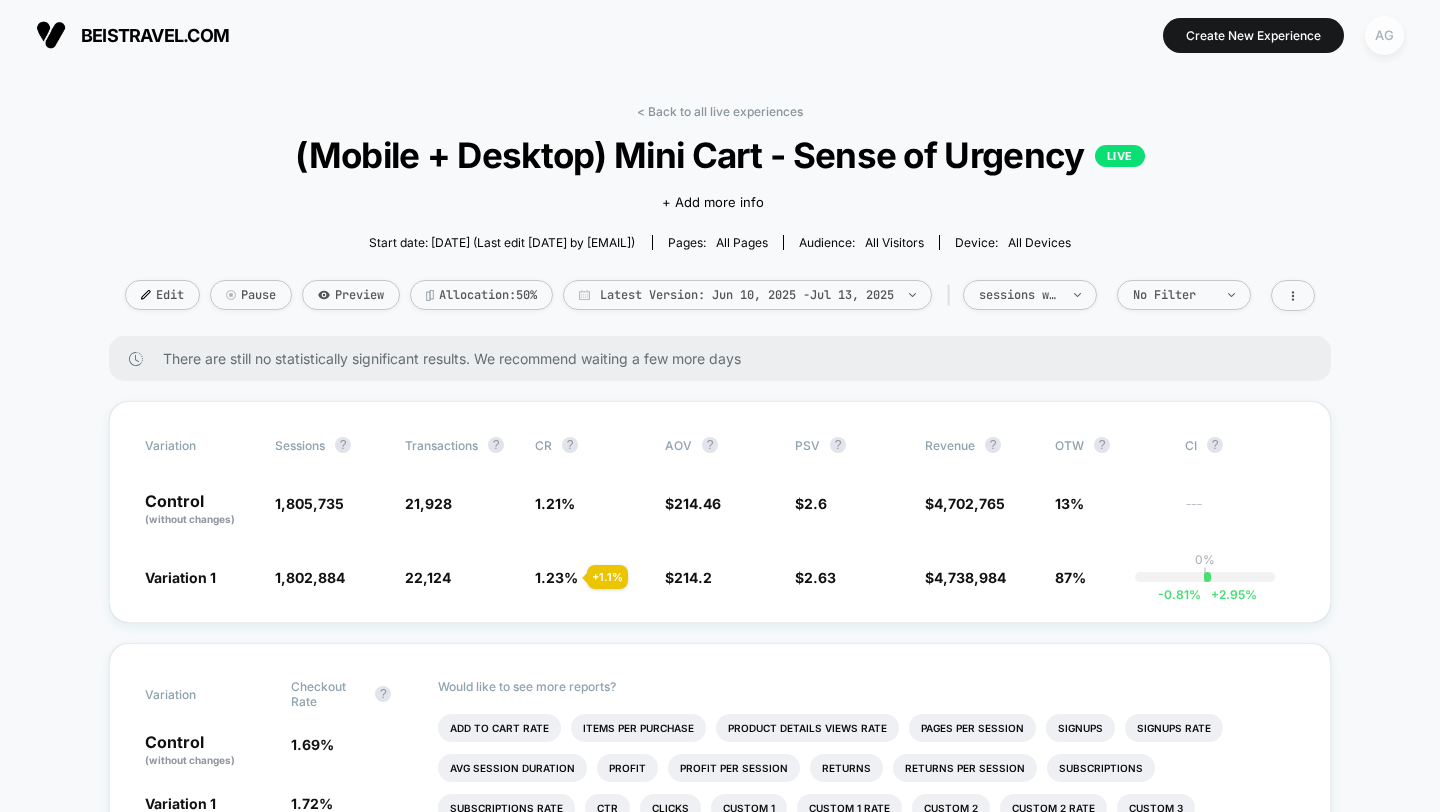 click on "AG" at bounding box center (1384, 35) 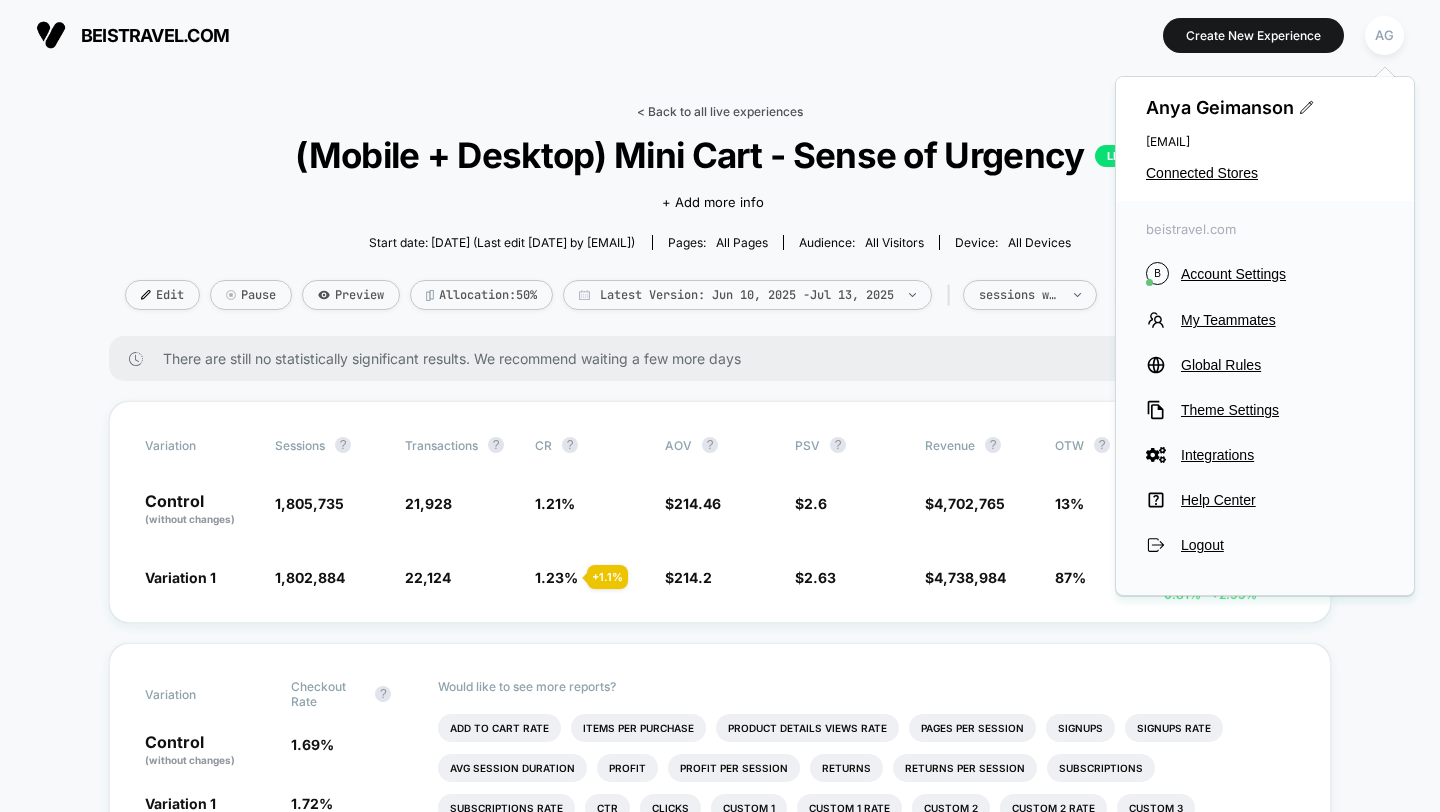 click on "< Back to all live experiences" at bounding box center [720, 111] 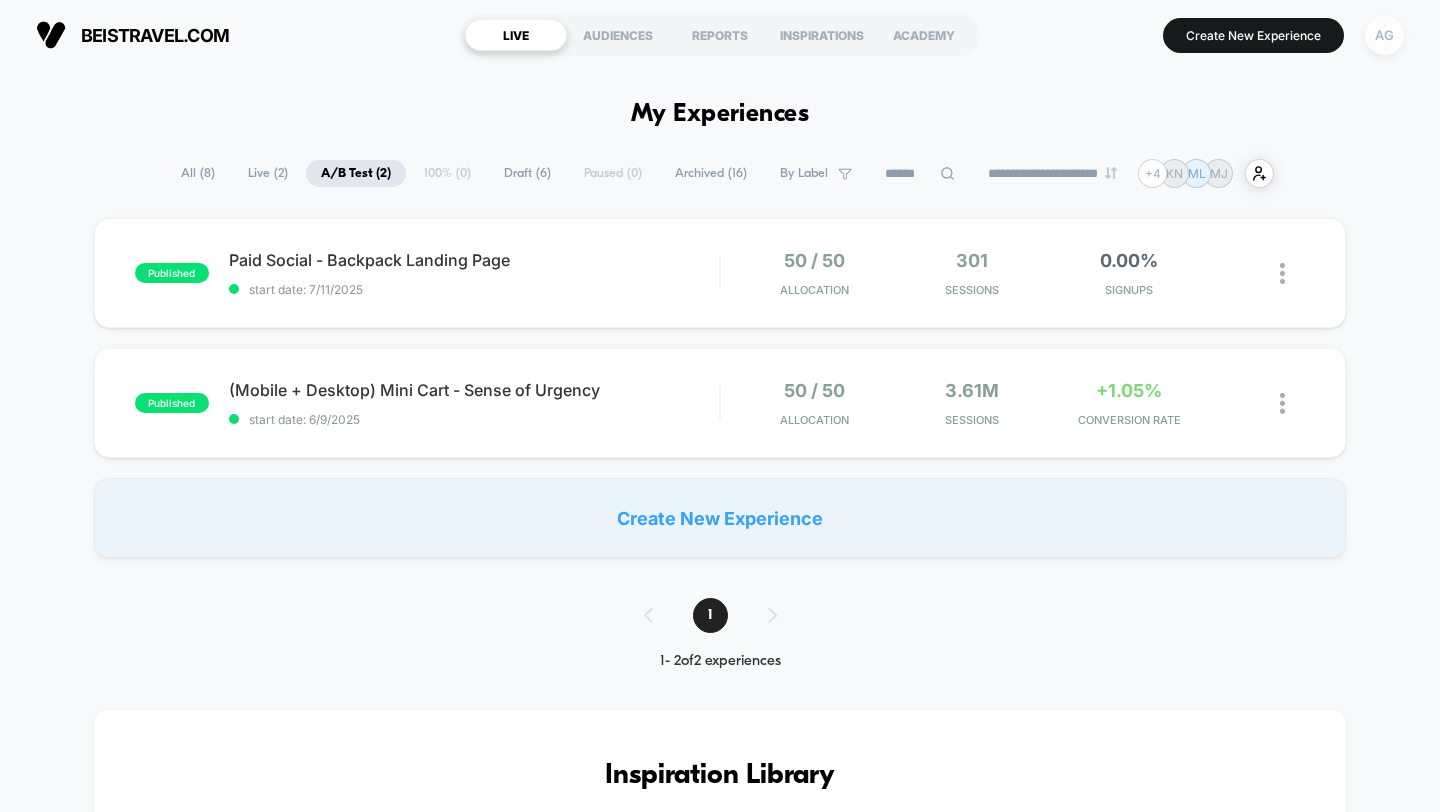 click on "AG" at bounding box center (1384, 35) 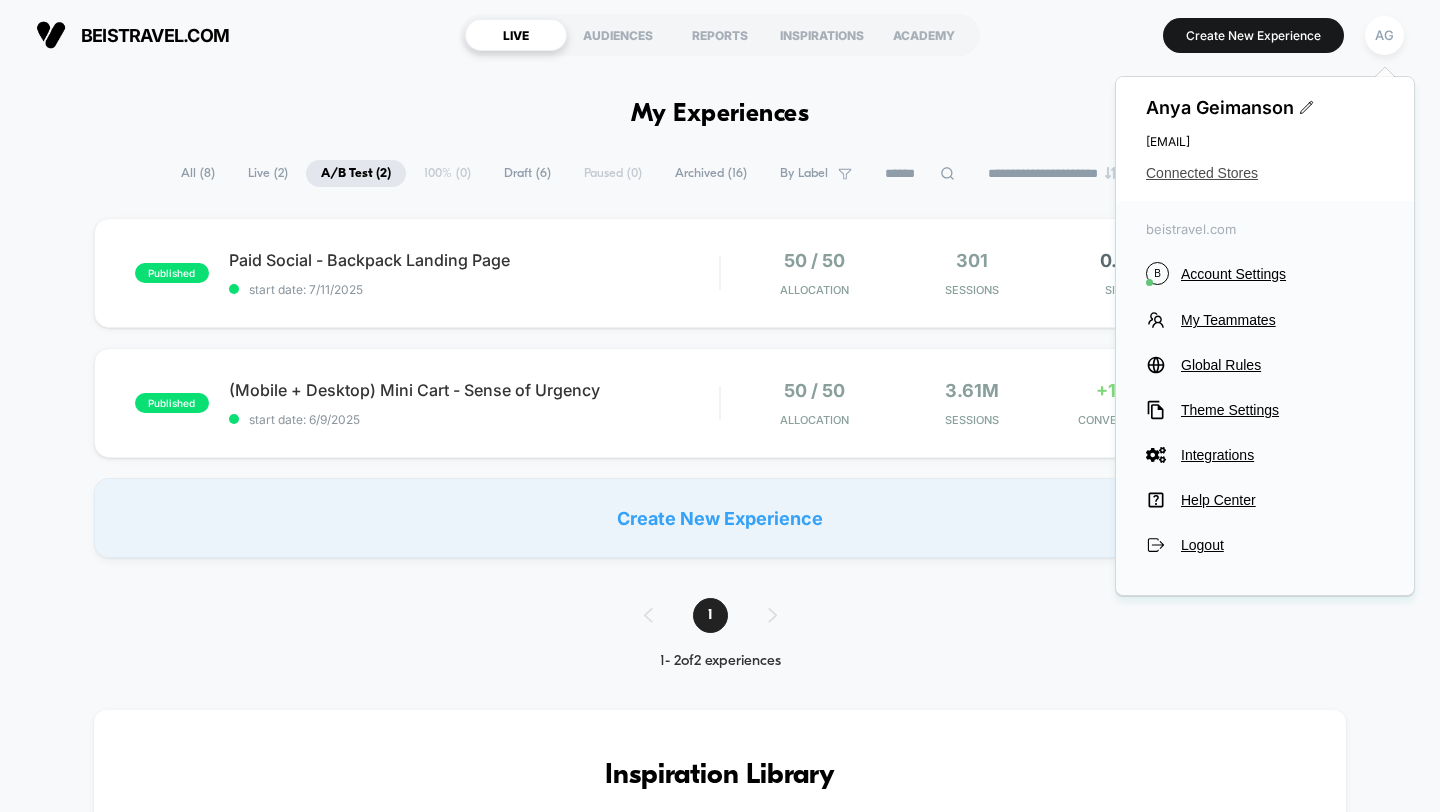 click on "Connected Stores" at bounding box center [1265, 173] 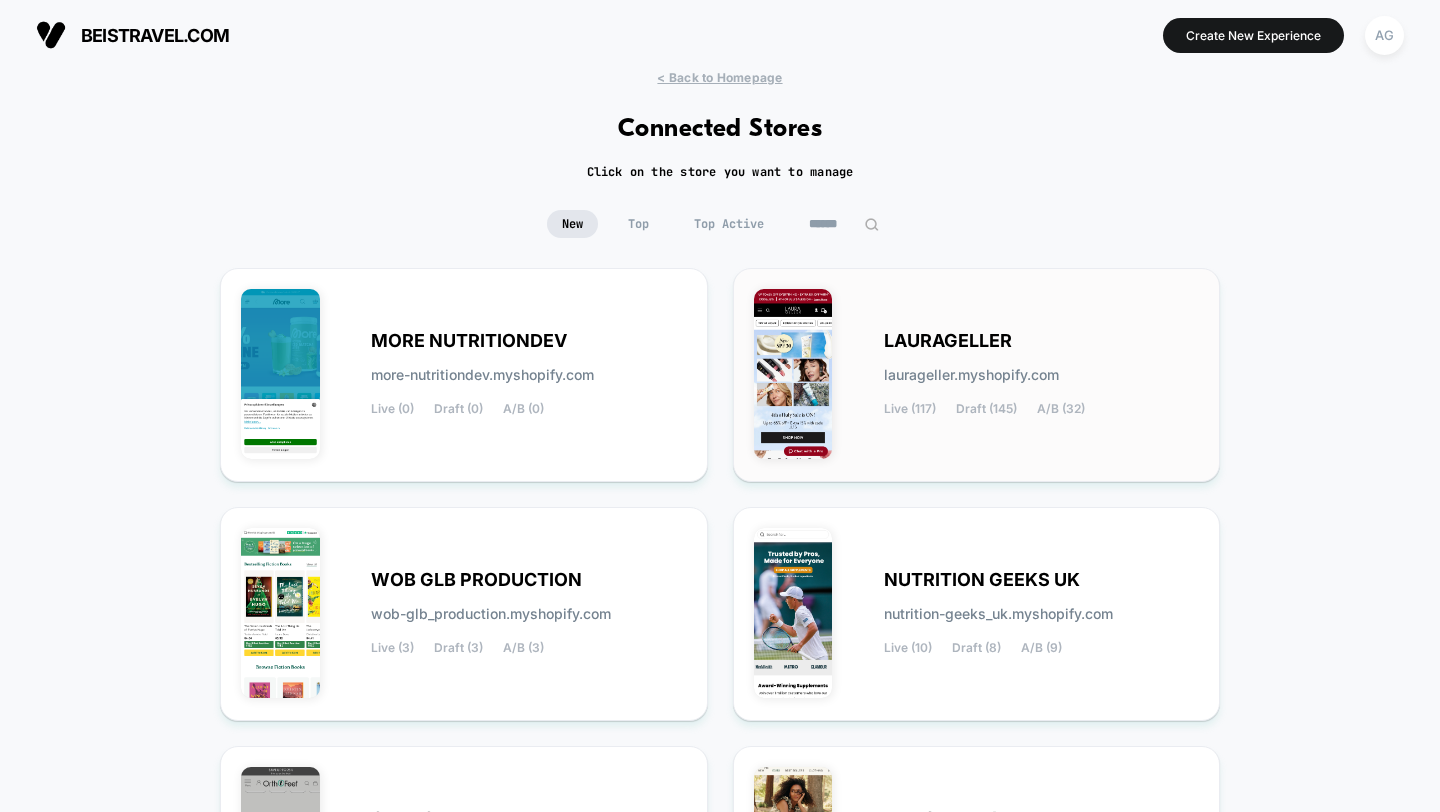 scroll, scrollTop: 789, scrollLeft: 0, axis: vertical 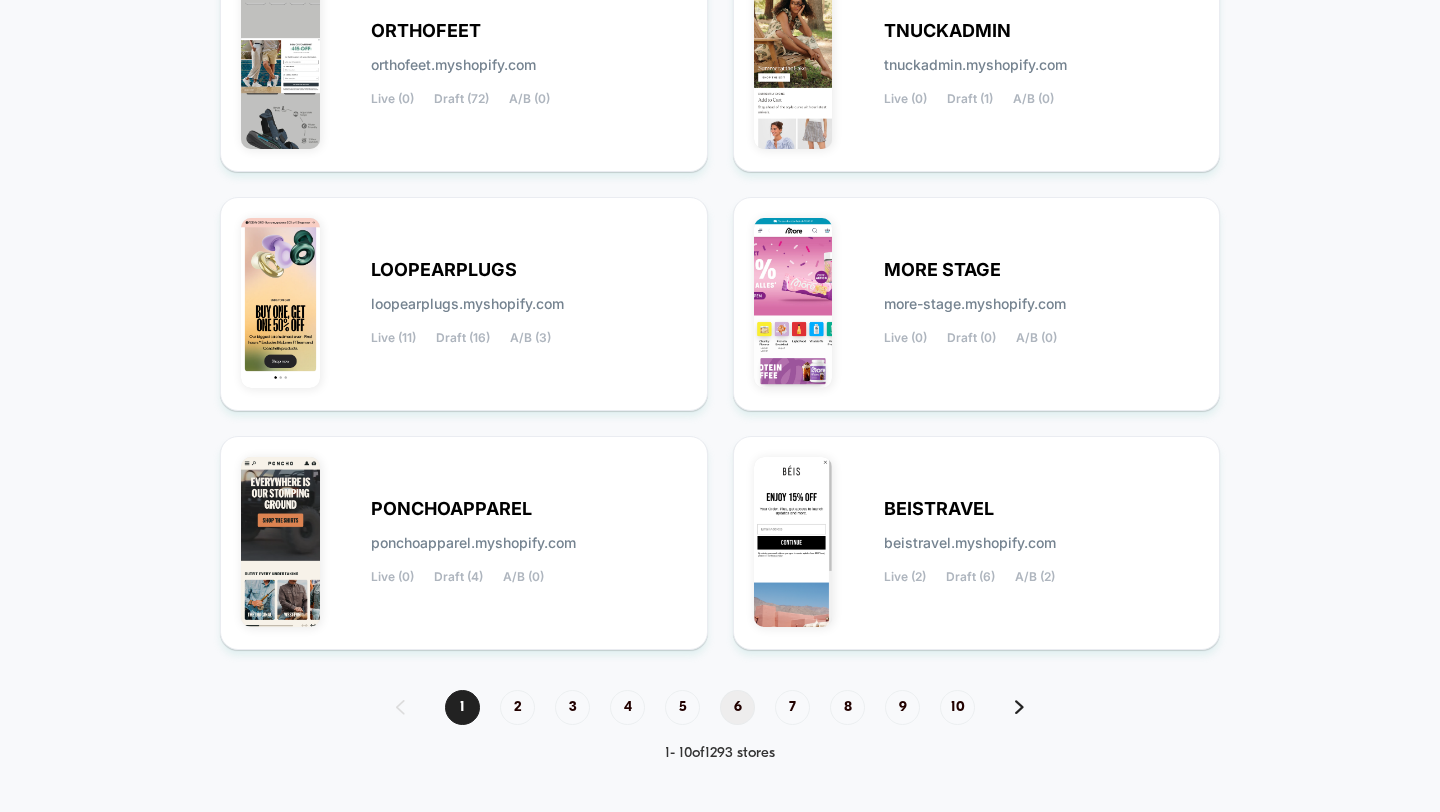 click on "6" at bounding box center (737, 707) 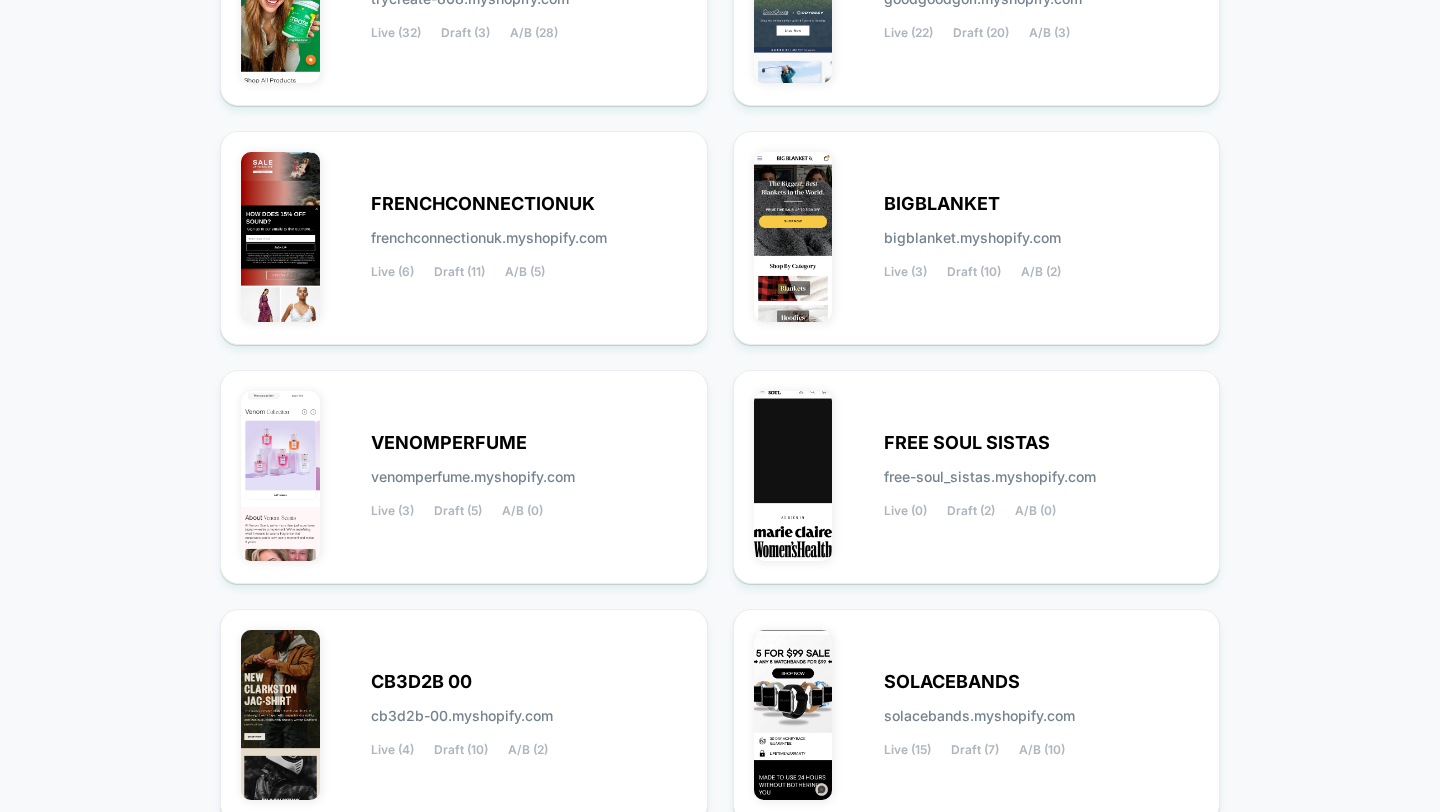 scroll, scrollTop: 349, scrollLeft: 0, axis: vertical 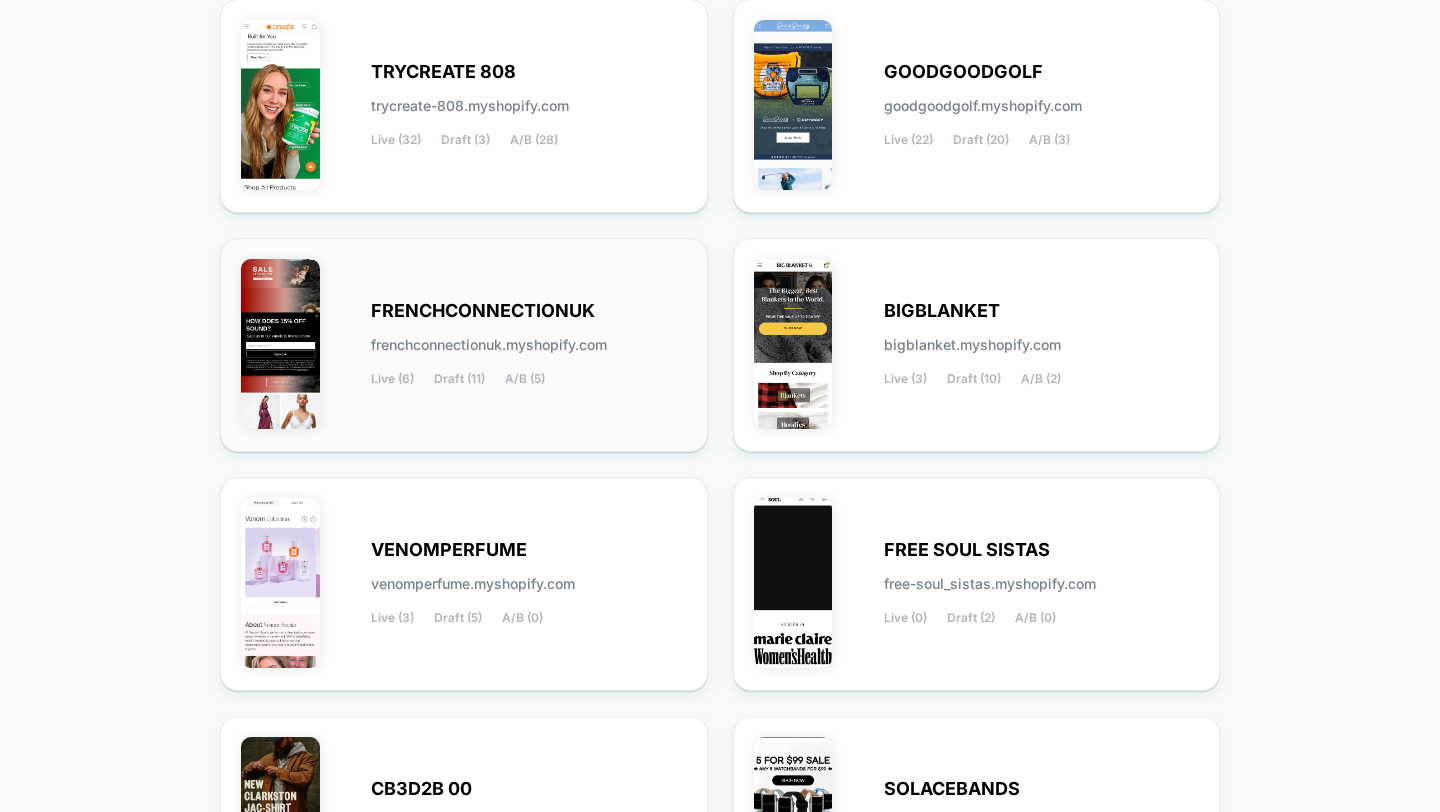 click on "FRENCHCONNECTIONUK frenchconnectionuk.myshopify.com Live (6) Draft (11) A/B (5)" at bounding box center [464, 345] 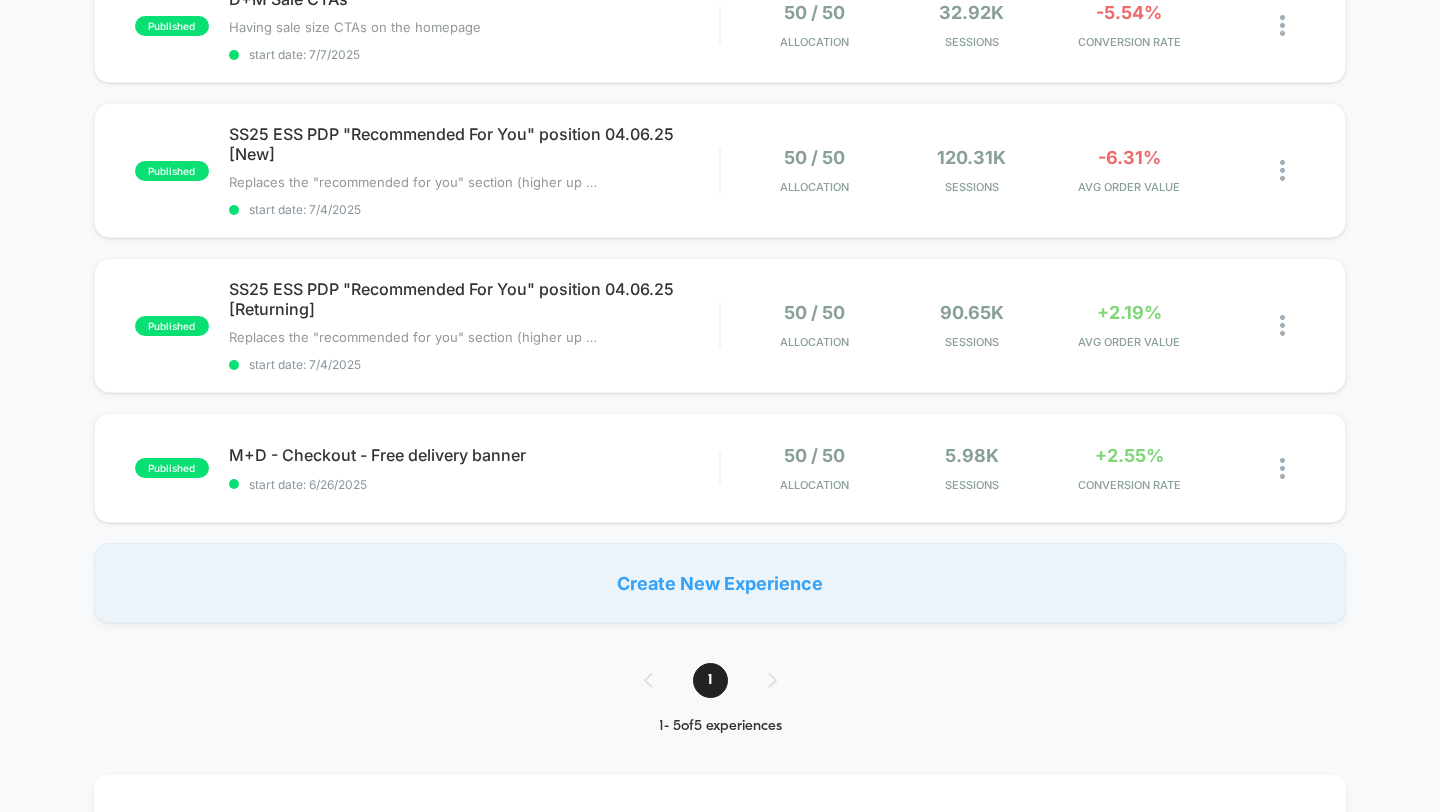 scroll, scrollTop: 388, scrollLeft: 0, axis: vertical 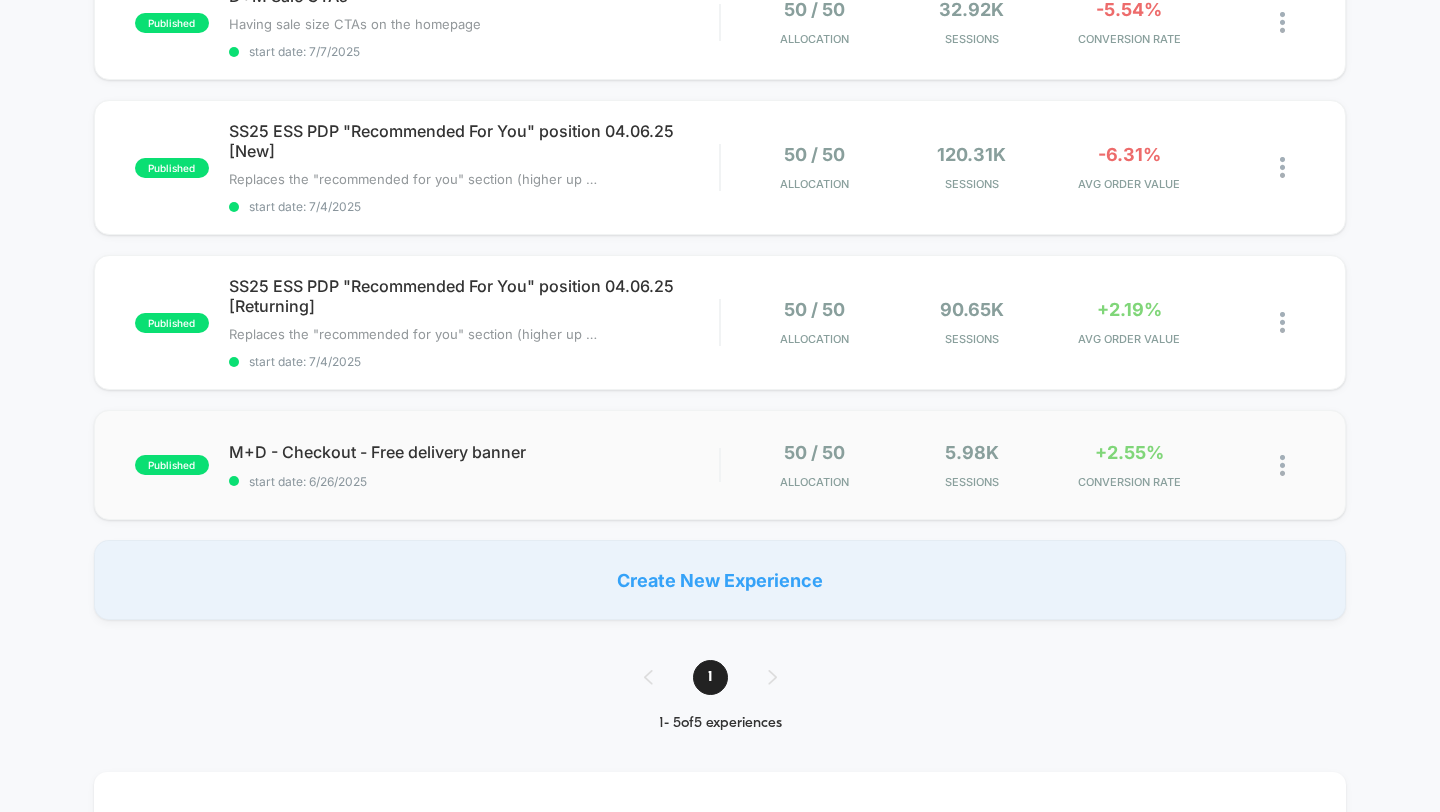 click on "published M+D - Checkout - Free delivery banner start date: 6/26/2025 50 / 50 Allocation 5.98k Sessions +2.55% CONVERSION RATE" at bounding box center [720, 465] 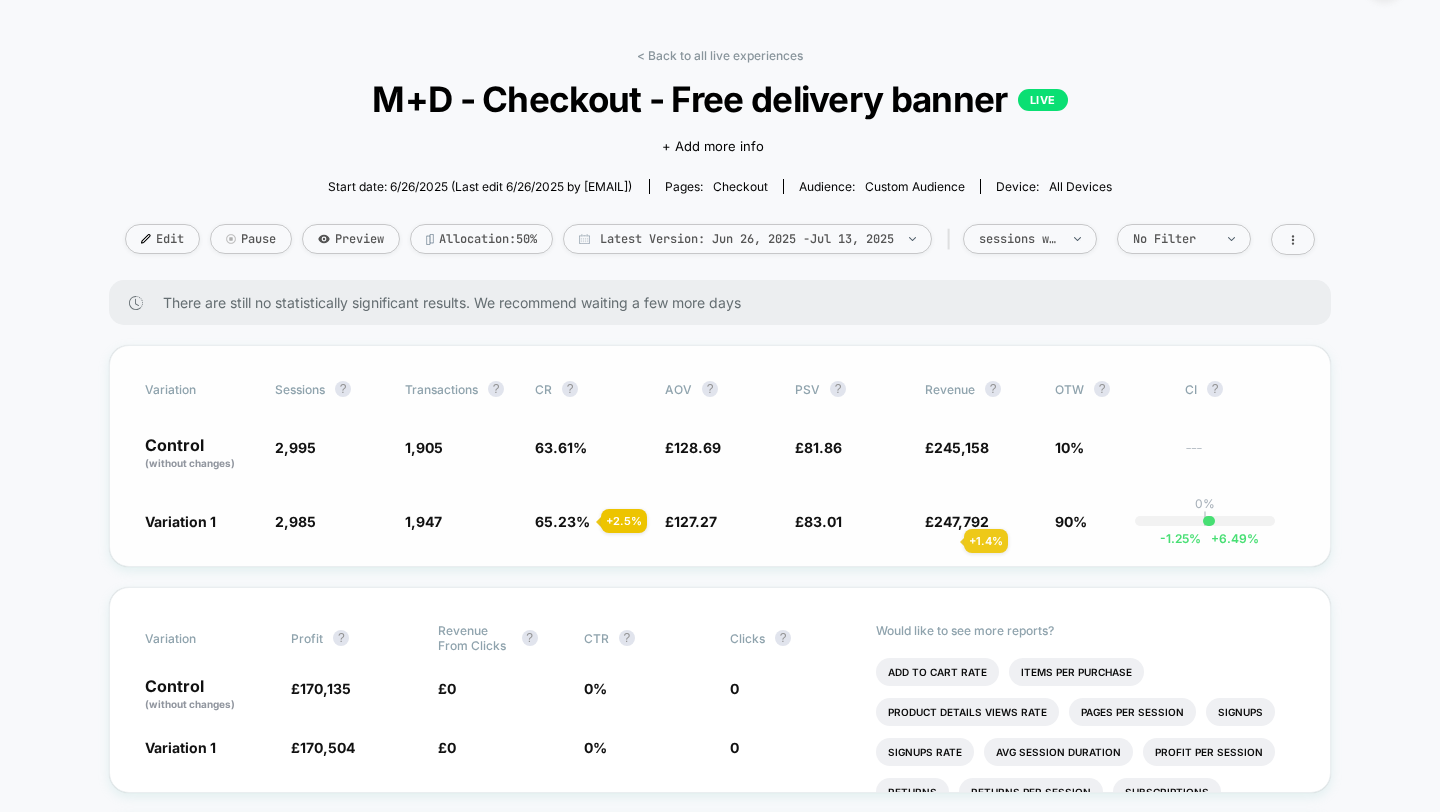 scroll, scrollTop: 58, scrollLeft: 0, axis: vertical 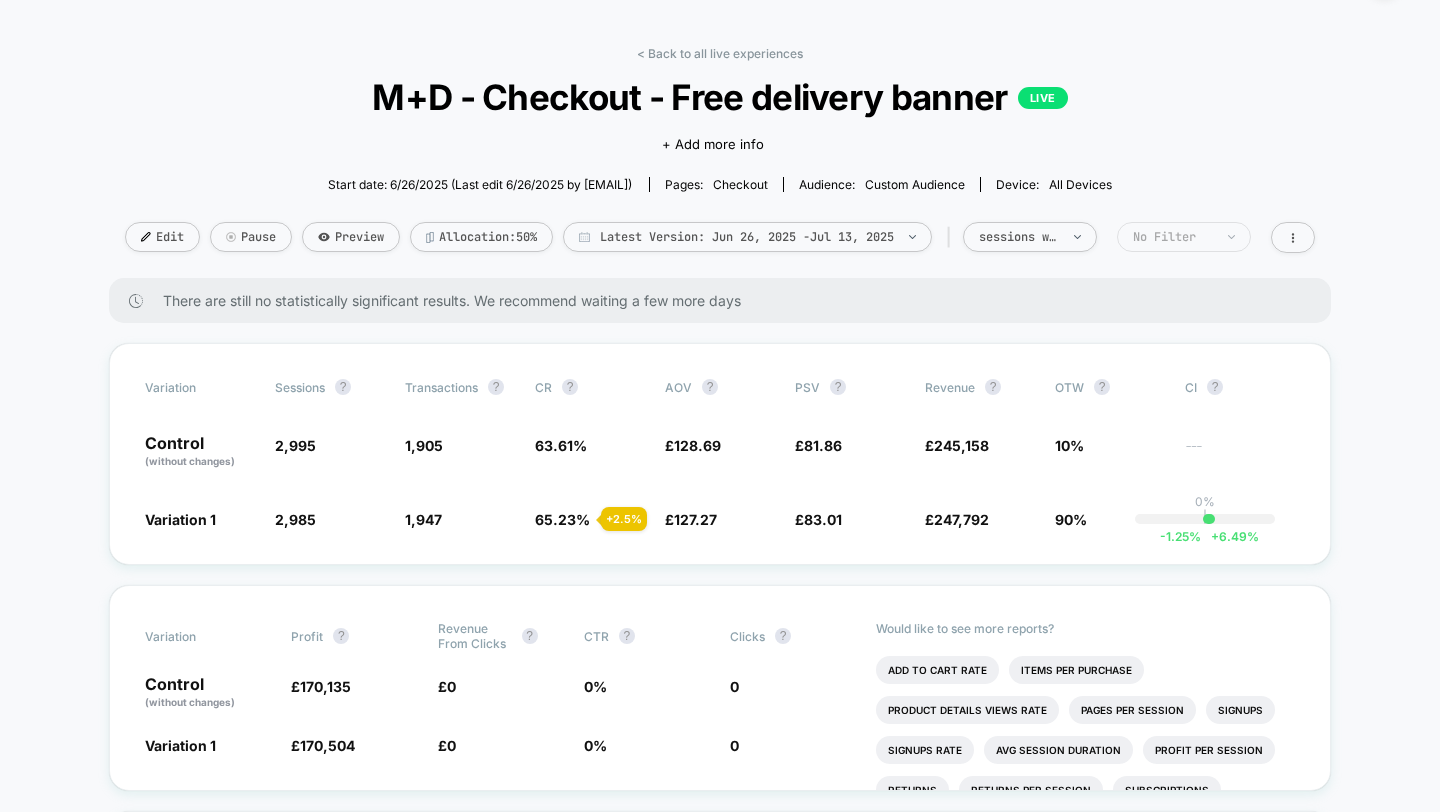 click at bounding box center [1220, 237] 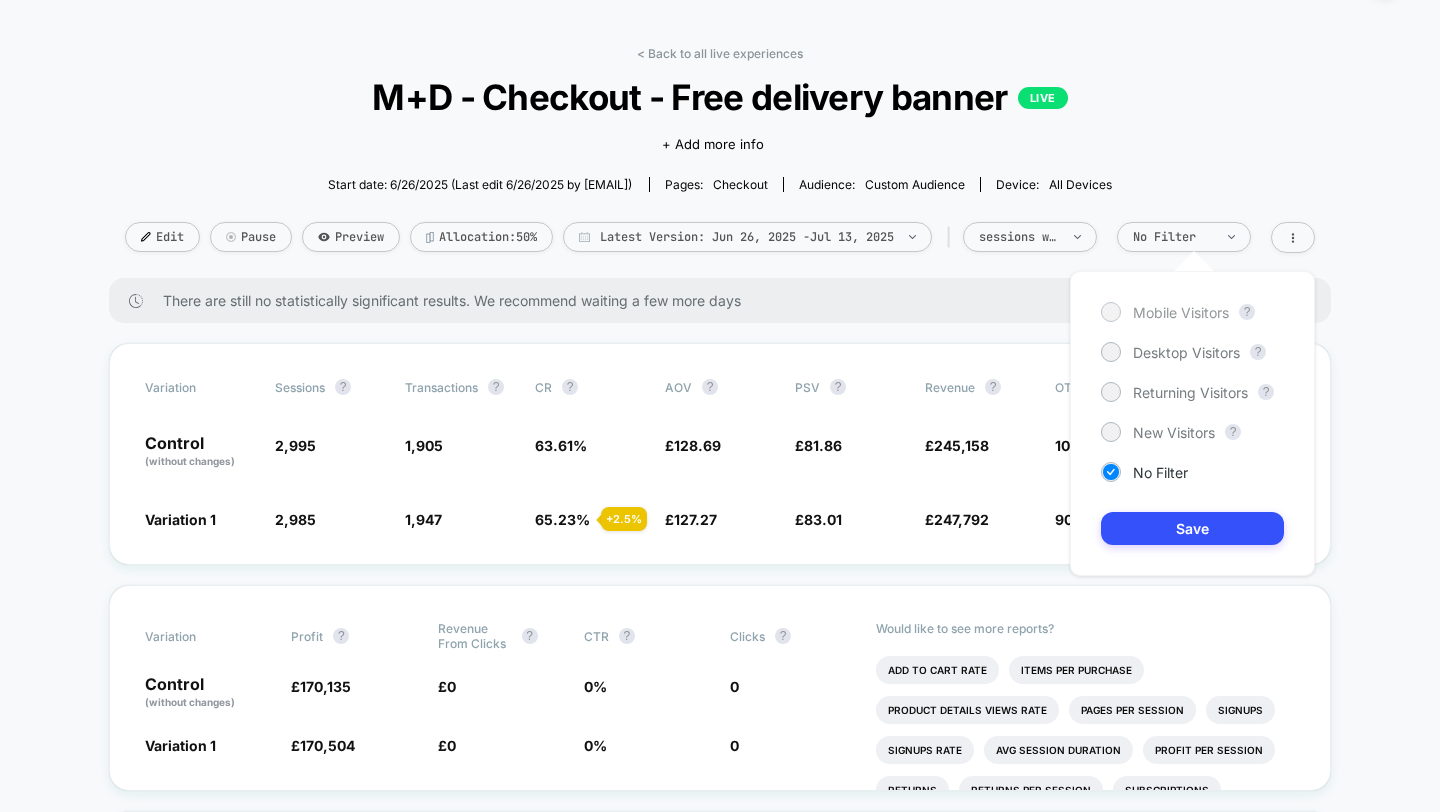 click on "Mobile Visitors" at bounding box center [1181, 312] 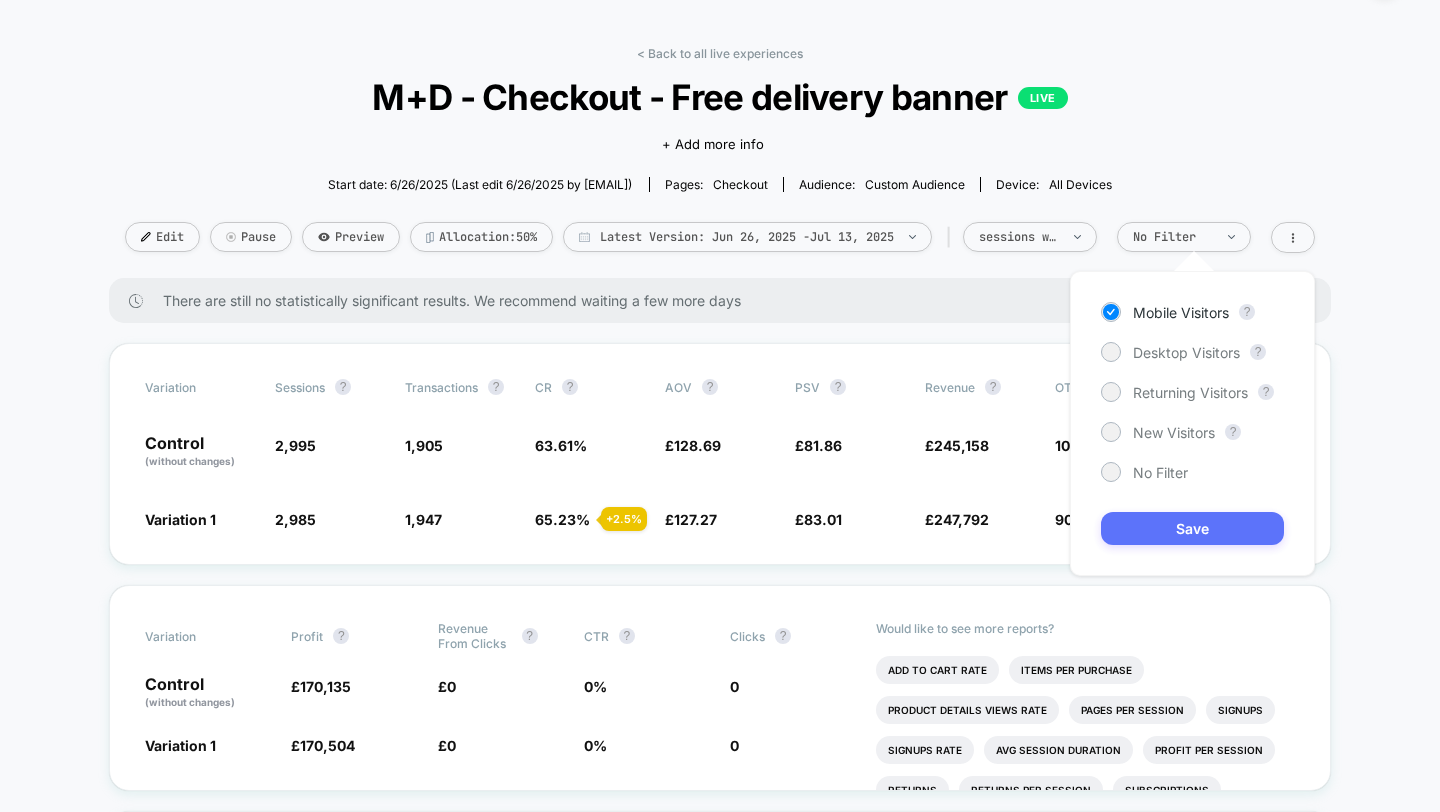 click on "Save" at bounding box center [1192, 528] 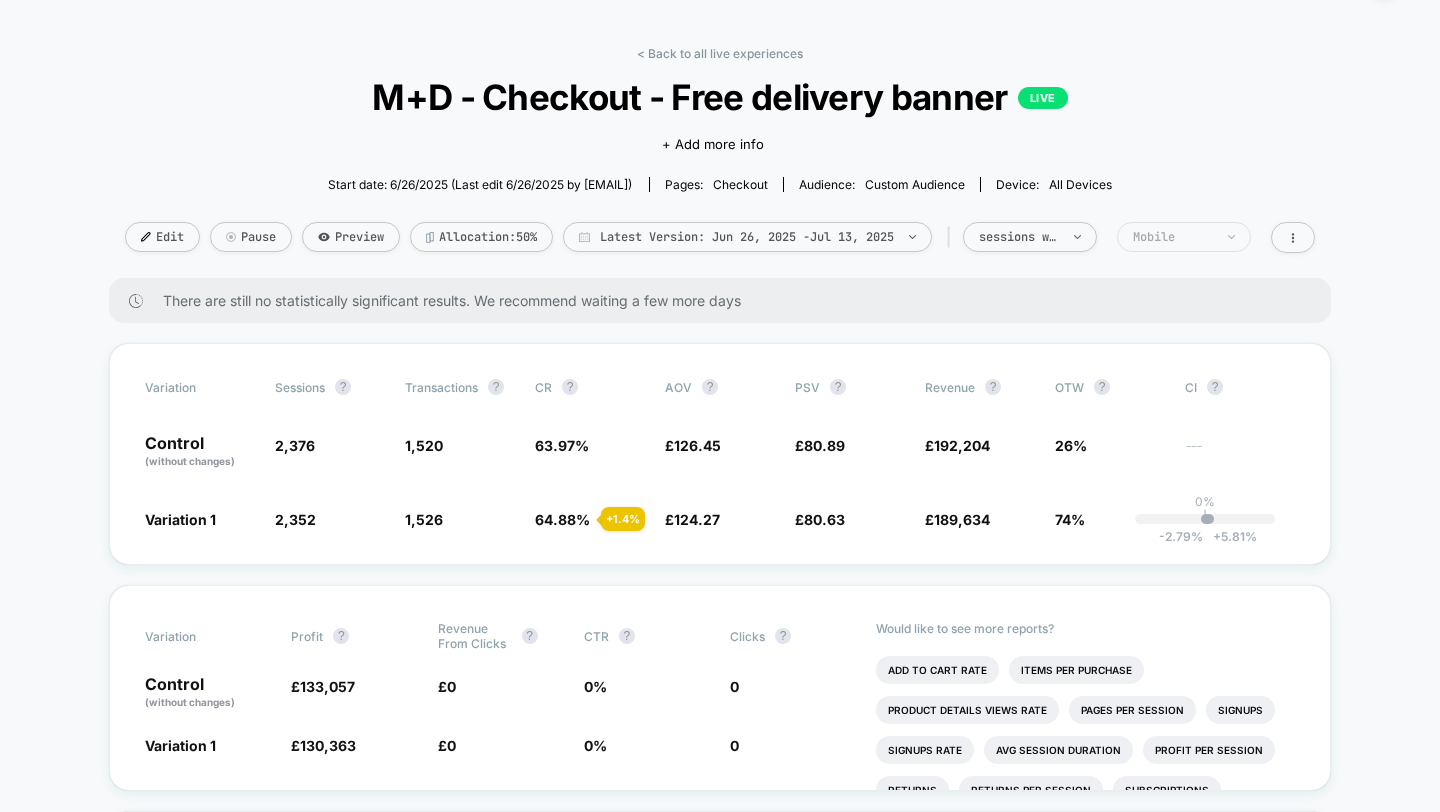 click on "Mobile" at bounding box center [1173, 237] 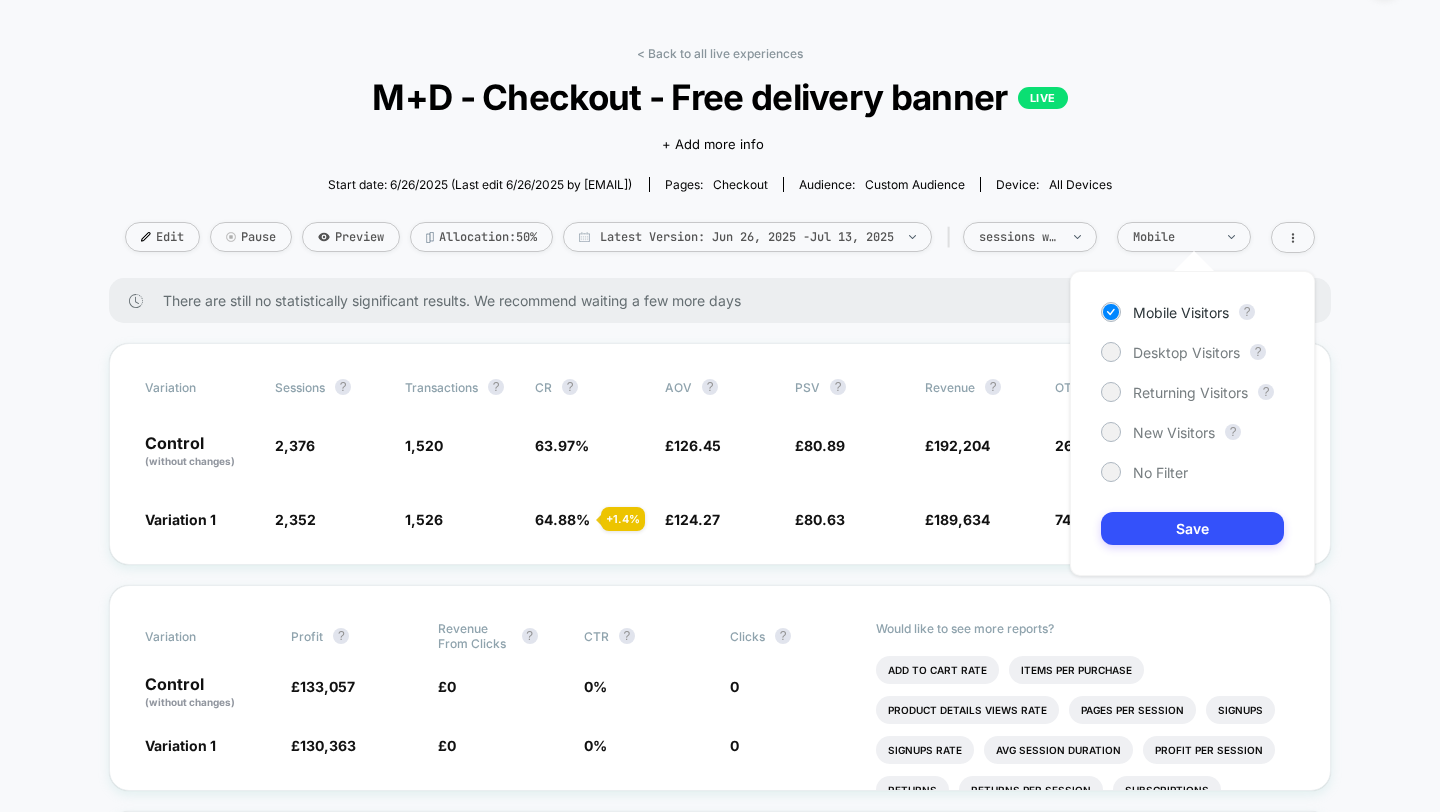 click on "Mobile Visitors ? Desktop Visitors ? Returning Visitors ? New Visitors ? No Filter Save" at bounding box center [1192, 423] 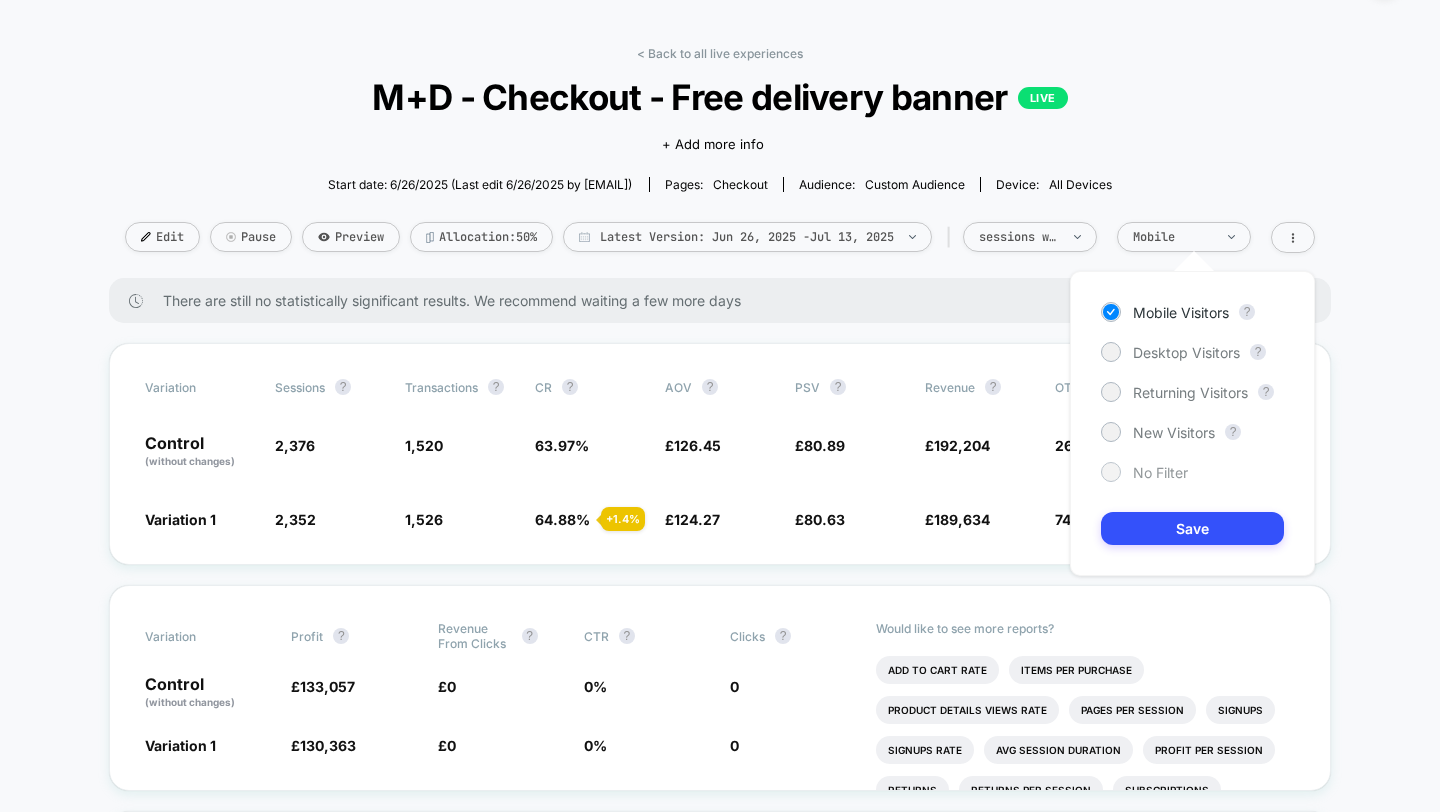 click on "No Filter" at bounding box center [1160, 472] 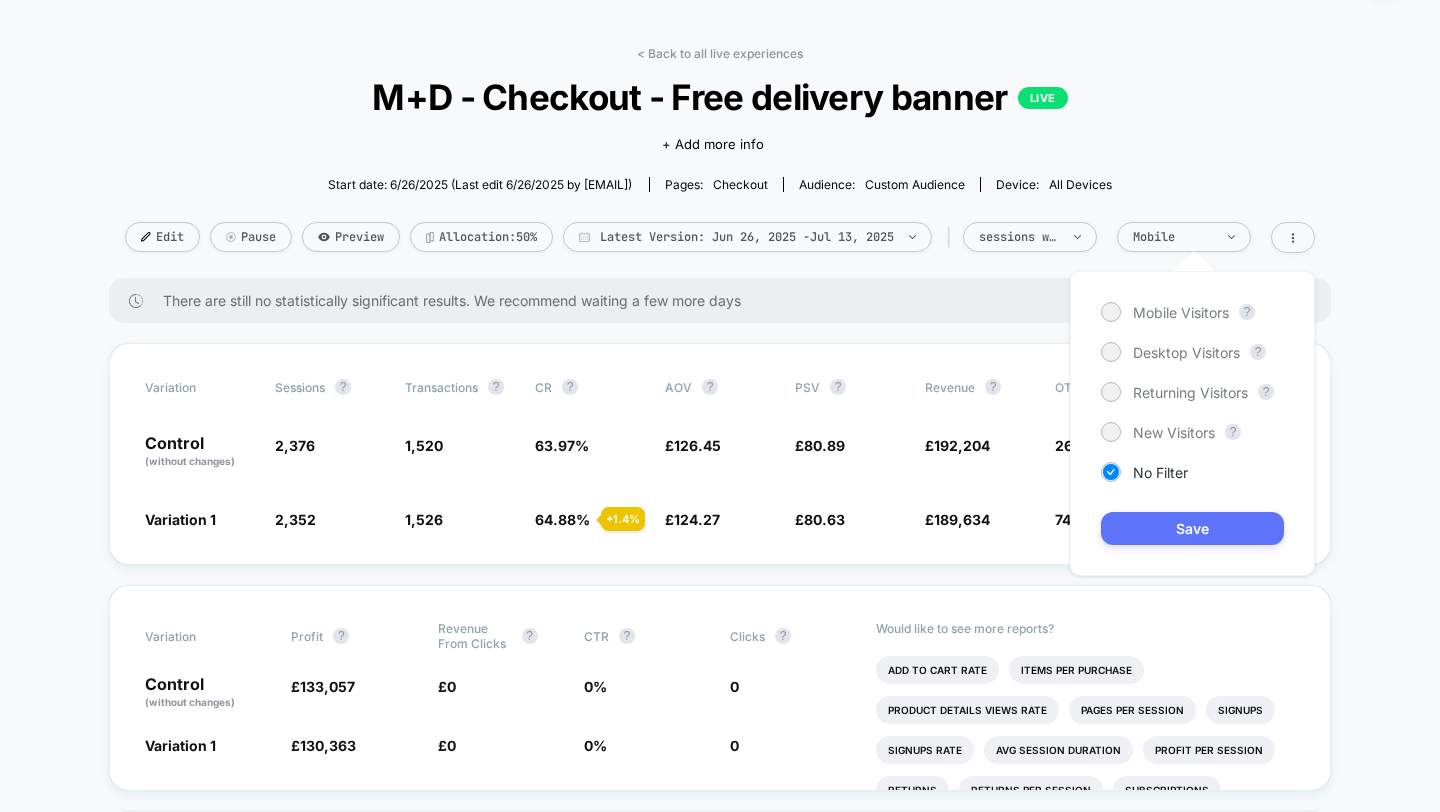 click on "Save" at bounding box center (1192, 528) 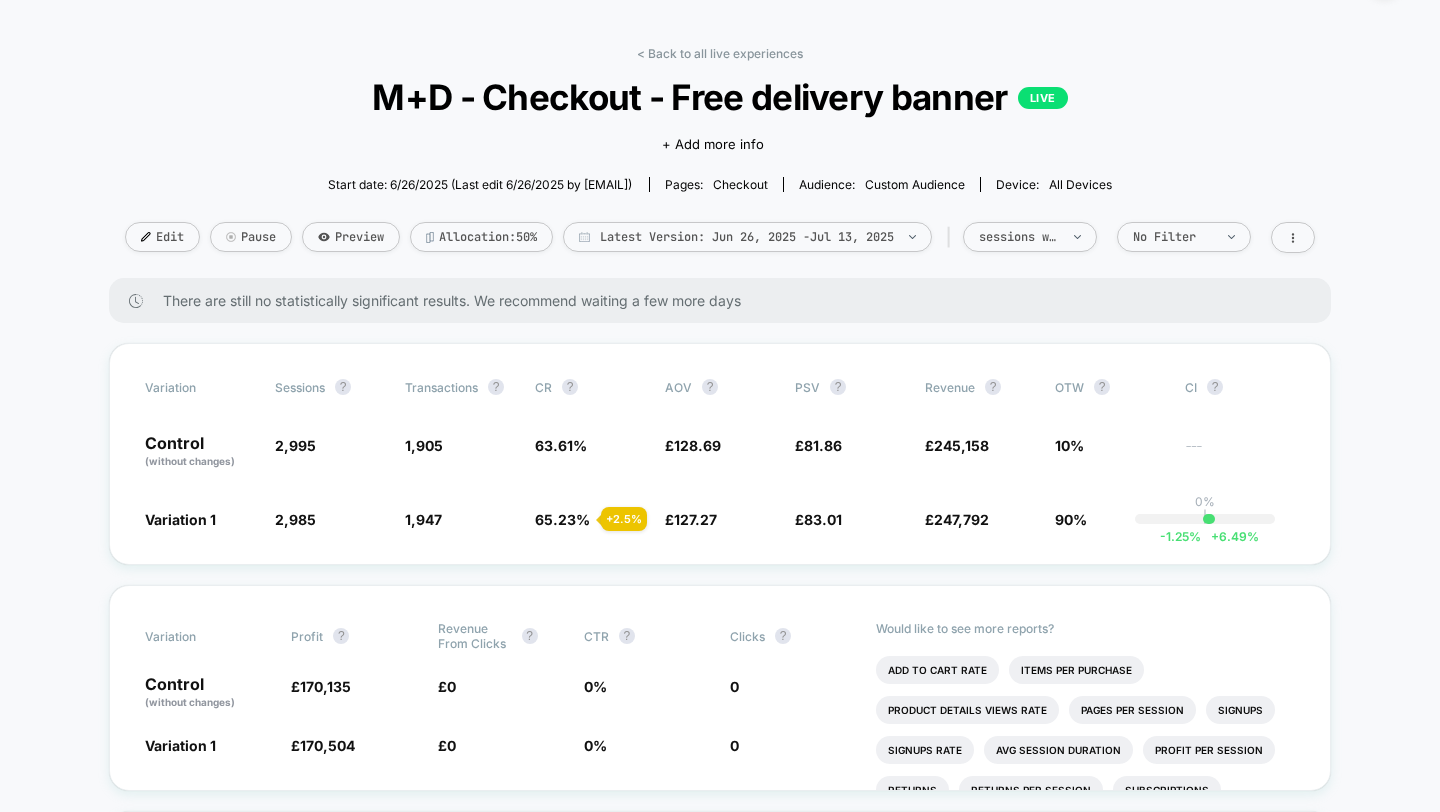 scroll, scrollTop: 0, scrollLeft: 0, axis: both 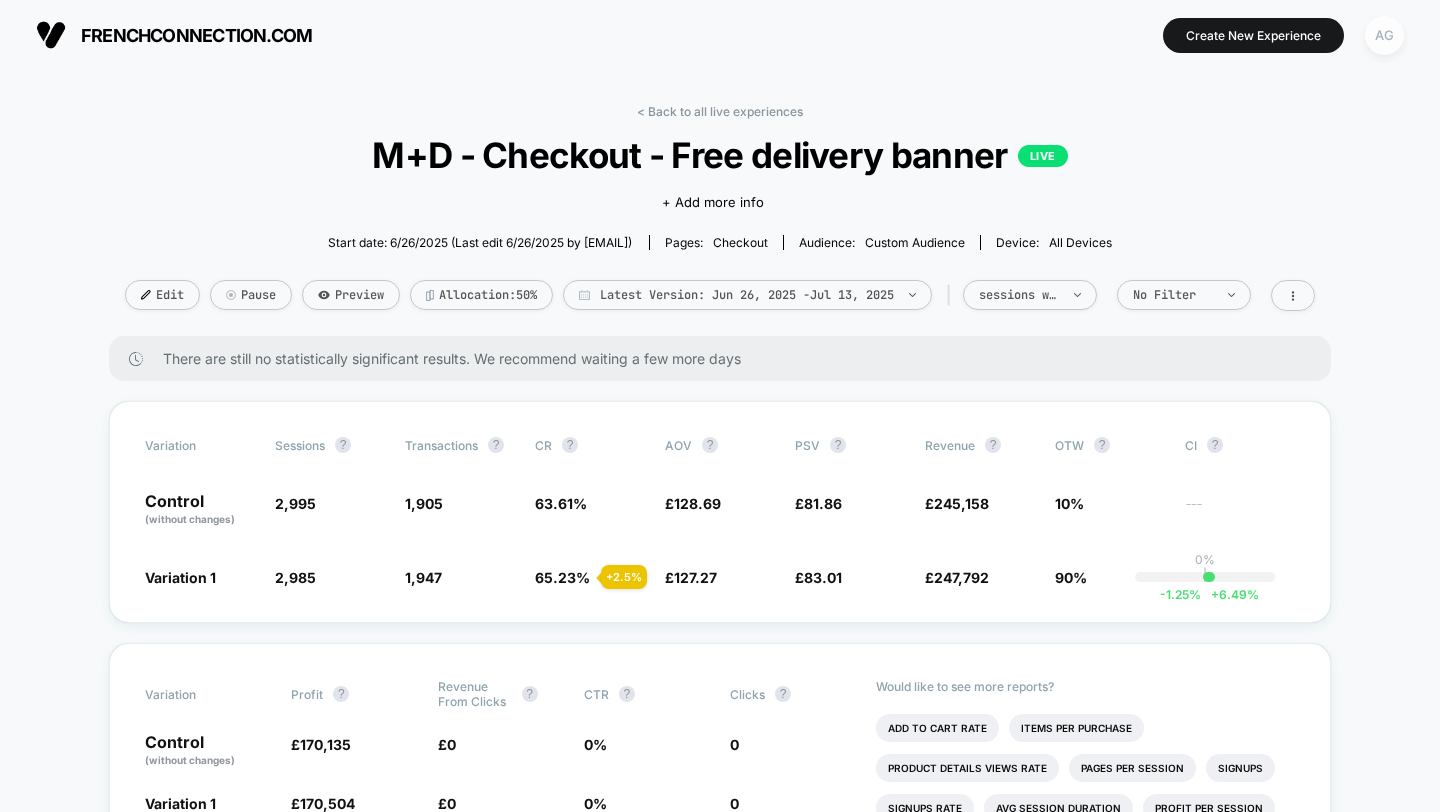 click on "AG" at bounding box center (1384, 35) 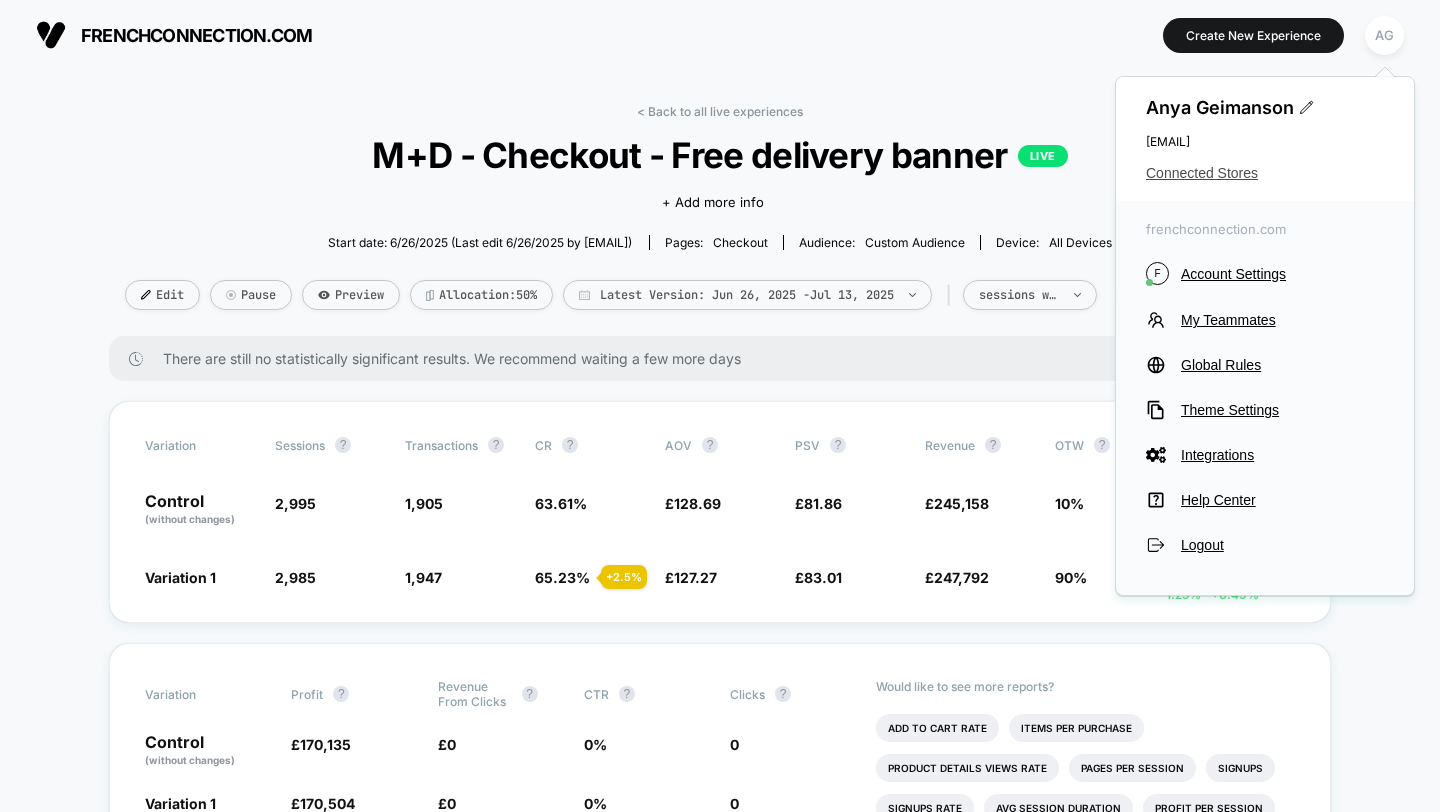 click on "Connected Stores" at bounding box center [1265, 173] 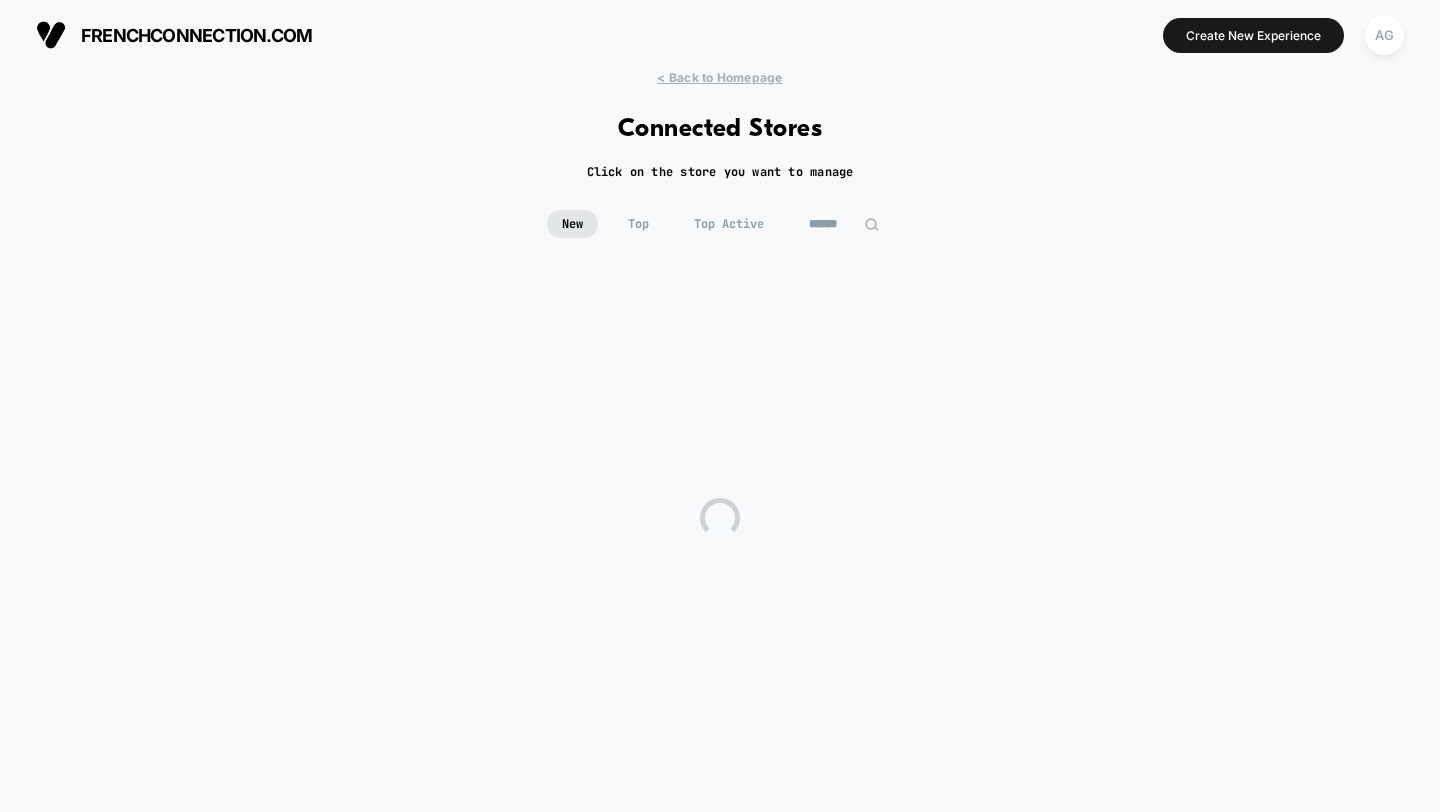 click at bounding box center (844, 224) 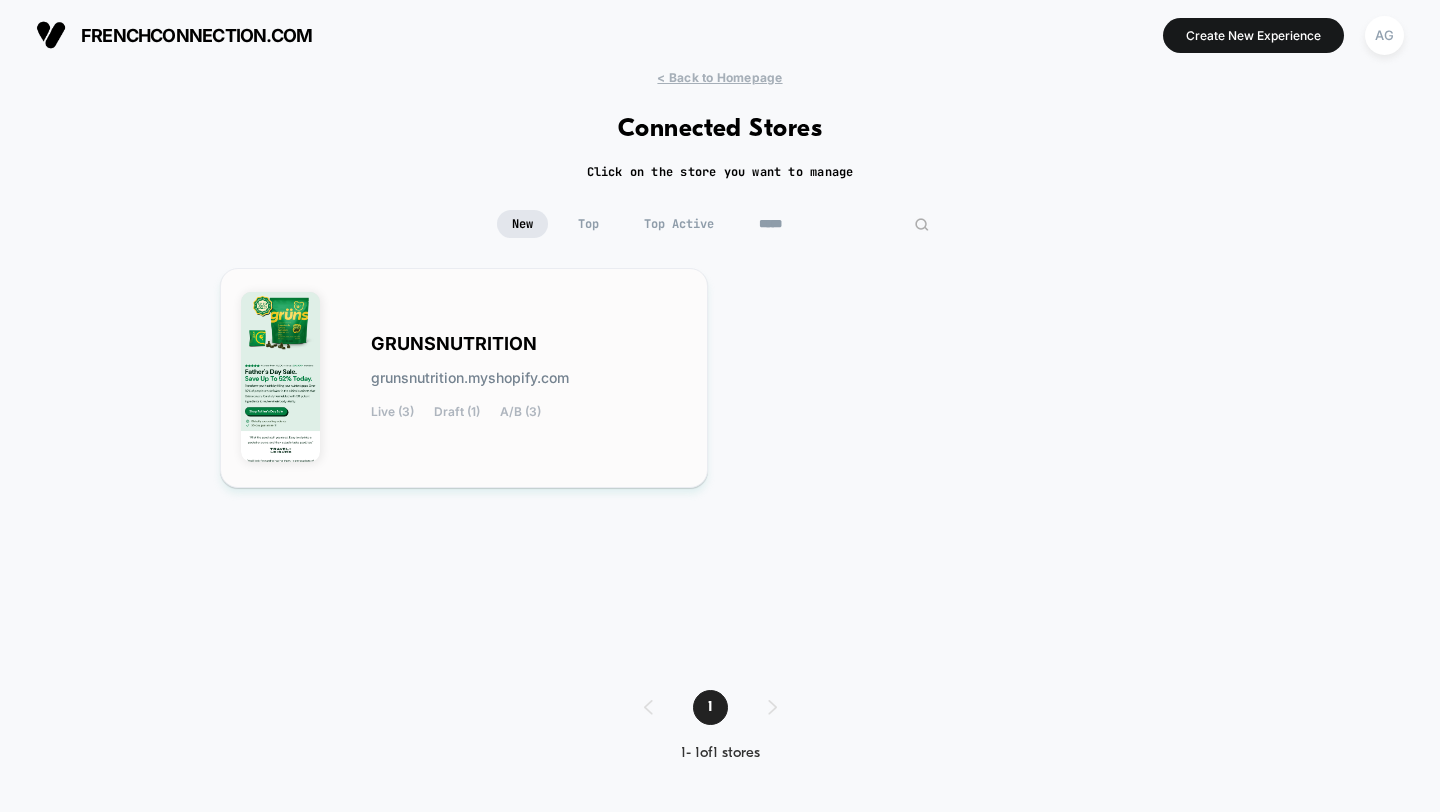 type on "*****" 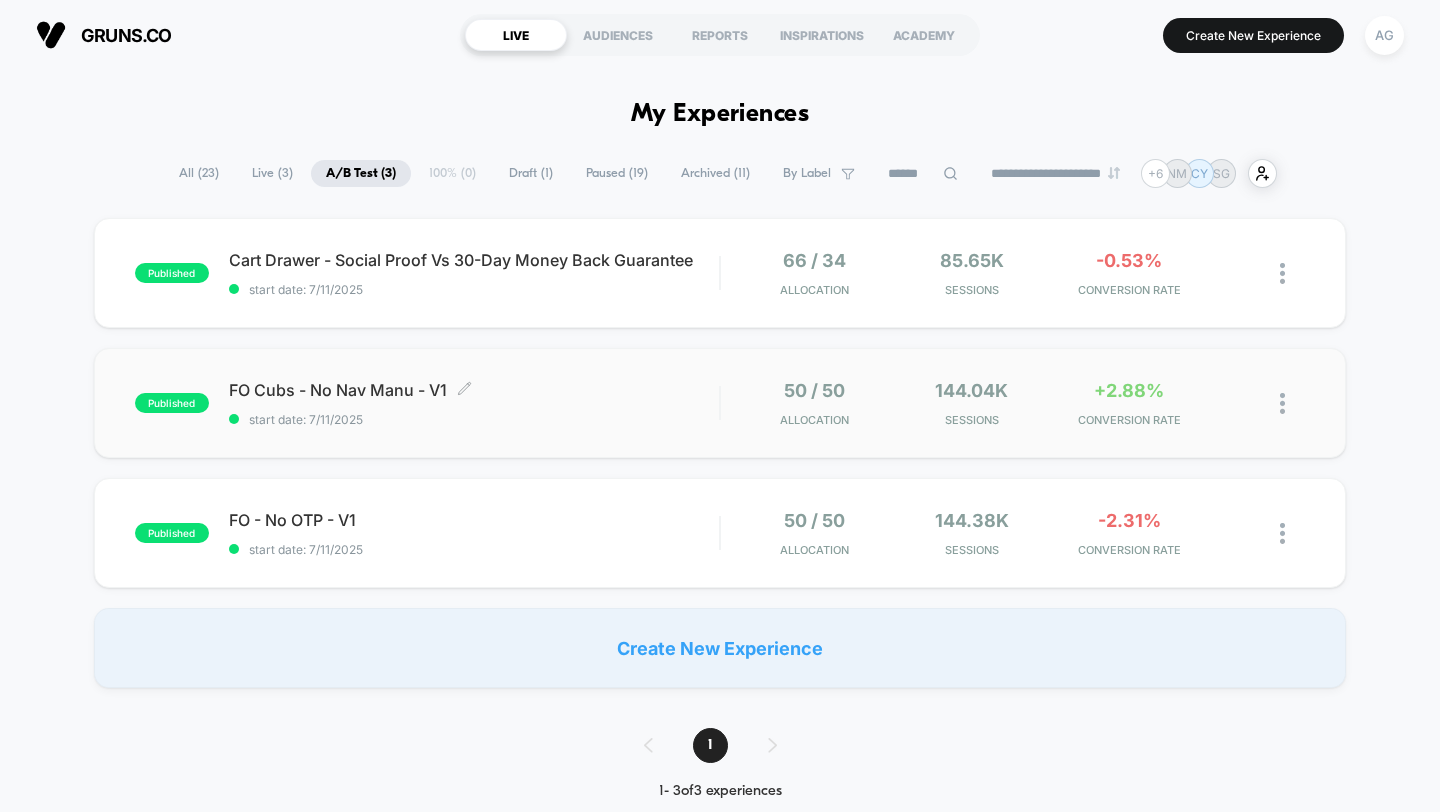 click on "start date: 7/11/2025" at bounding box center [474, 419] 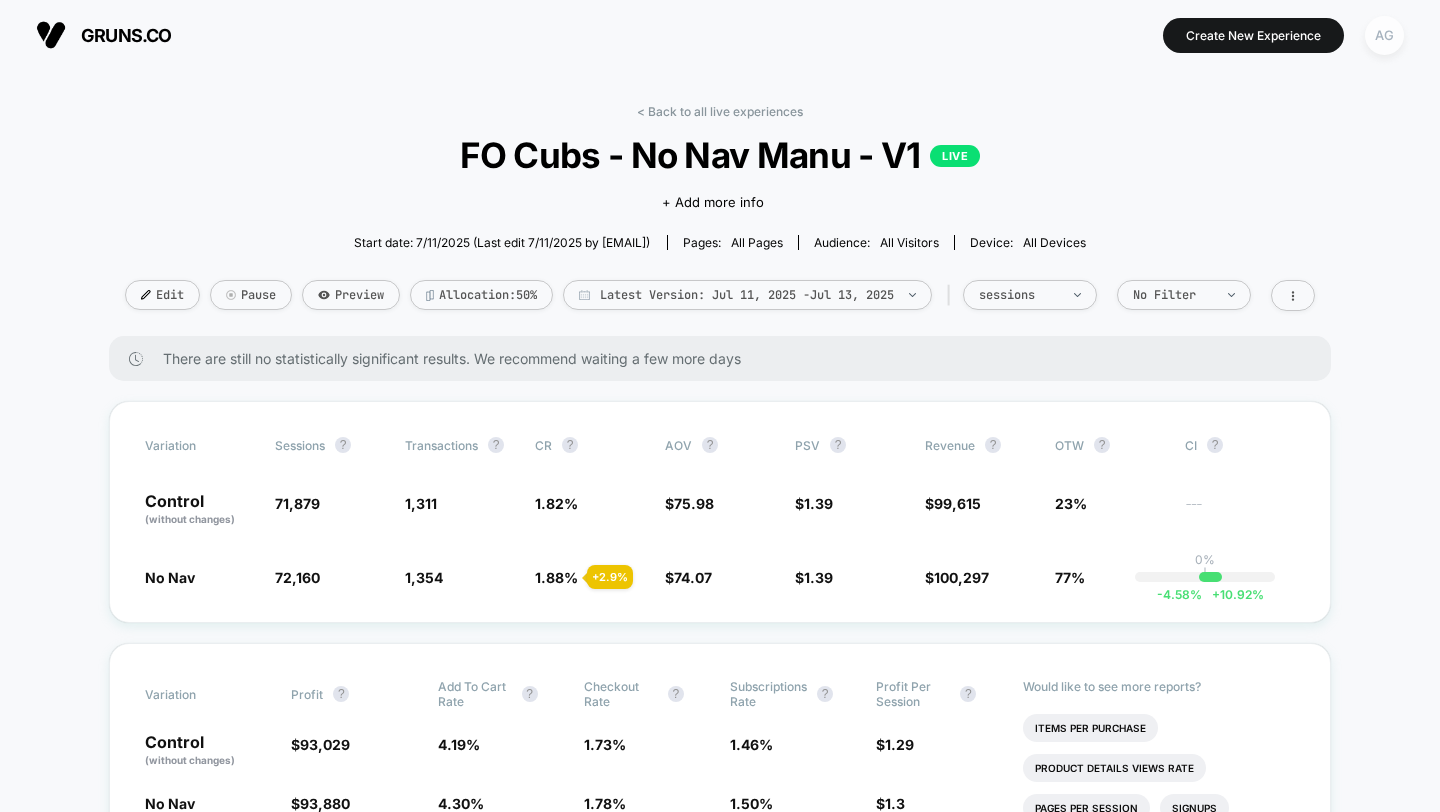 click on "AG" at bounding box center (1384, 35) 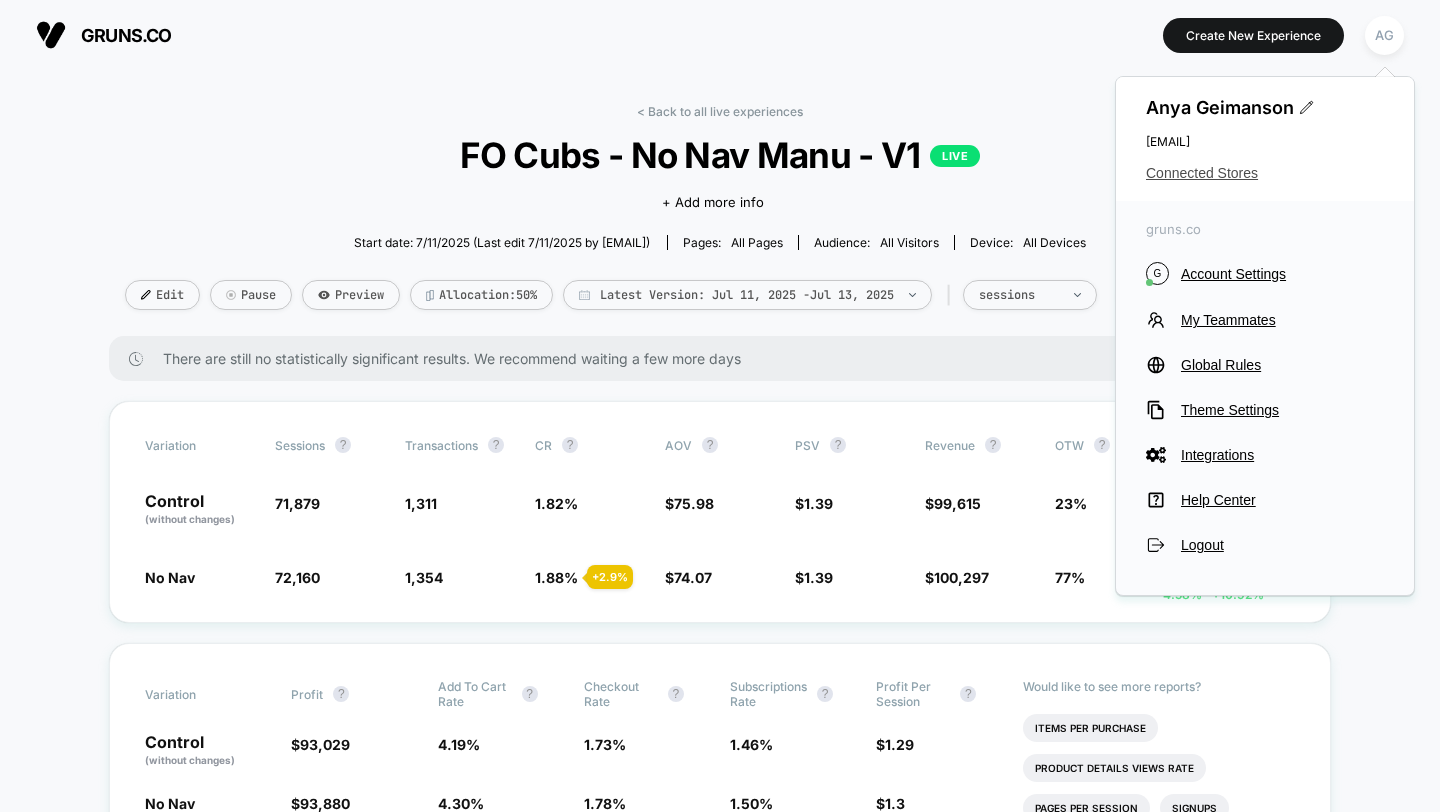 click on "Connected Stores" at bounding box center (1265, 173) 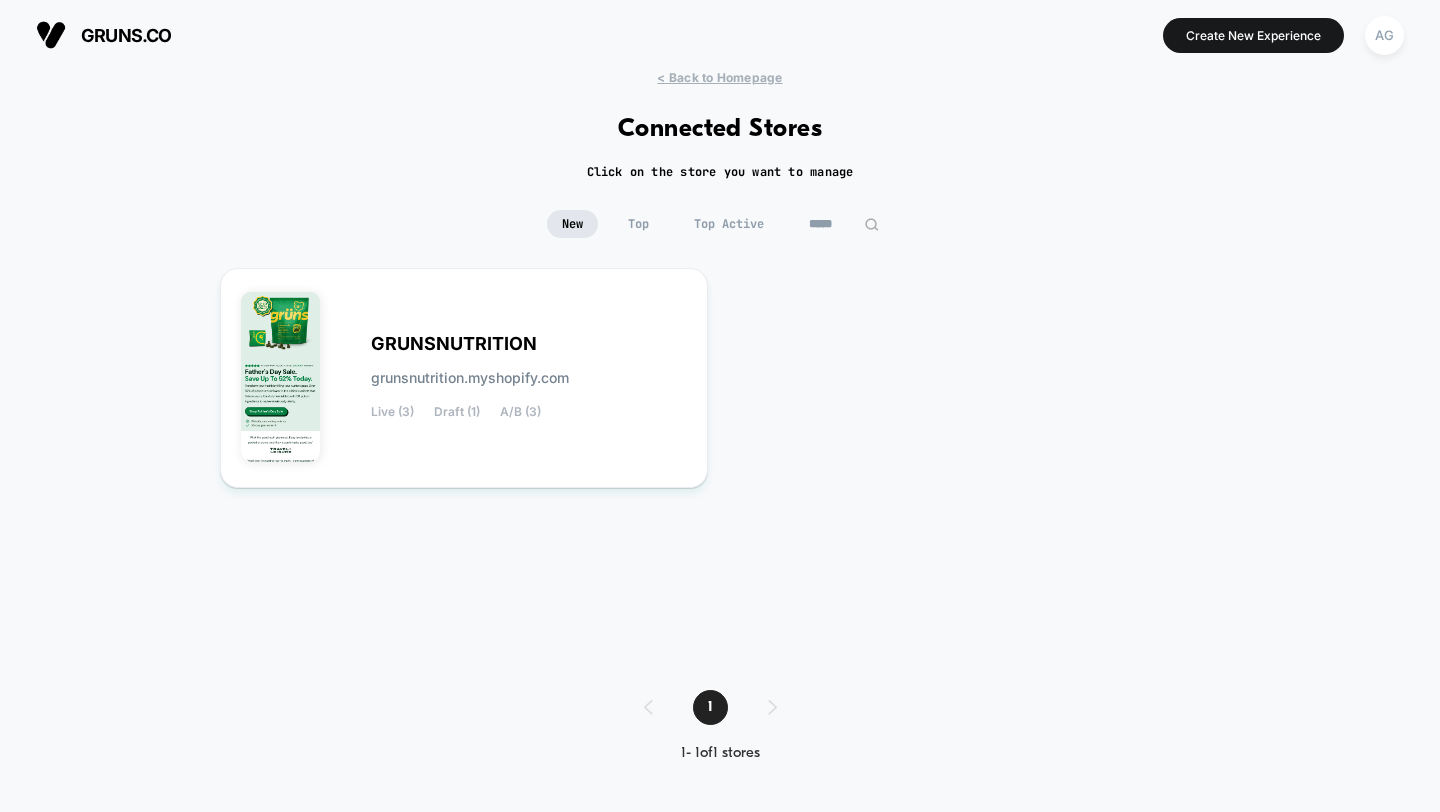 click on "*****" at bounding box center [844, 224] 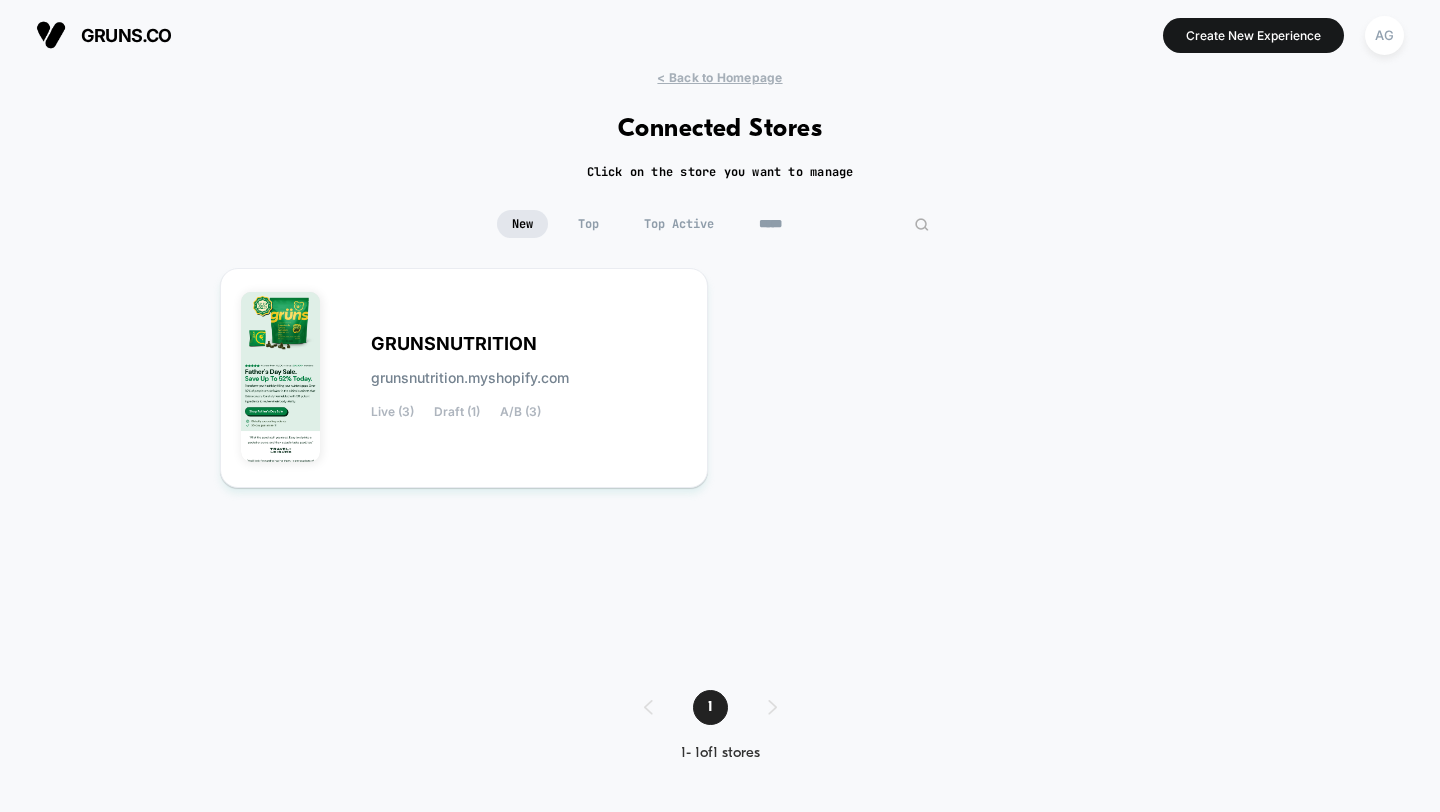 click on "*****" at bounding box center (844, 224) 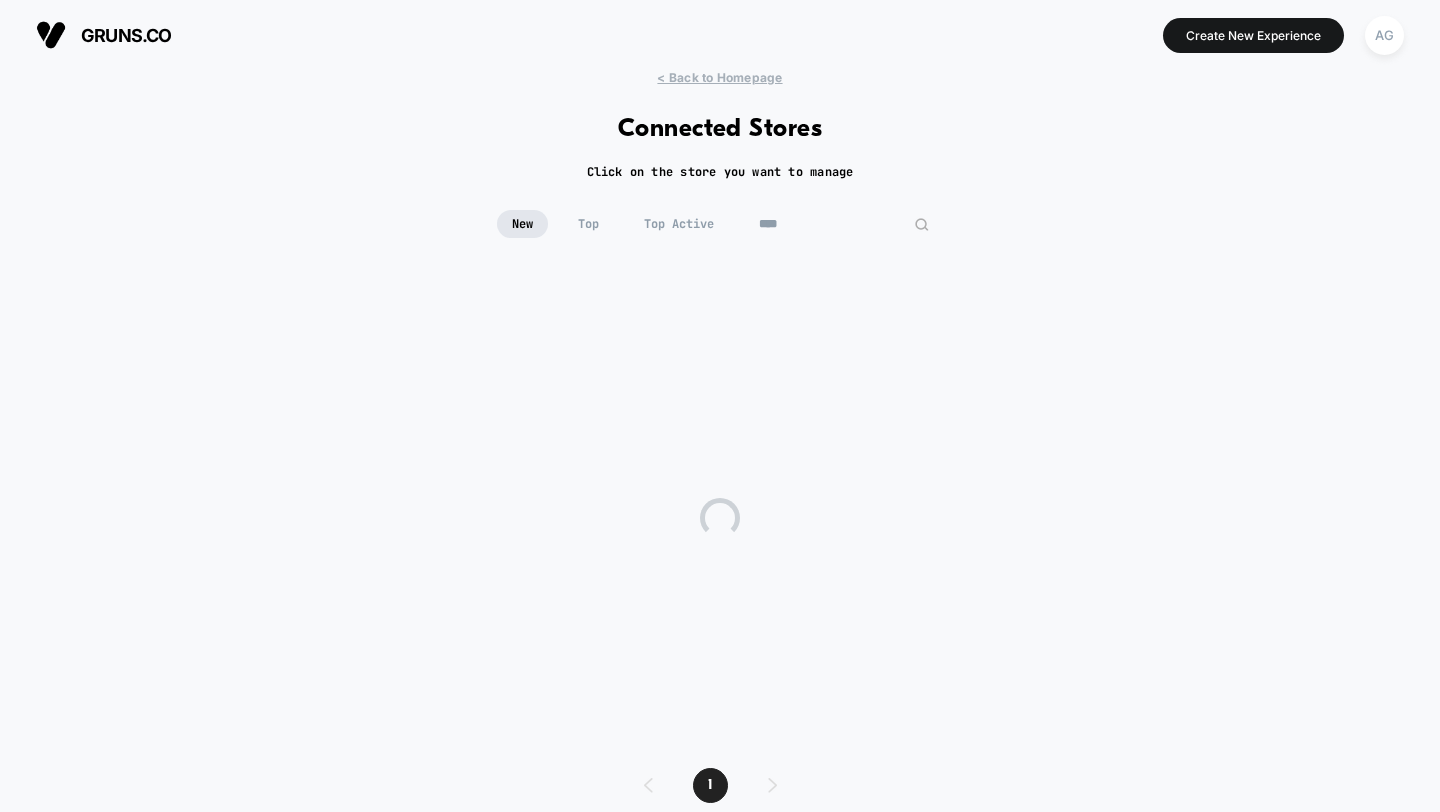 type on "*****" 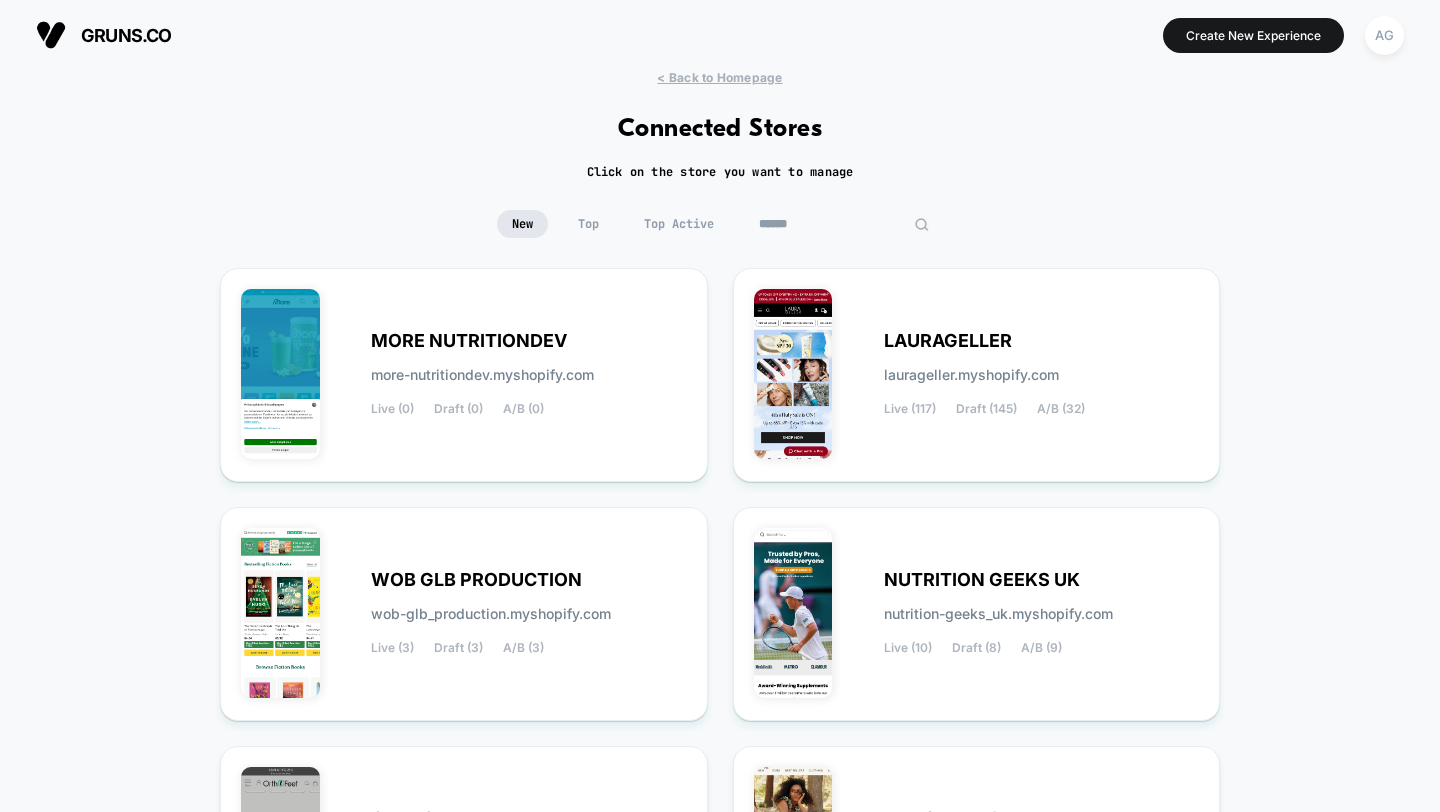 type 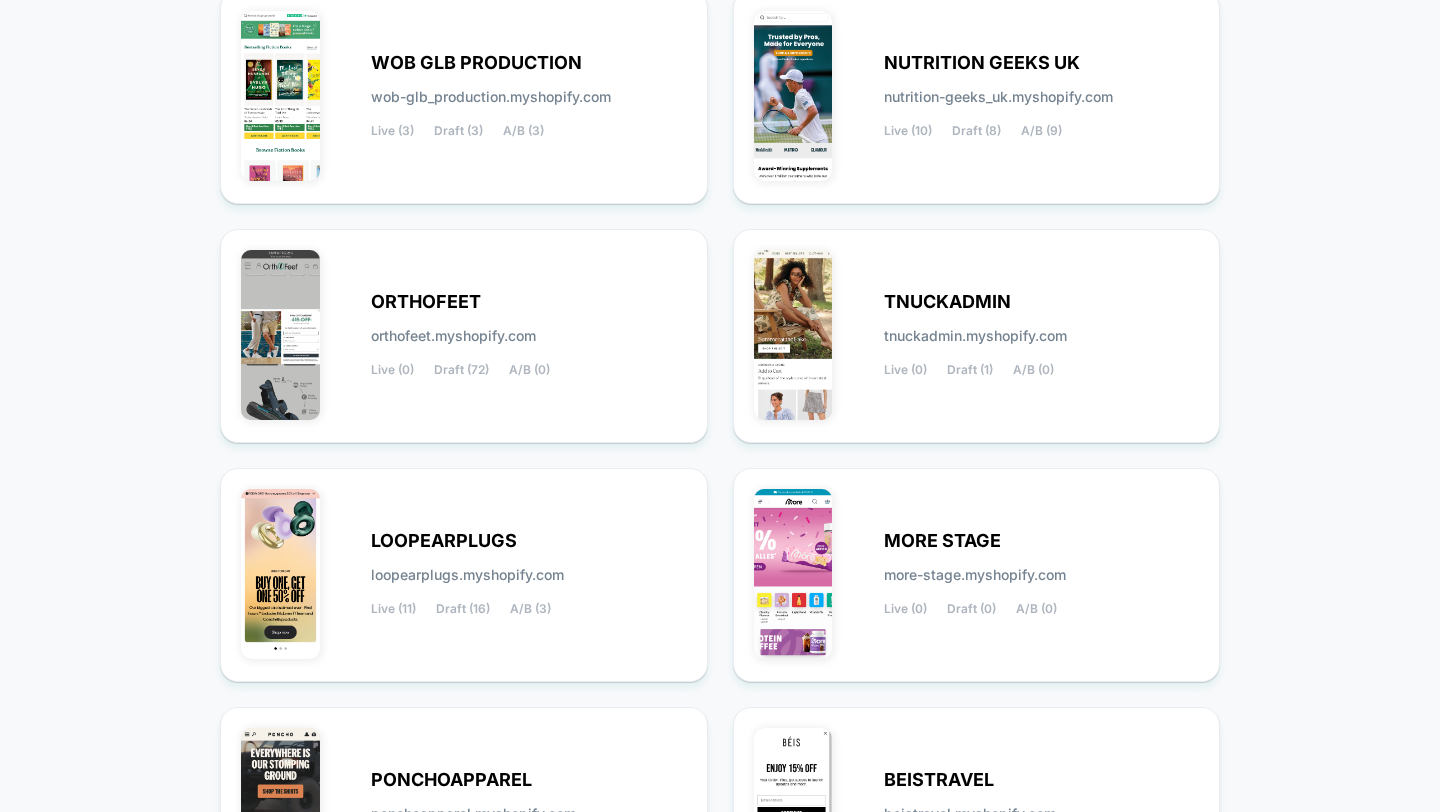 scroll, scrollTop: 789, scrollLeft: 0, axis: vertical 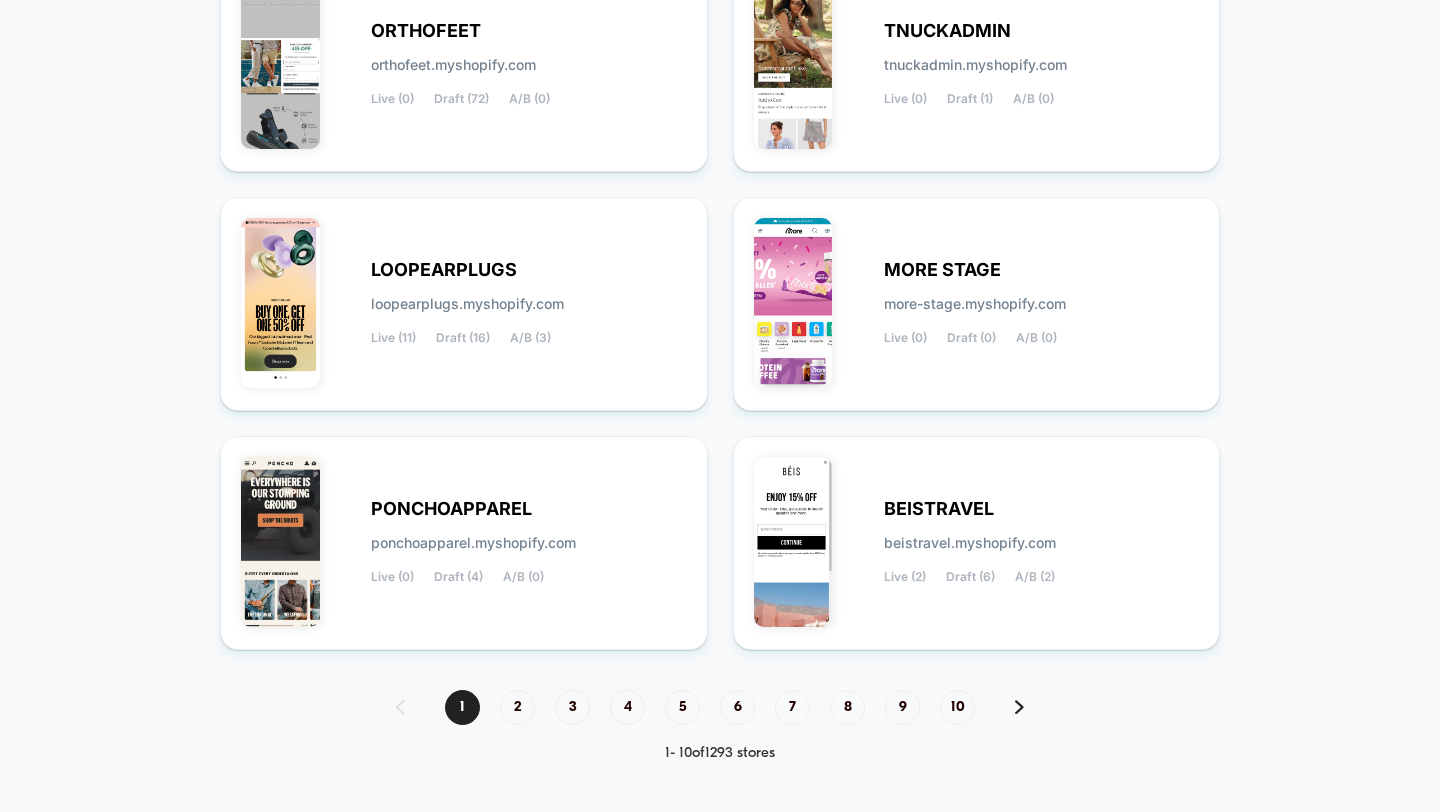 click on "1 2 3 4 5 6 7 8 9 10" at bounding box center (720, 707) 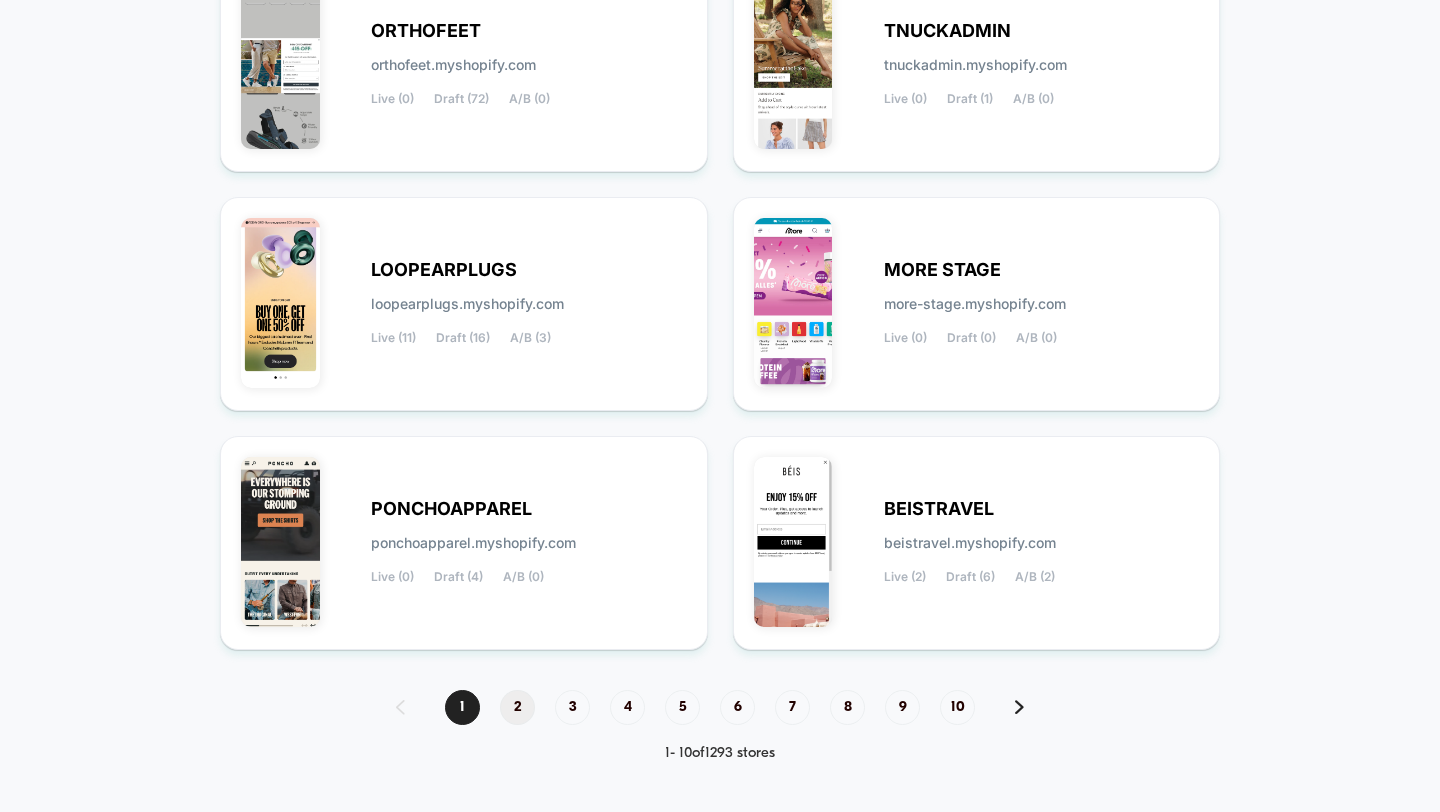 click on "2" at bounding box center (517, 707) 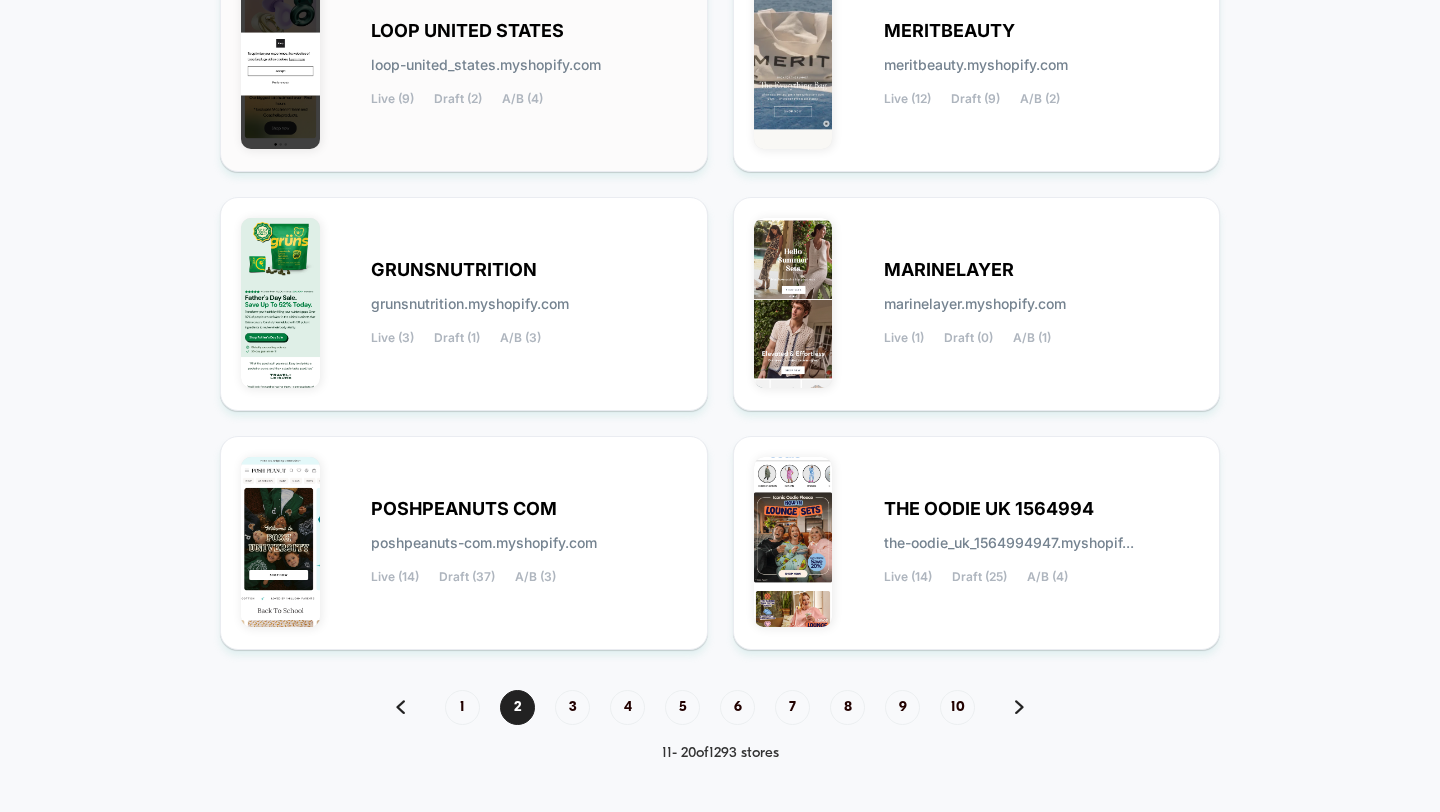 scroll, scrollTop: 789, scrollLeft: 0, axis: vertical 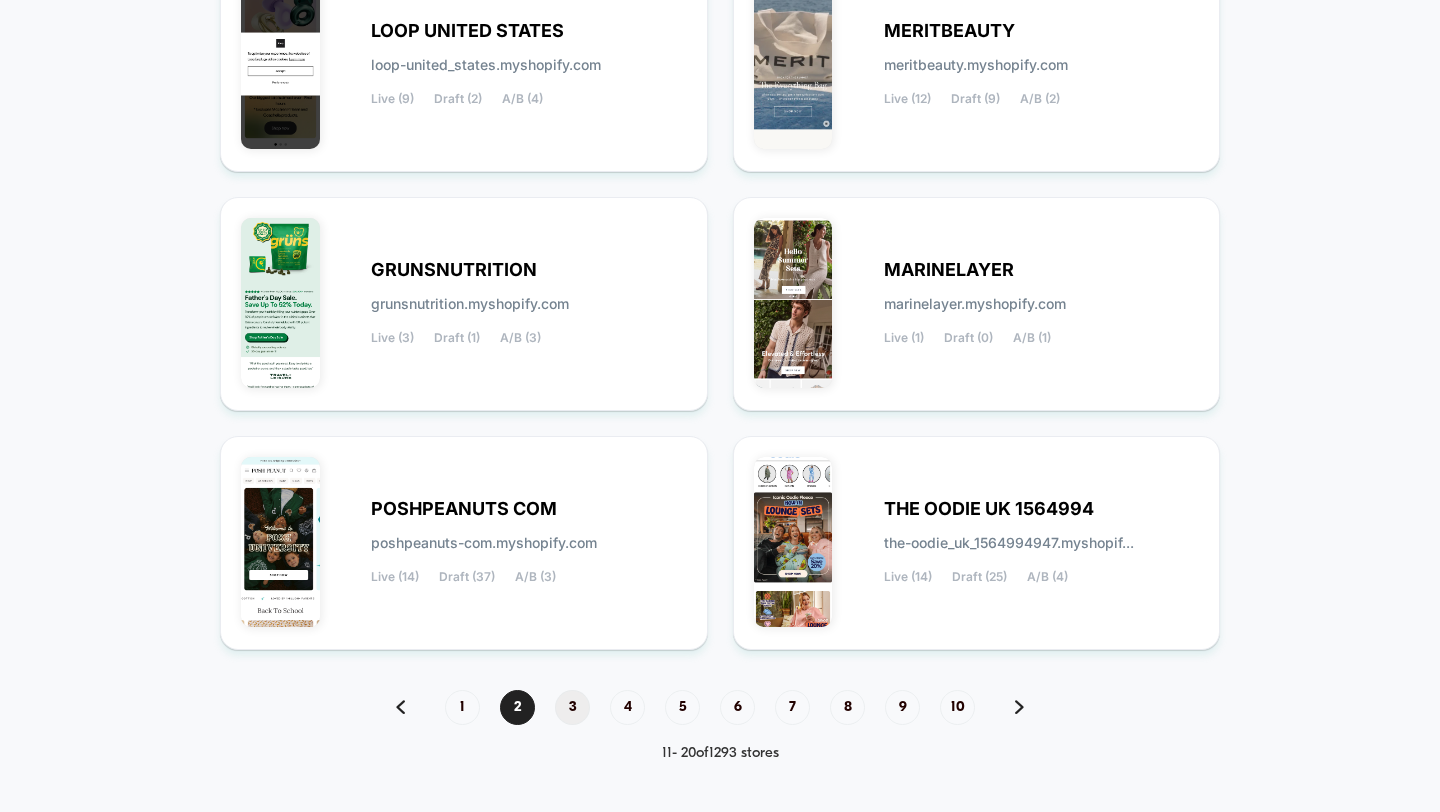 click on "3" at bounding box center (572, 707) 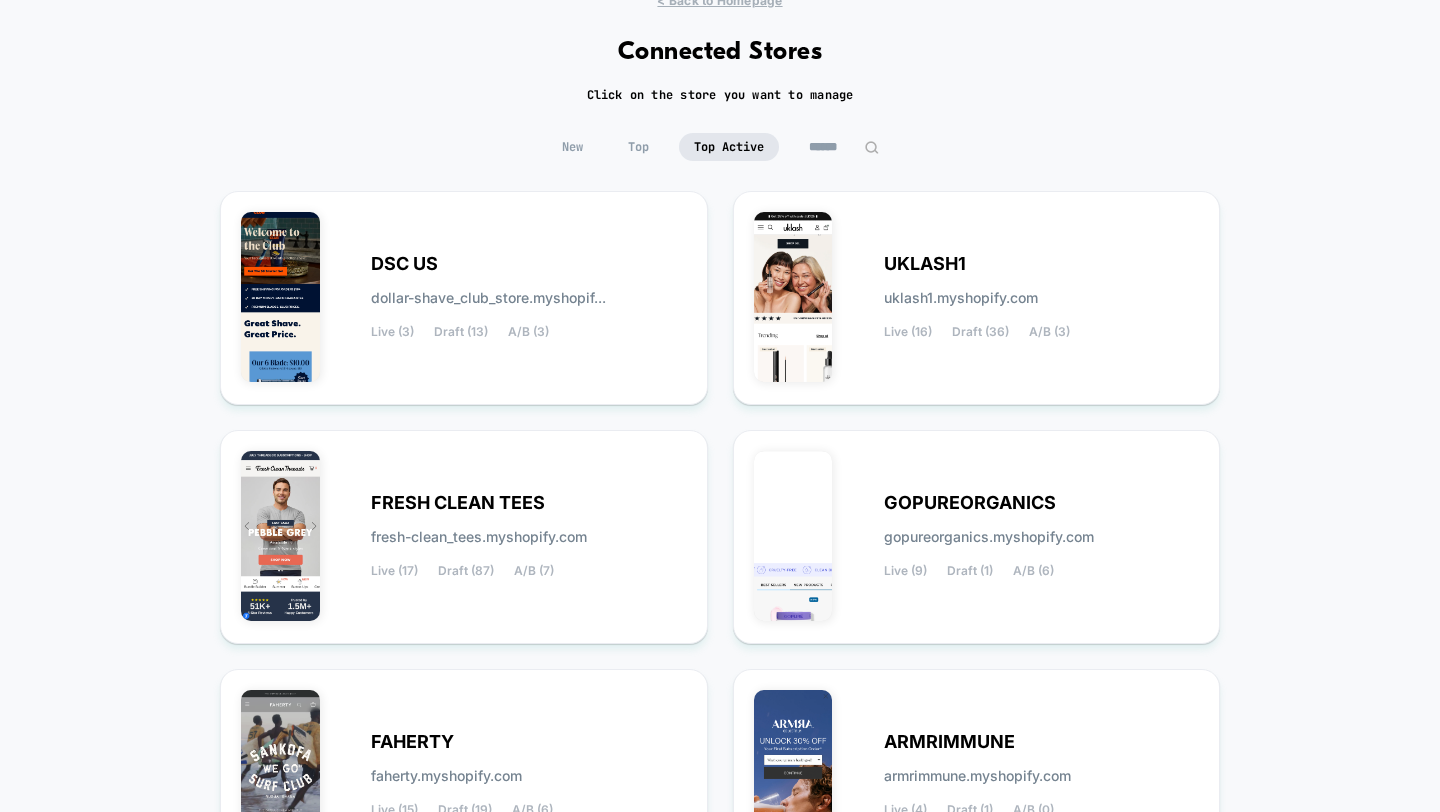 scroll, scrollTop: 789, scrollLeft: 0, axis: vertical 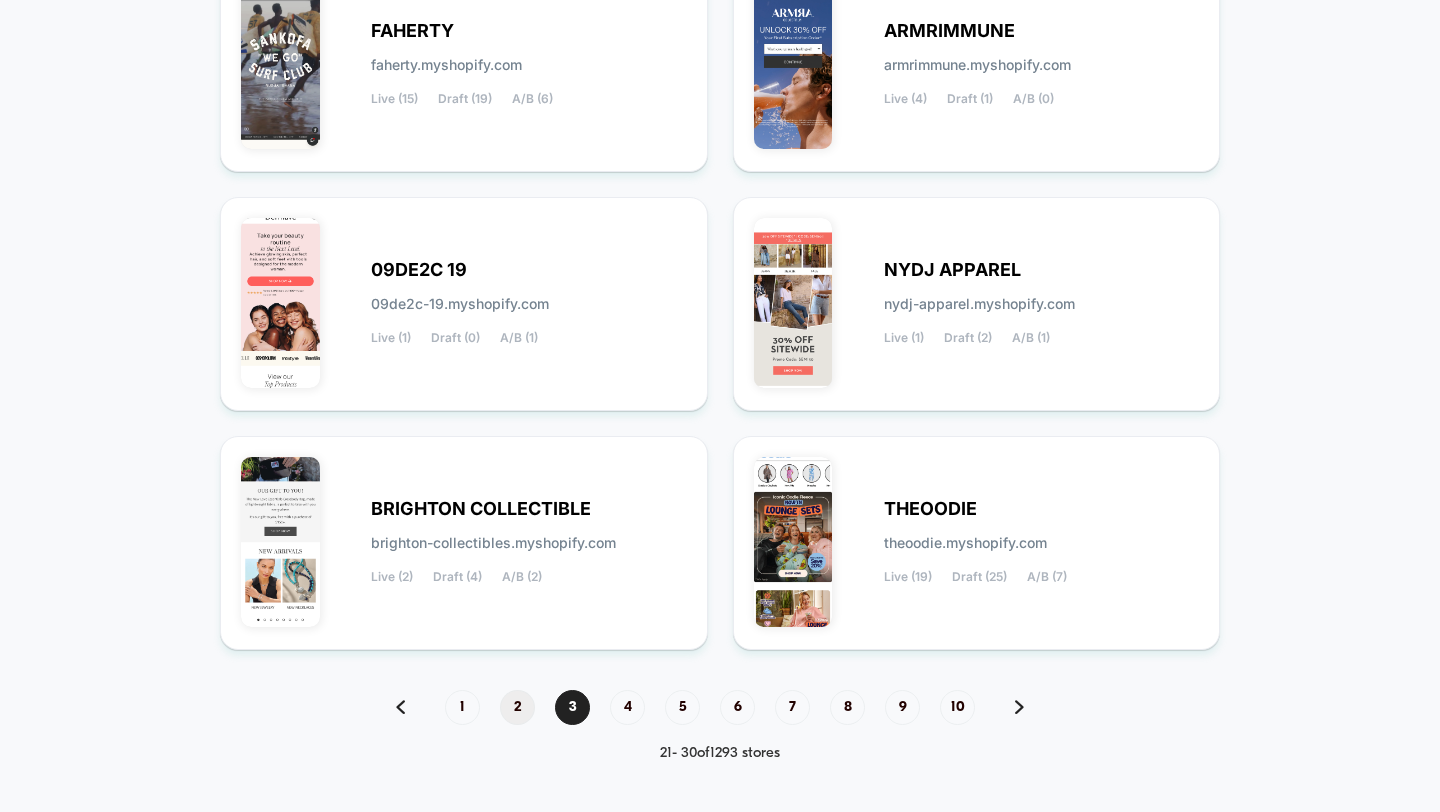 click on "2" at bounding box center [517, 707] 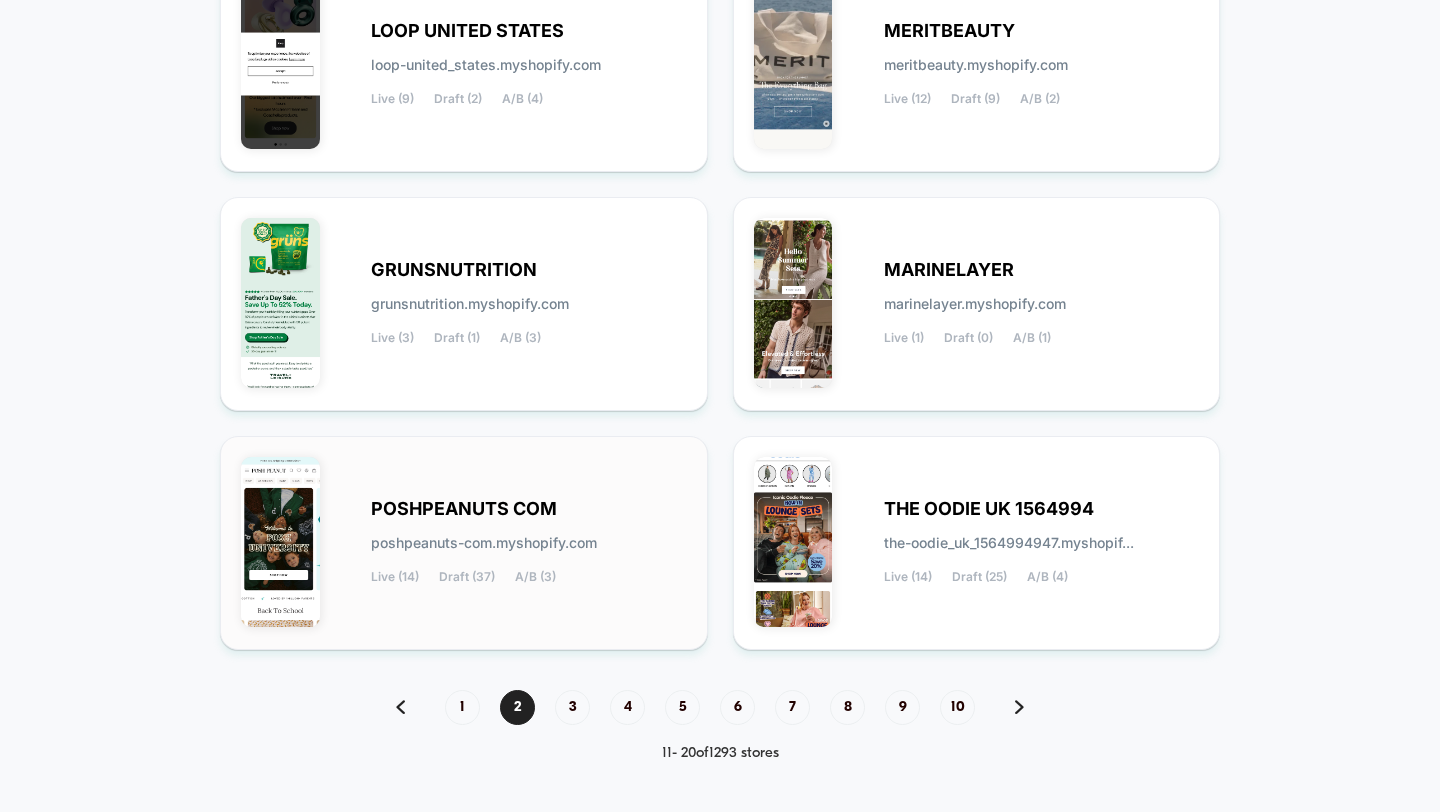 click on "[DOMAIN] [DOMAIN] Live (14) Draft (37) A/B (3)" at bounding box center [464, 543] 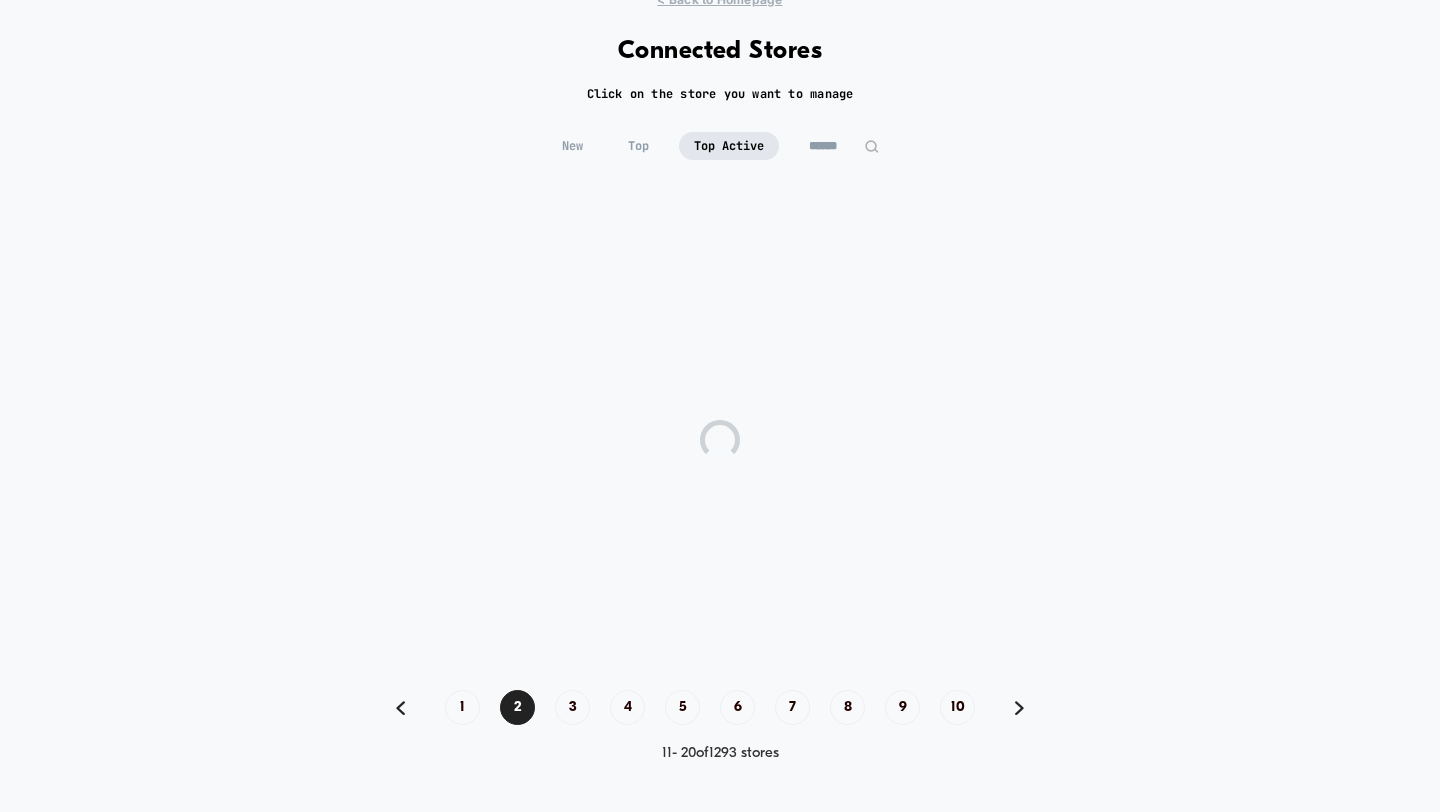 scroll, scrollTop: 77, scrollLeft: 0, axis: vertical 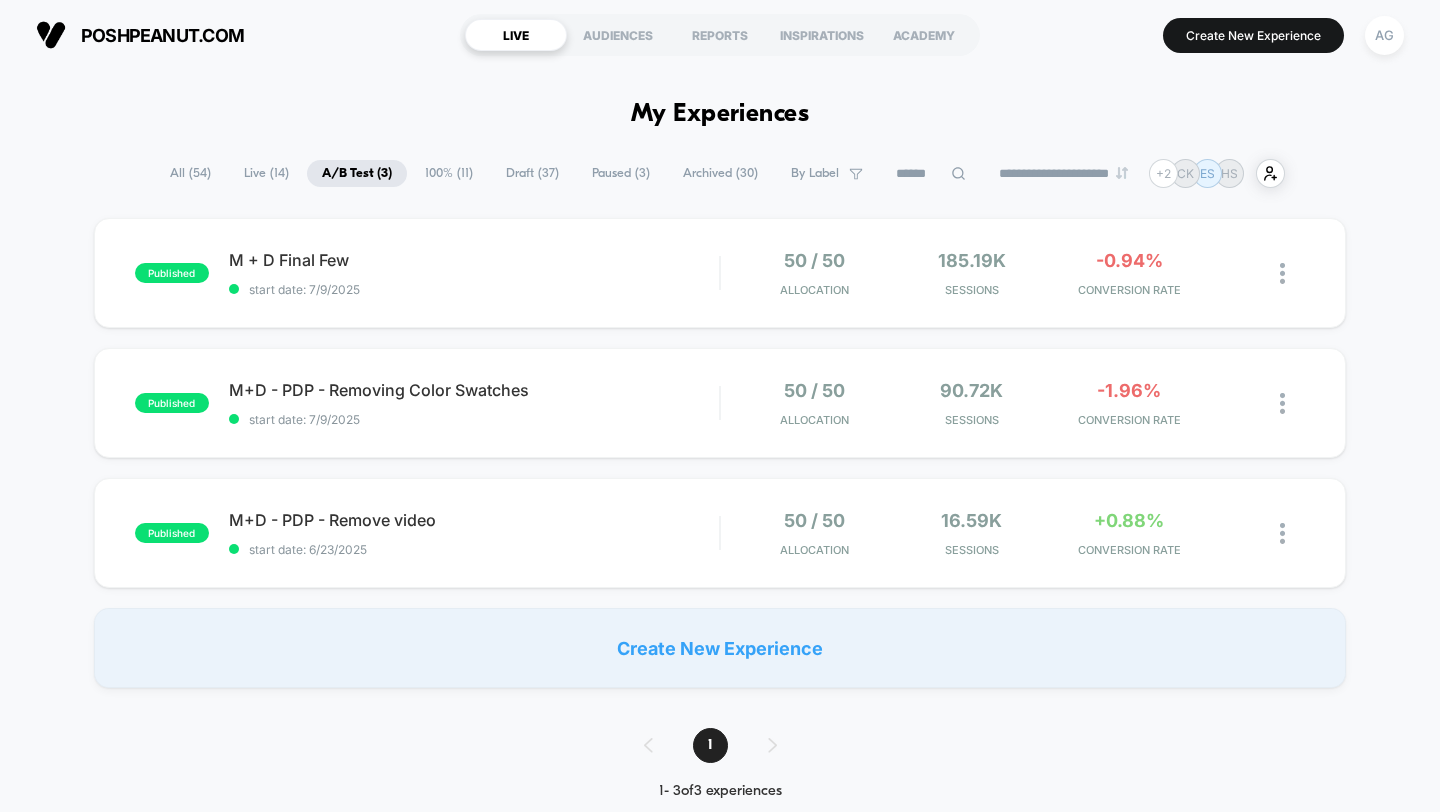 click on "AG" at bounding box center [1384, 35] 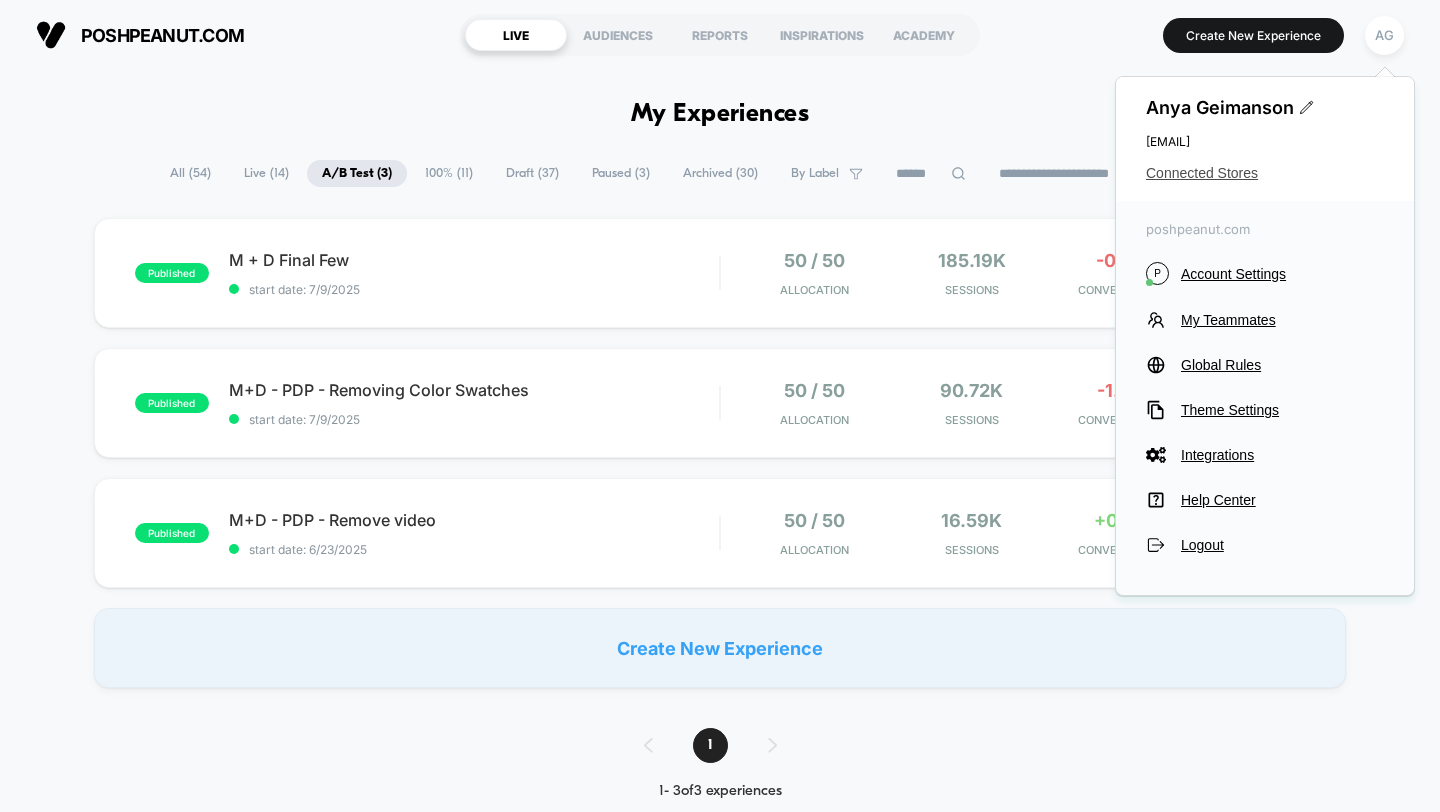 click on "Connected Stores" at bounding box center (1265, 173) 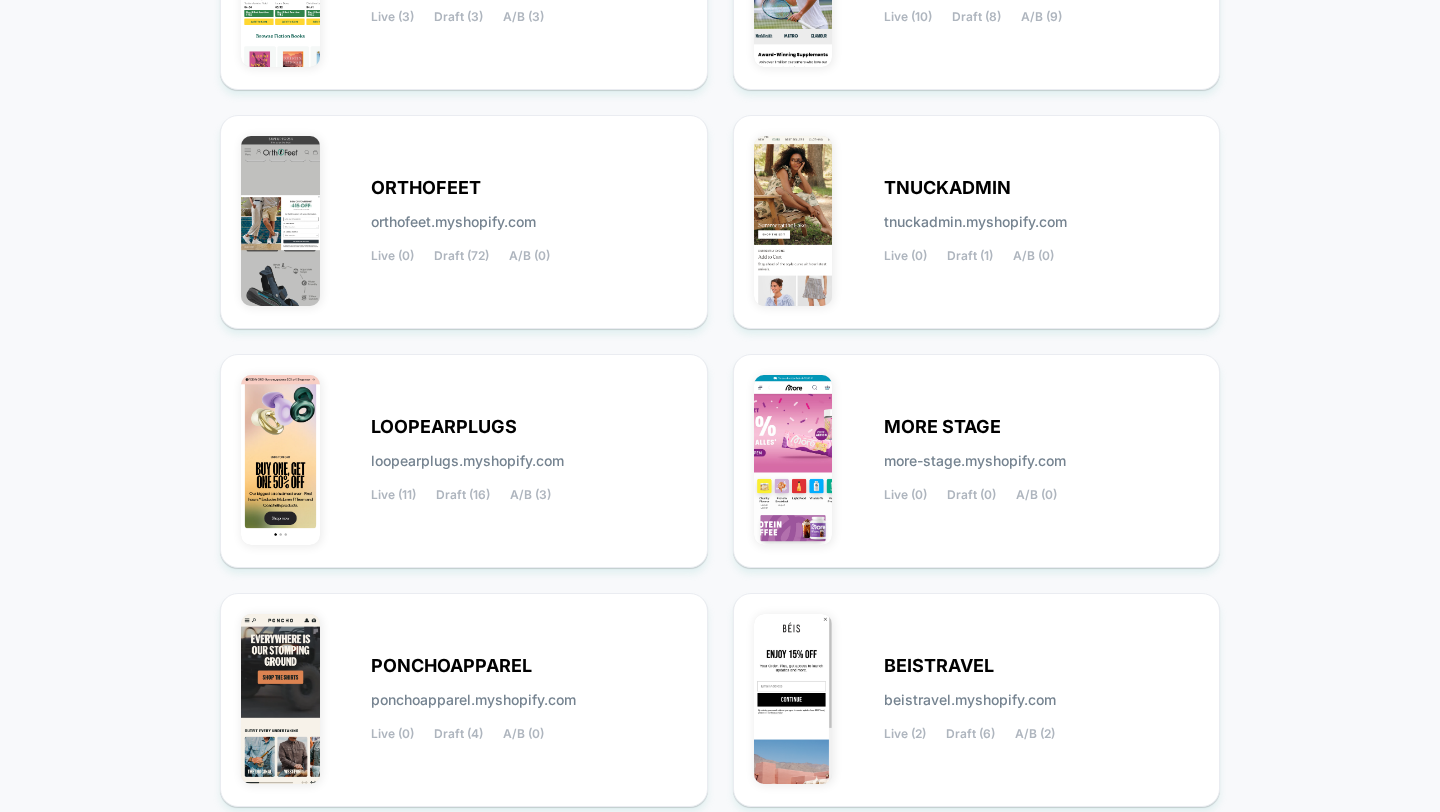 scroll, scrollTop: 789, scrollLeft: 0, axis: vertical 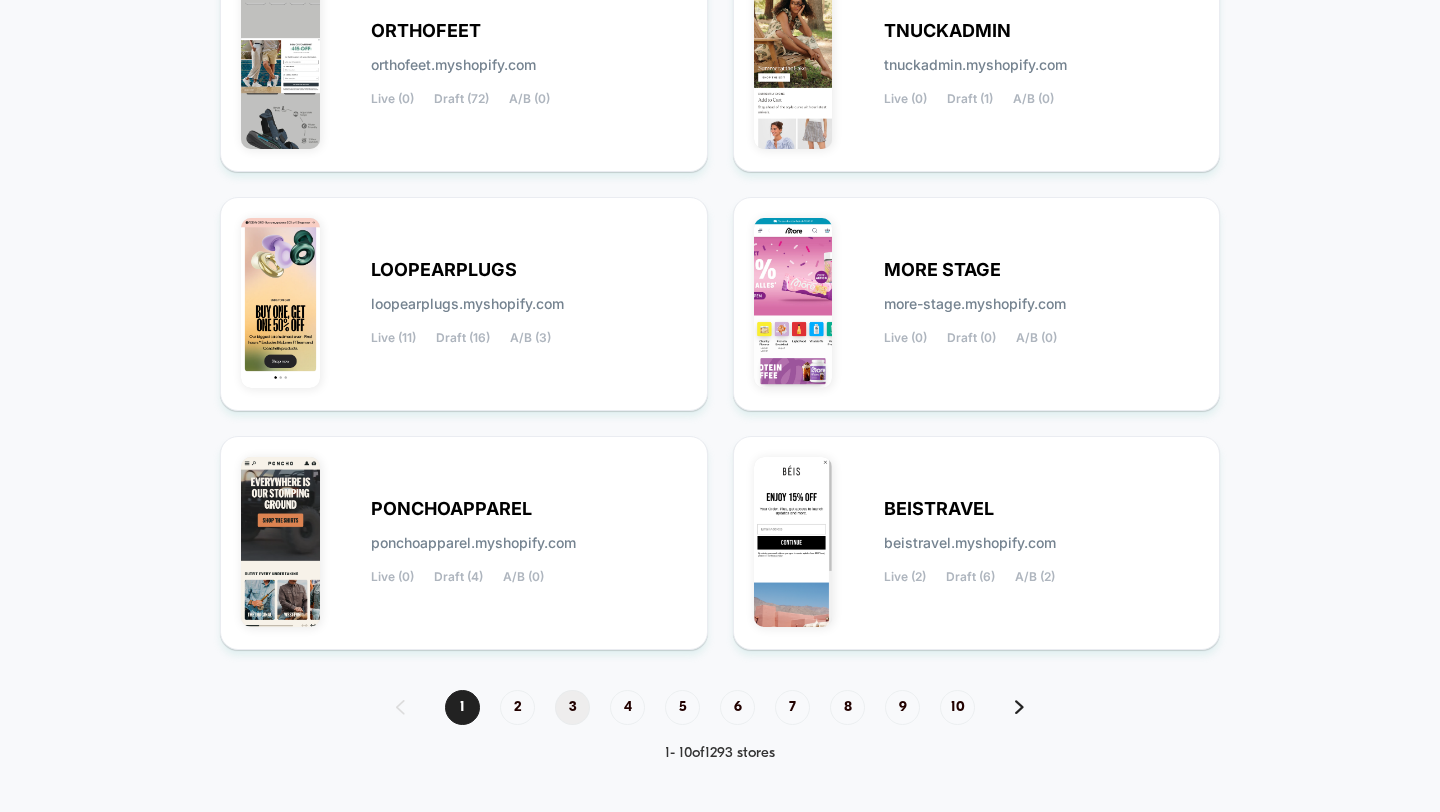 click on "3" at bounding box center (572, 707) 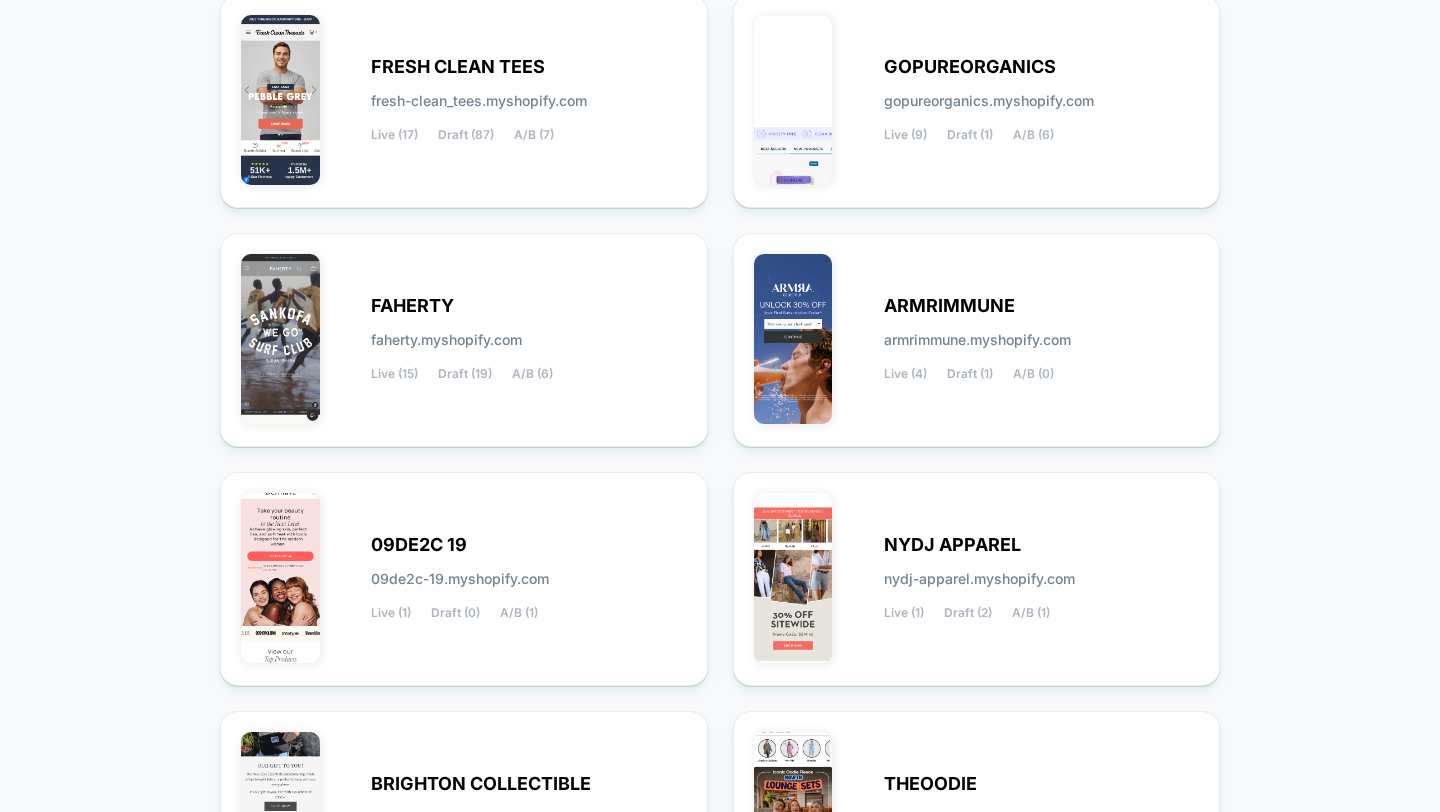 scroll, scrollTop: 507, scrollLeft: 0, axis: vertical 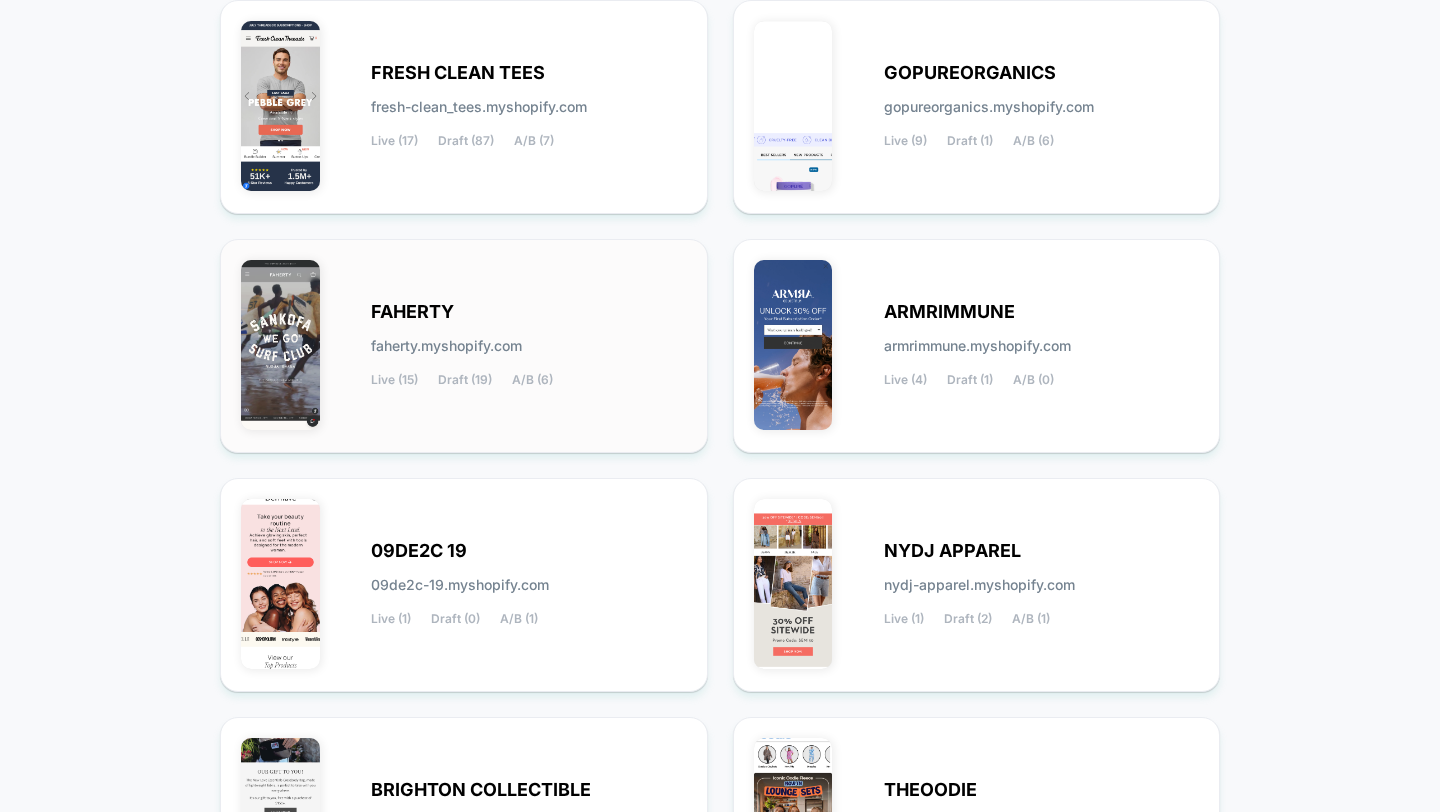 click on "FAHERTY faherty.myshopify.com Live (15) Draft (19) A/B (6)" at bounding box center (464, 346) 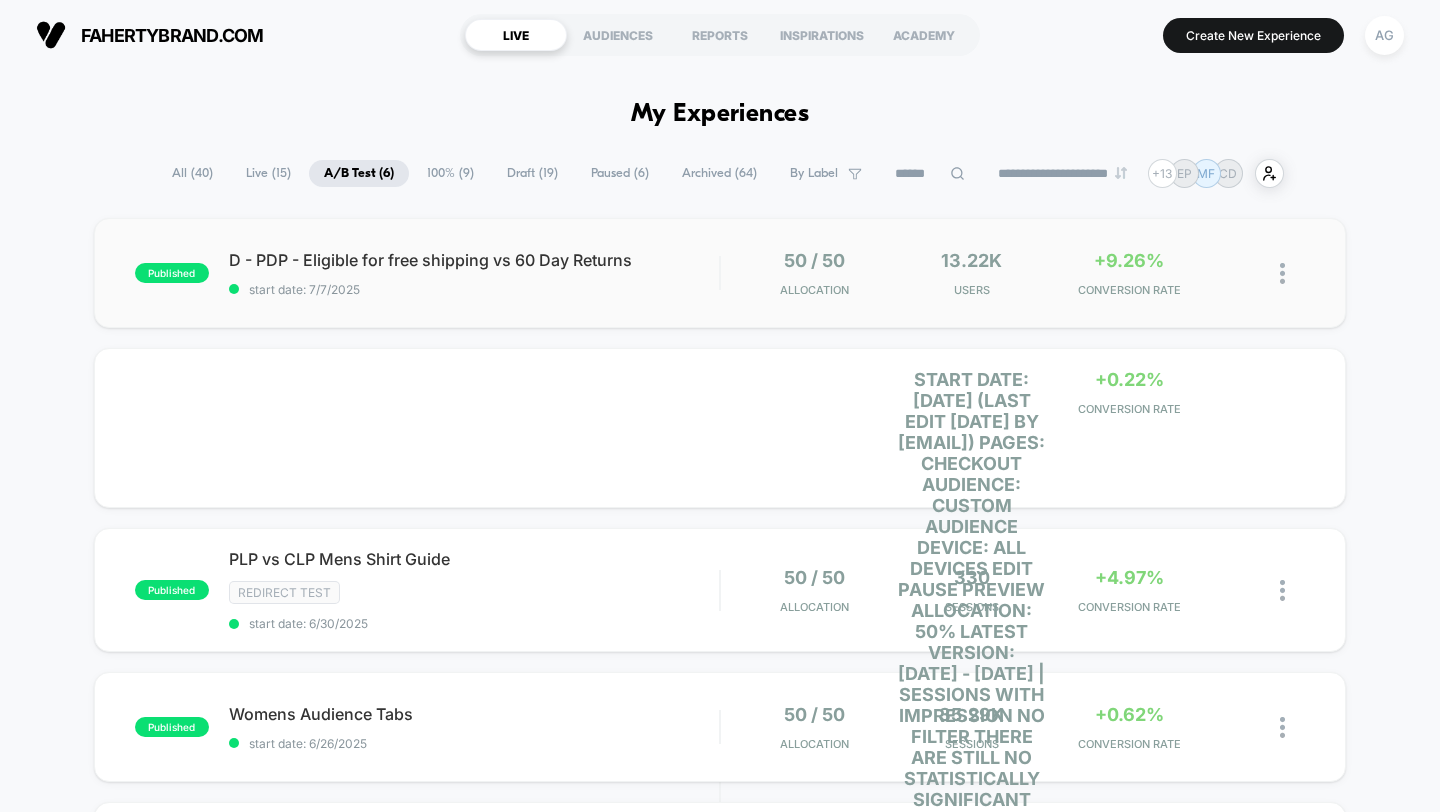 click on "13.22k Users" at bounding box center [971, 273] 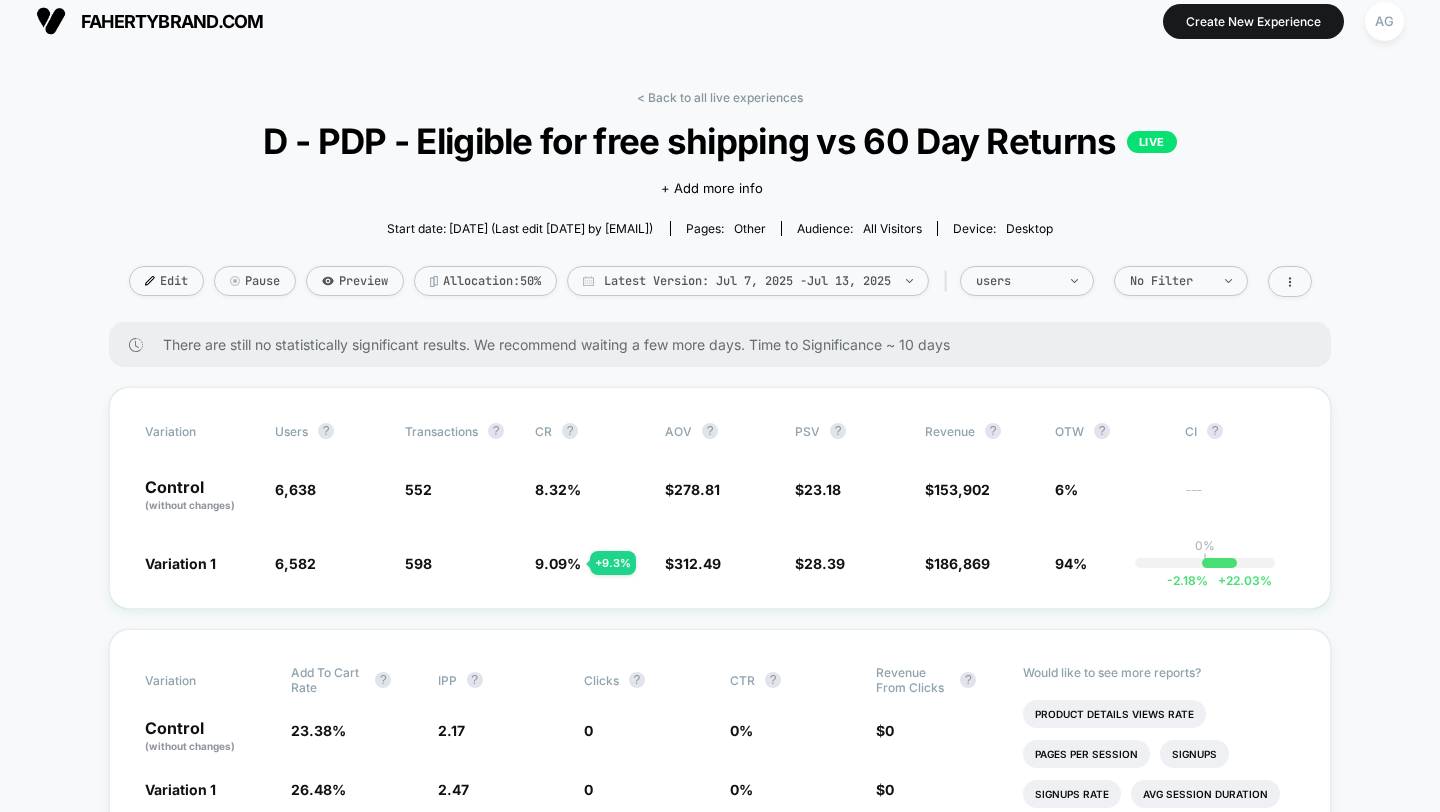 scroll, scrollTop: 23, scrollLeft: 0, axis: vertical 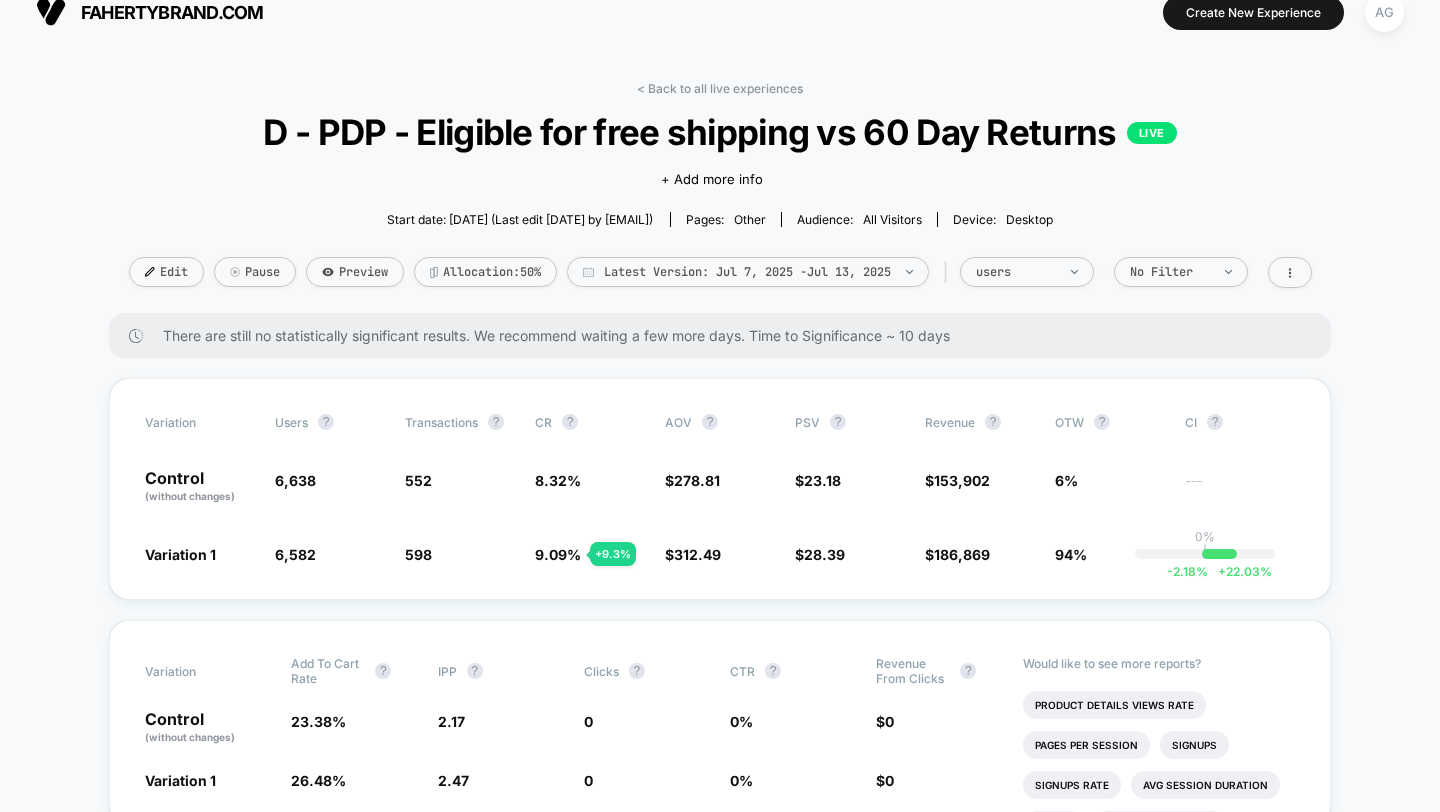 click on "AG" at bounding box center [1384, 12] 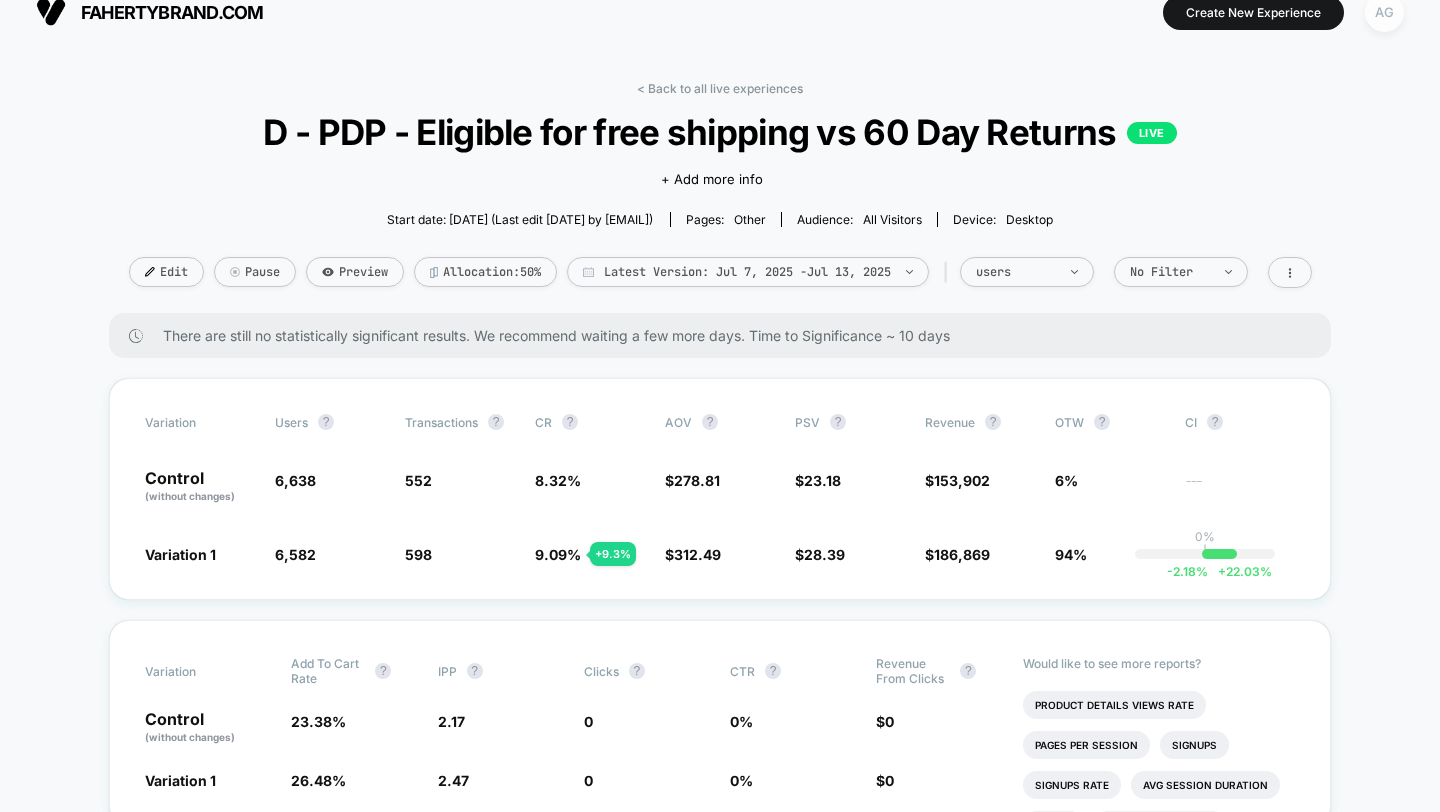 click on "AG" at bounding box center (1384, 12) 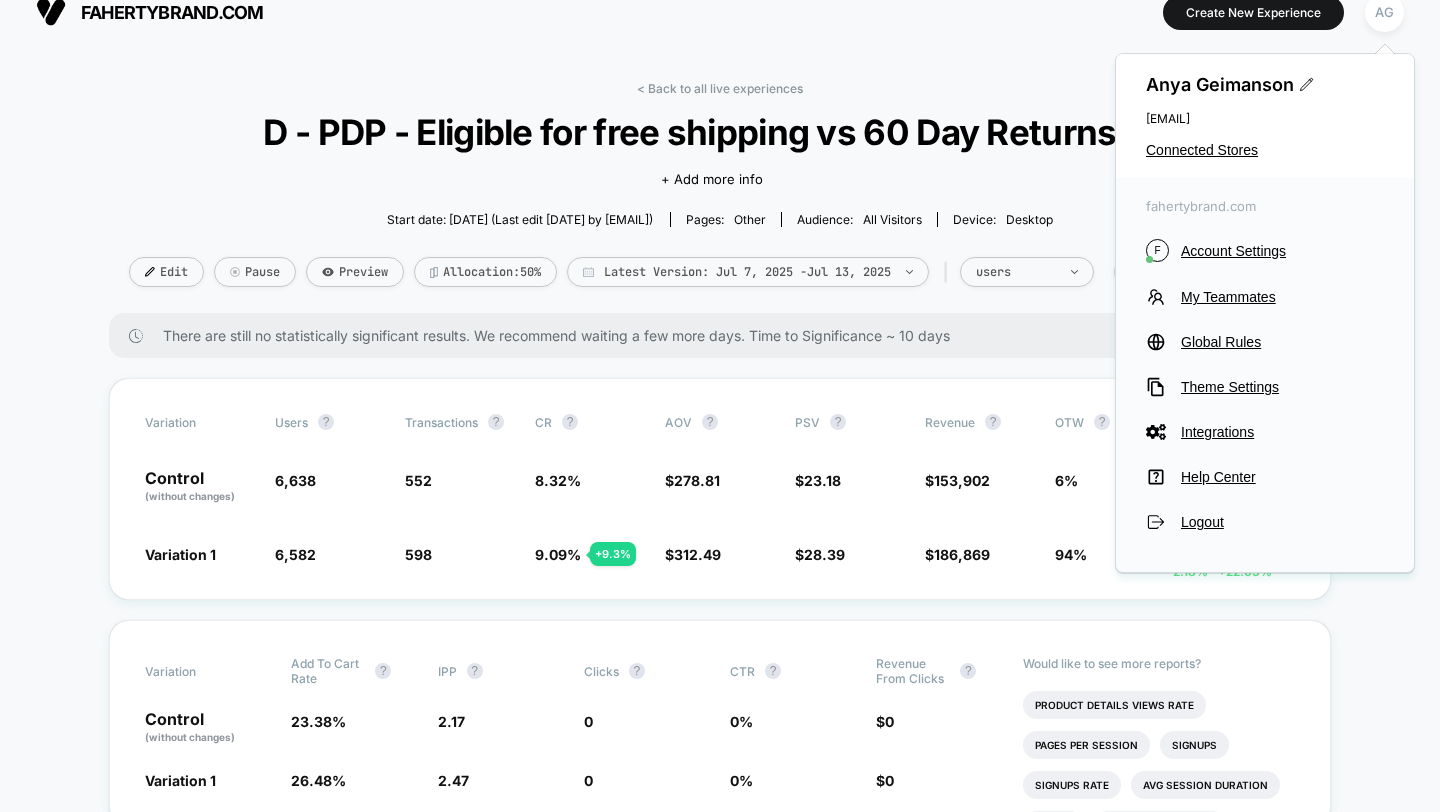 click on "[FIRST] [LAST] [EMAIL]" at bounding box center (1265, 116) 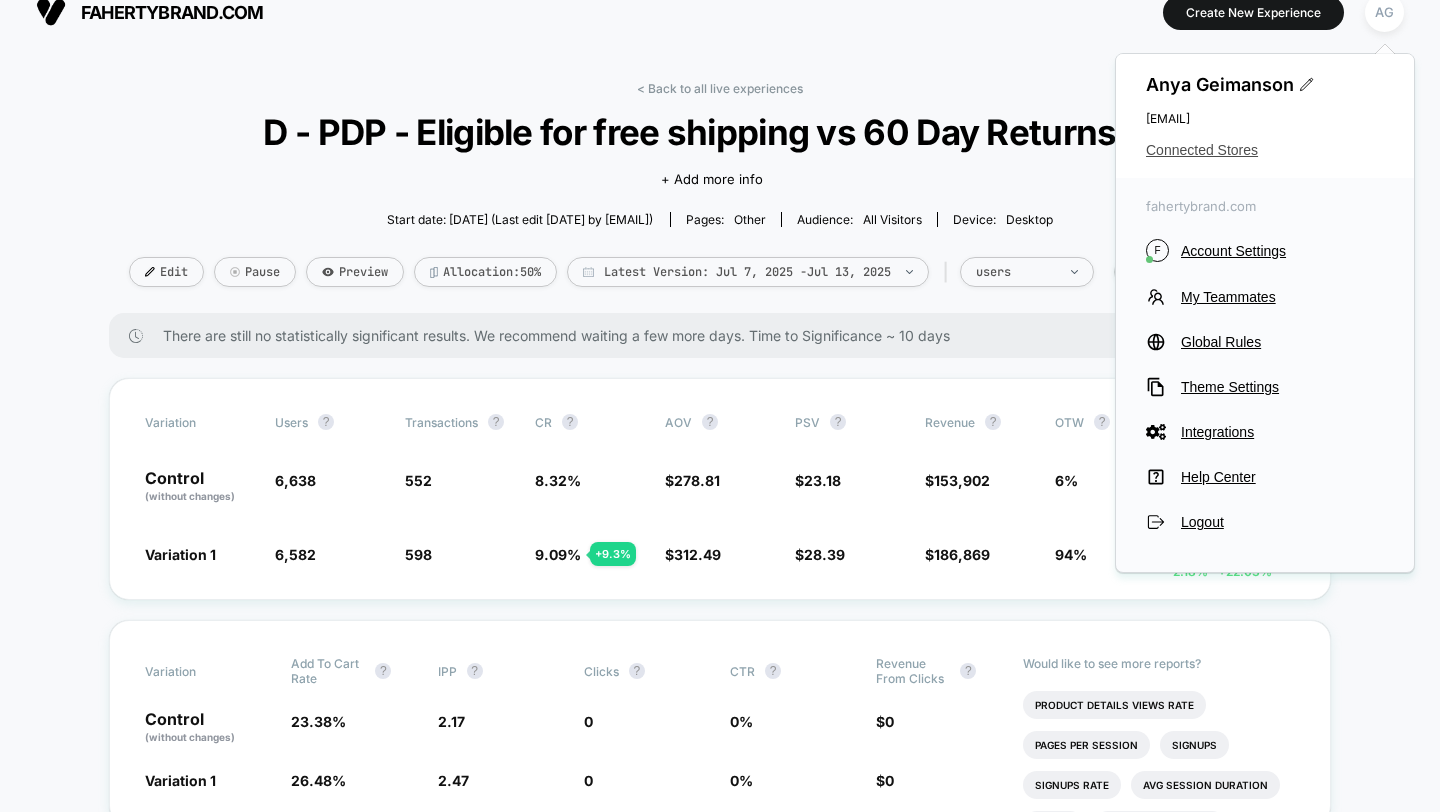 click on "Connected Stores" at bounding box center (1265, 150) 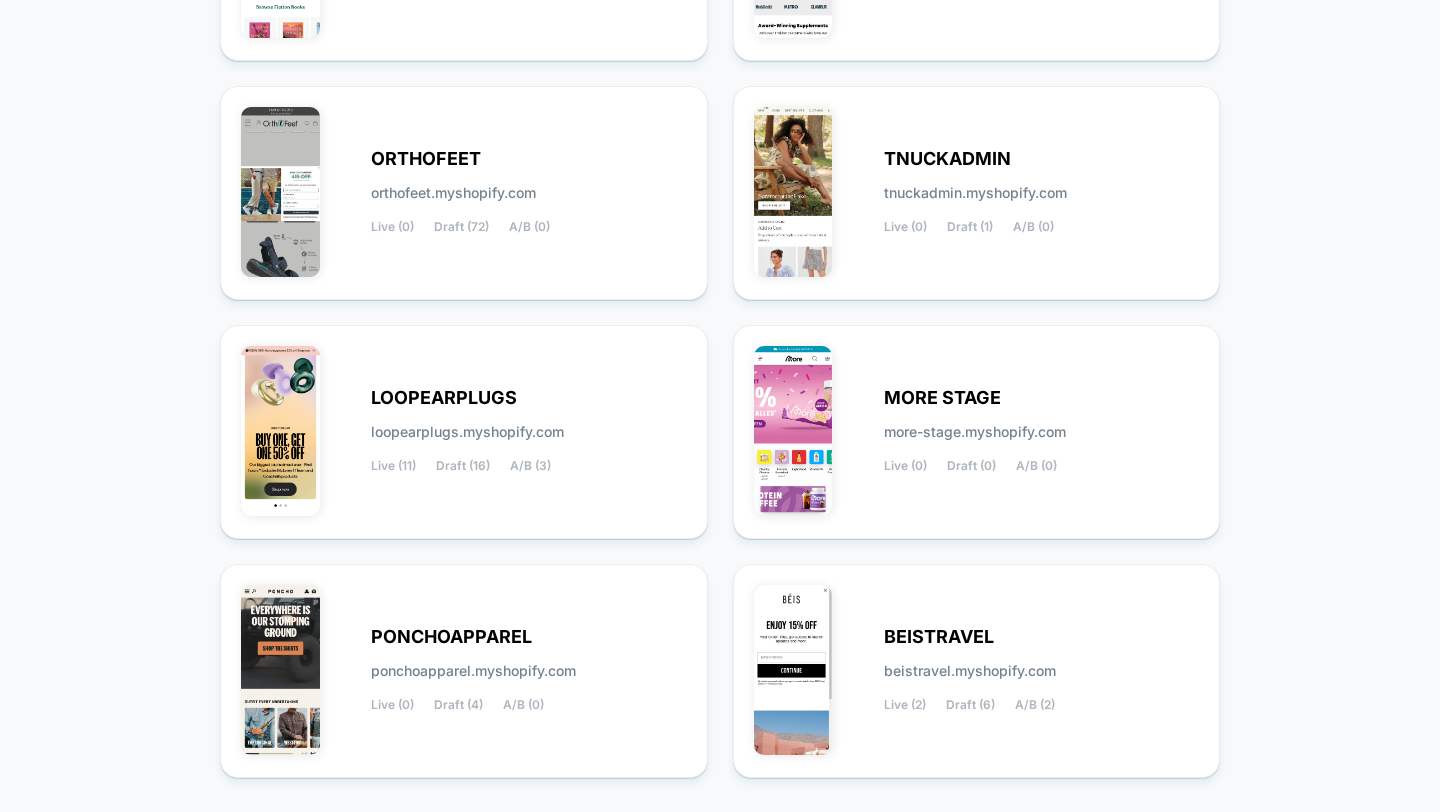 scroll, scrollTop: 789, scrollLeft: 0, axis: vertical 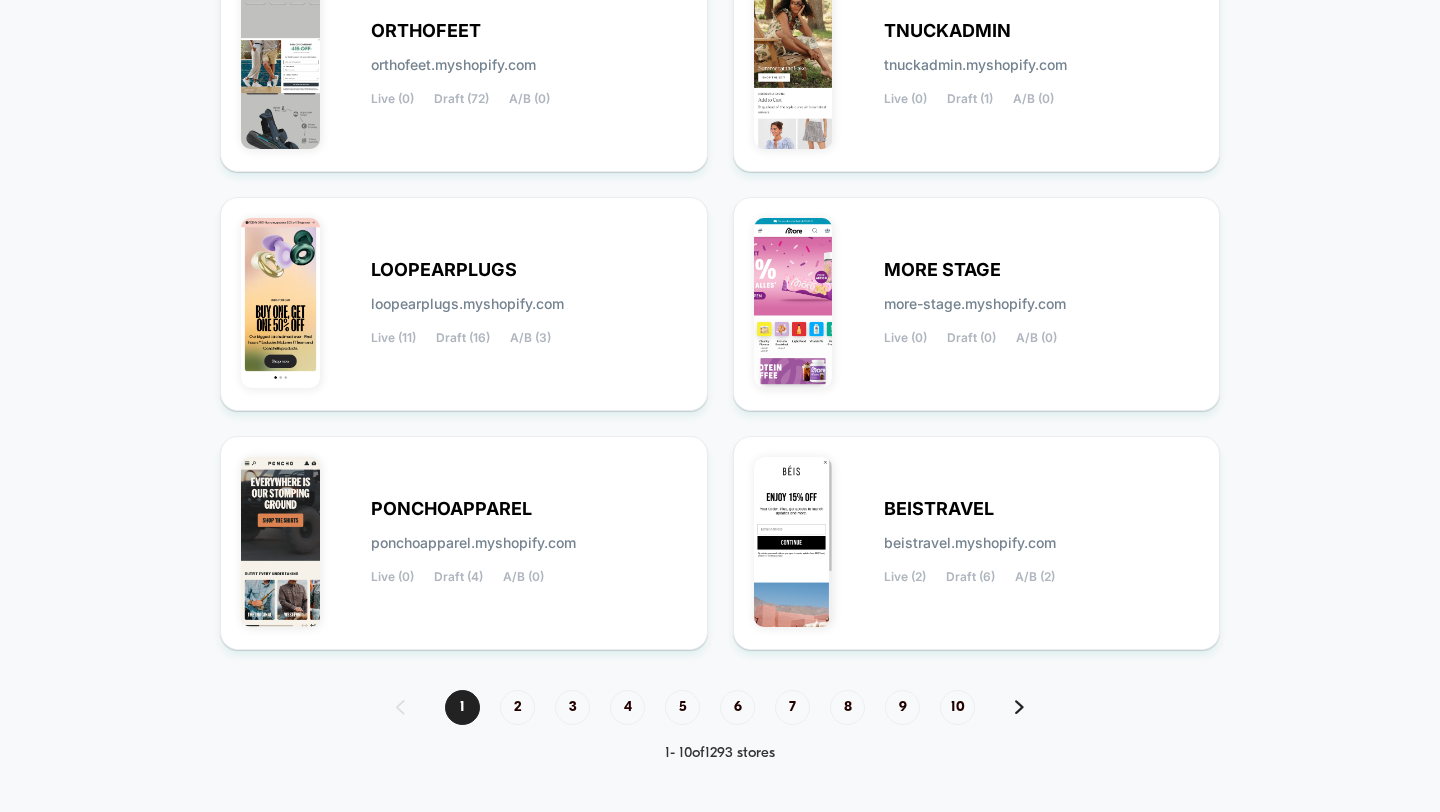 click on "1 2 3 4 5 6 7 8 9 10" at bounding box center (720, 707) 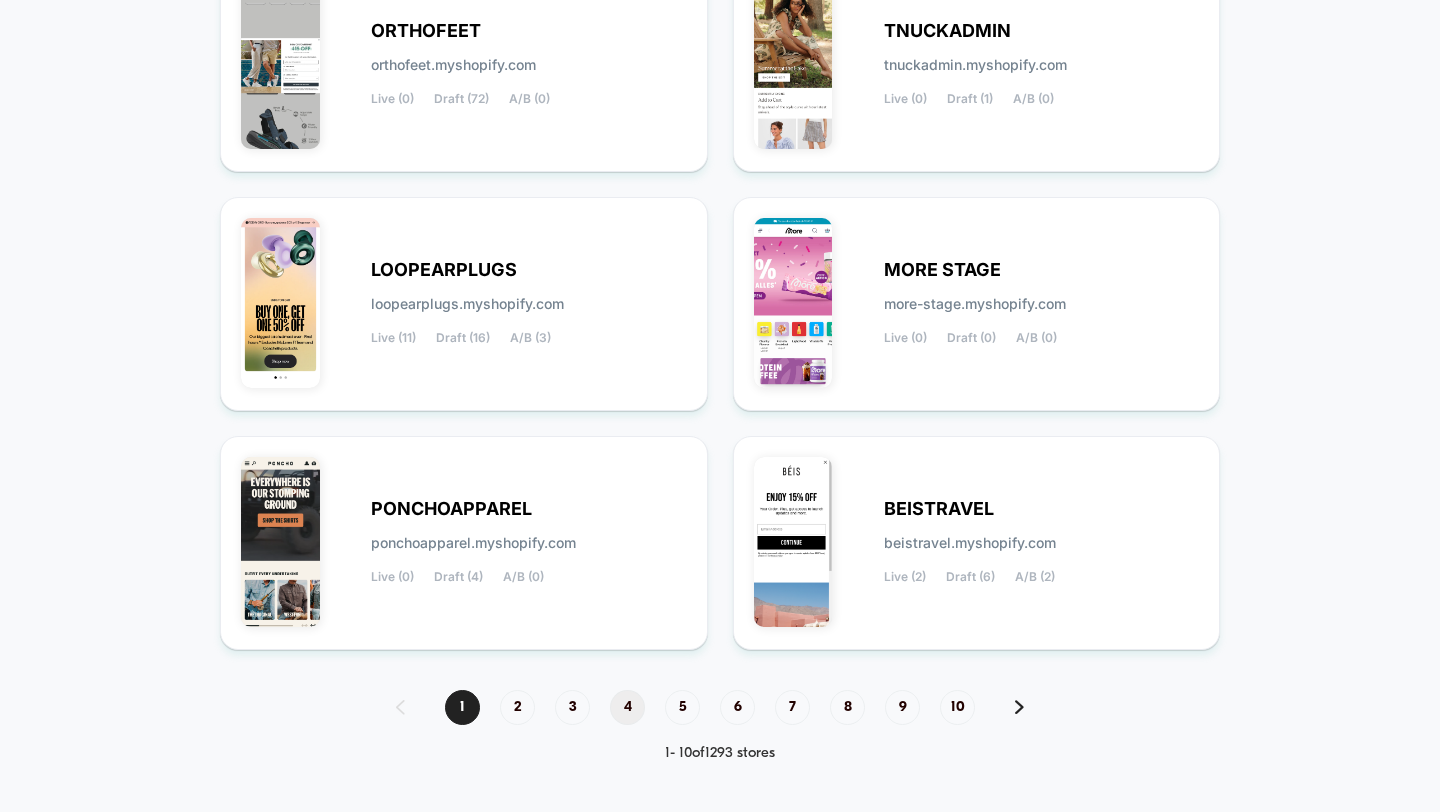 click on "4" at bounding box center [627, 707] 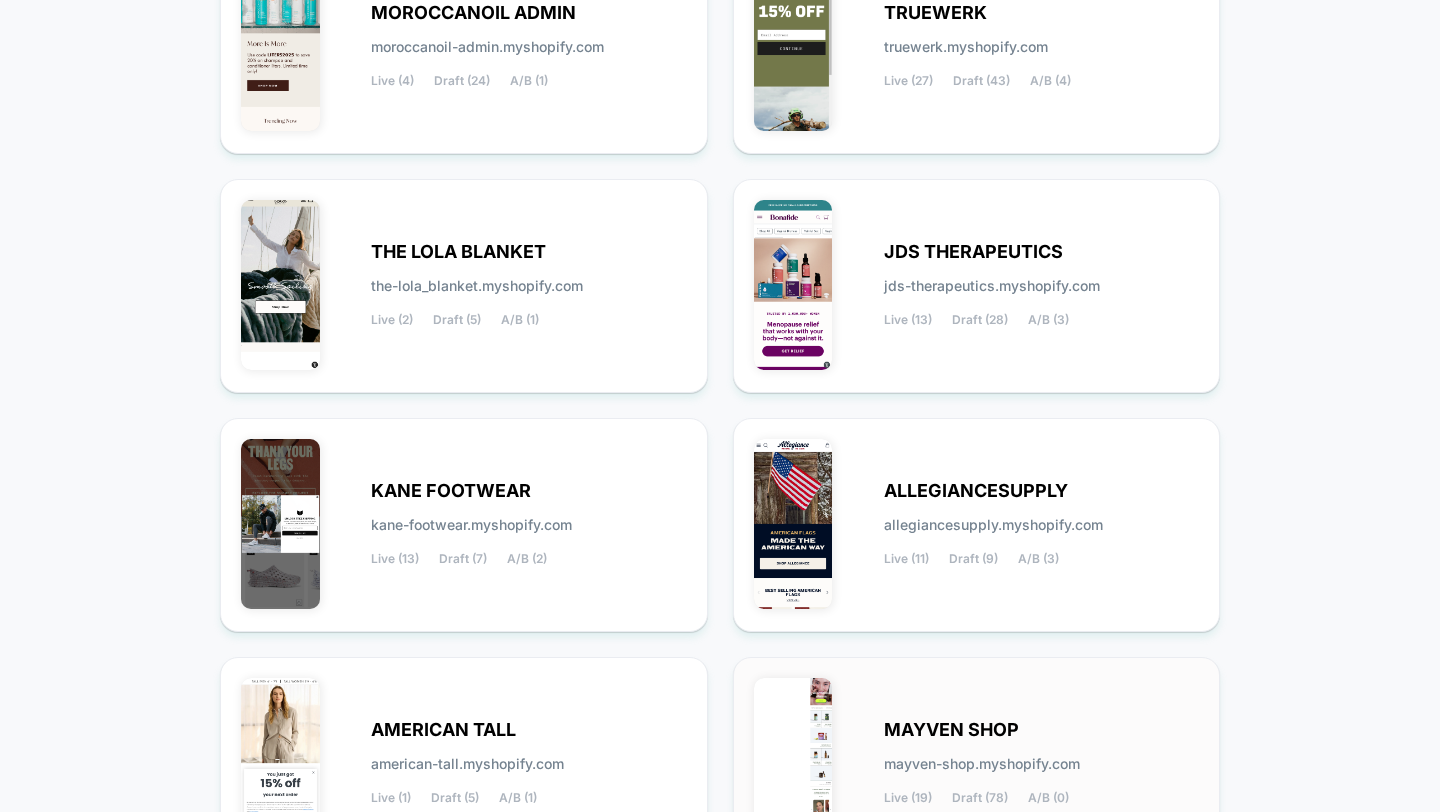 scroll, scrollTop: 313, scrollLeft: 0, axis: vertical 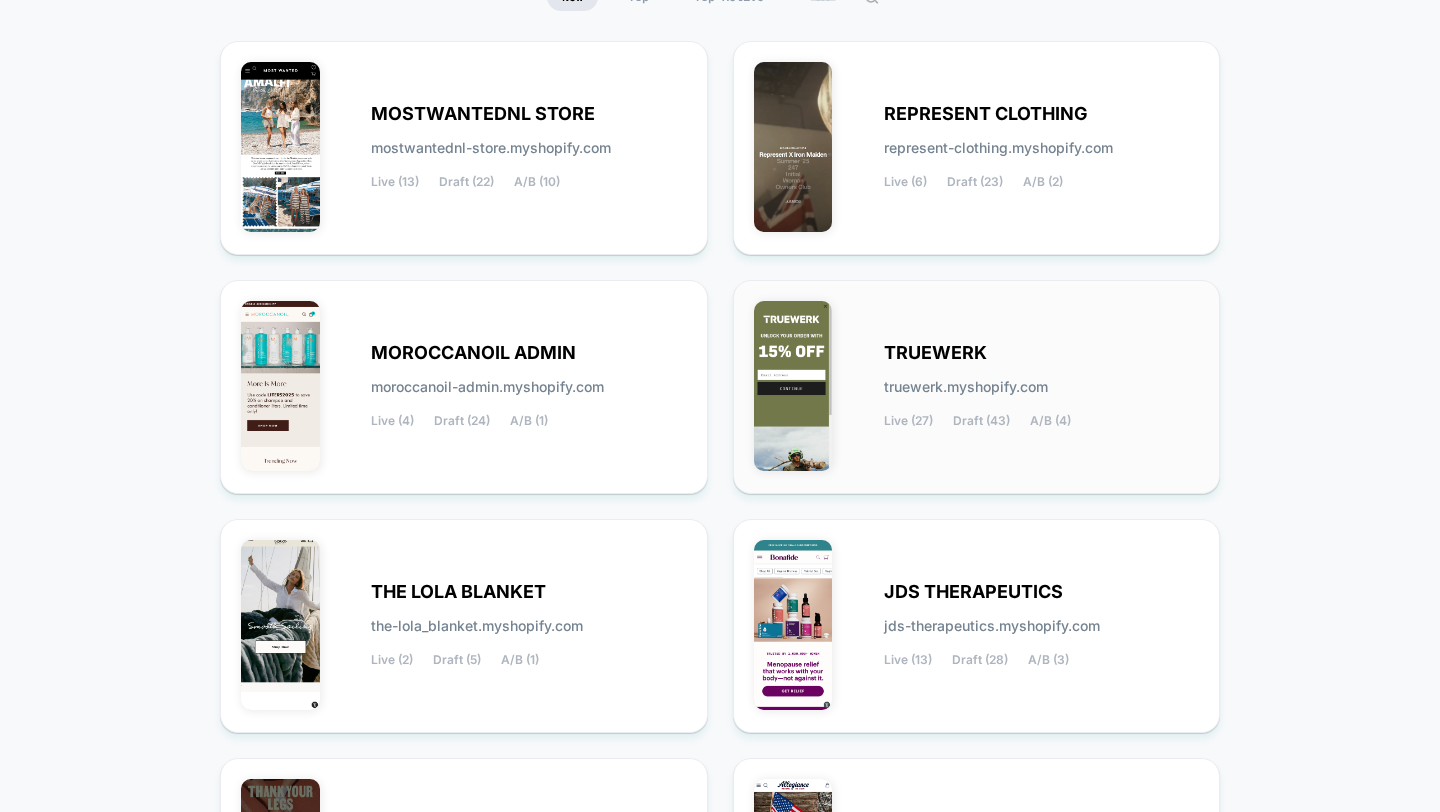 click on "Live (27) Draft (43) A/B (4)" at bounding box center [977, 421] 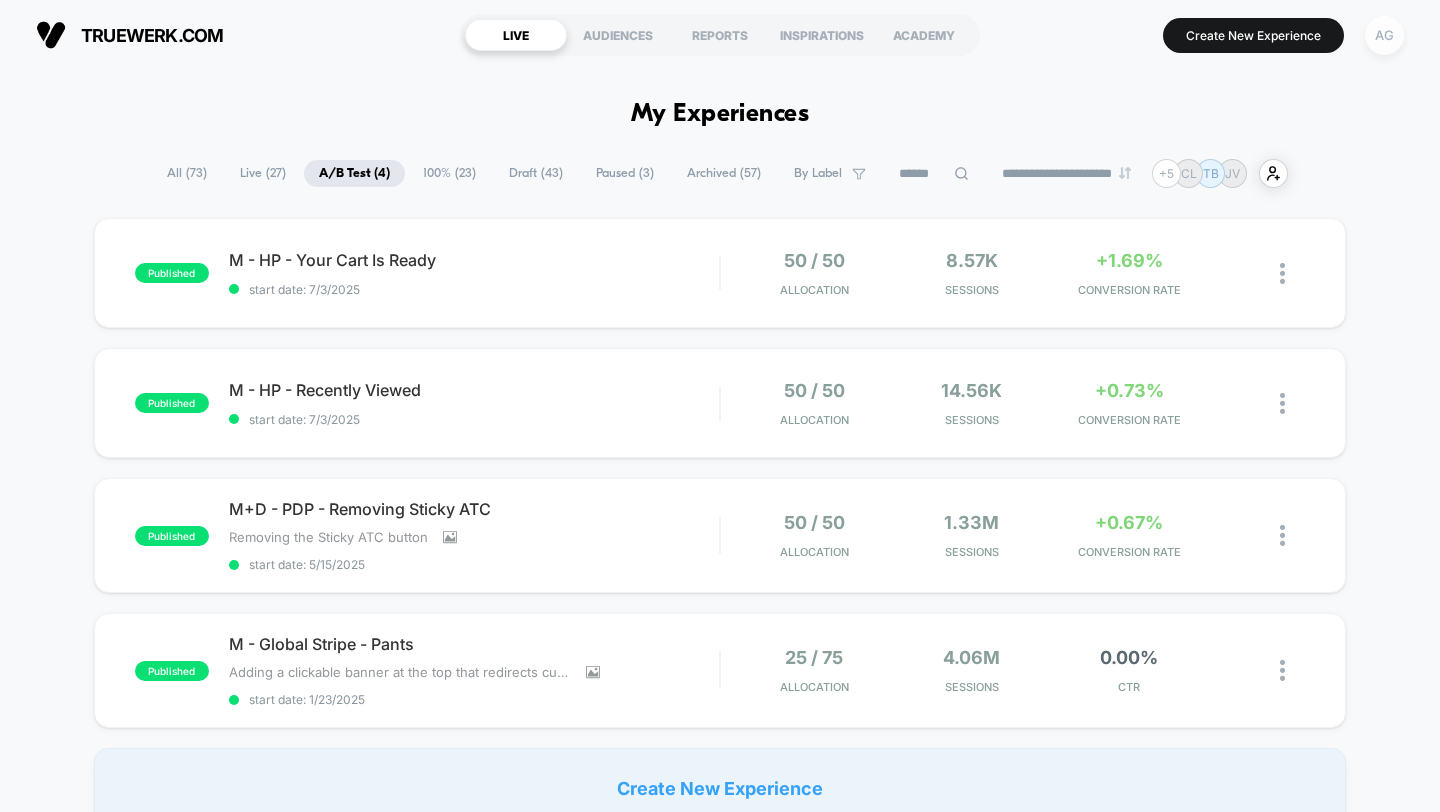 click on "AG" at bounding box center (1384, 35) 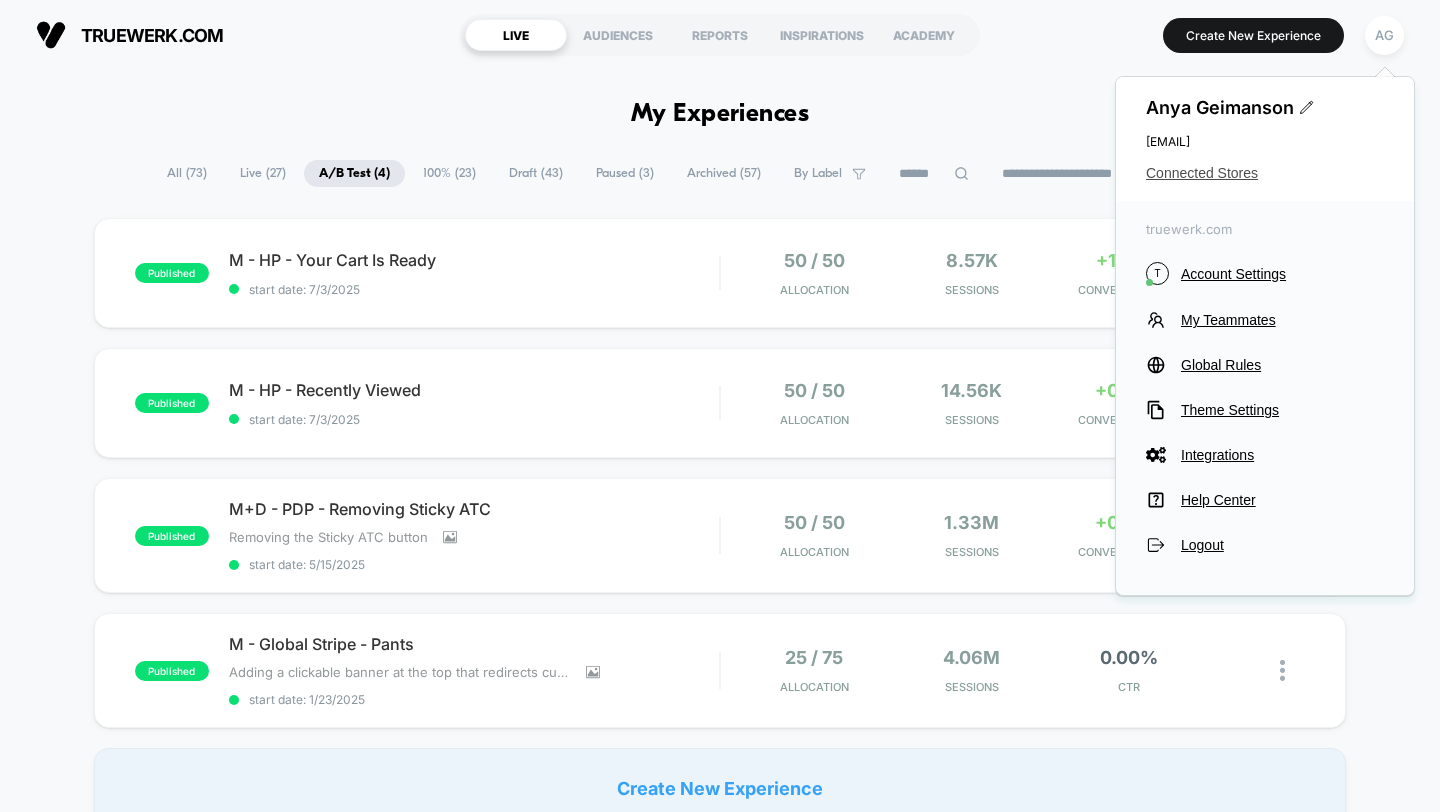 click on "Connected Stores" at bounding box center [1265, 173] 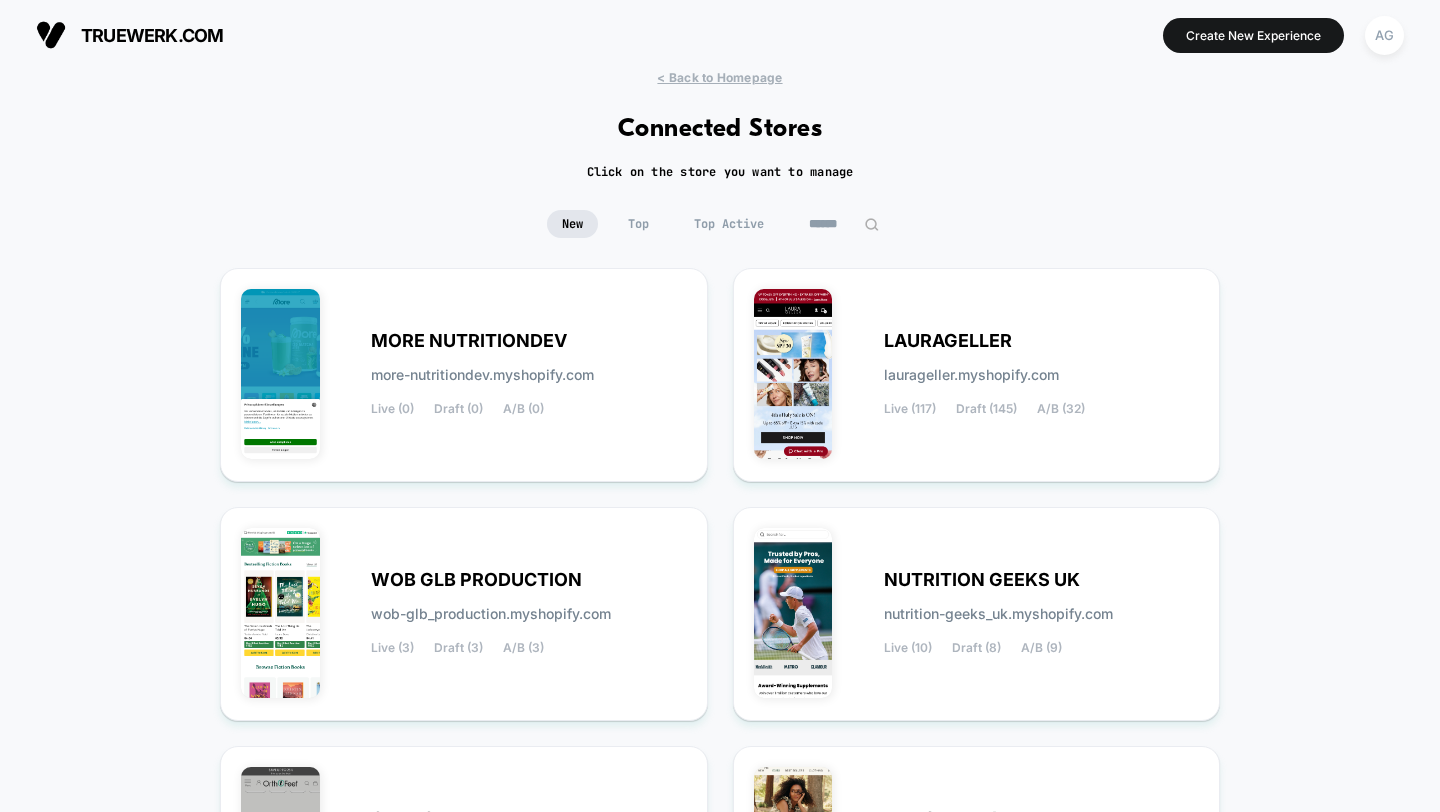 click at bounding box center [844, 224] 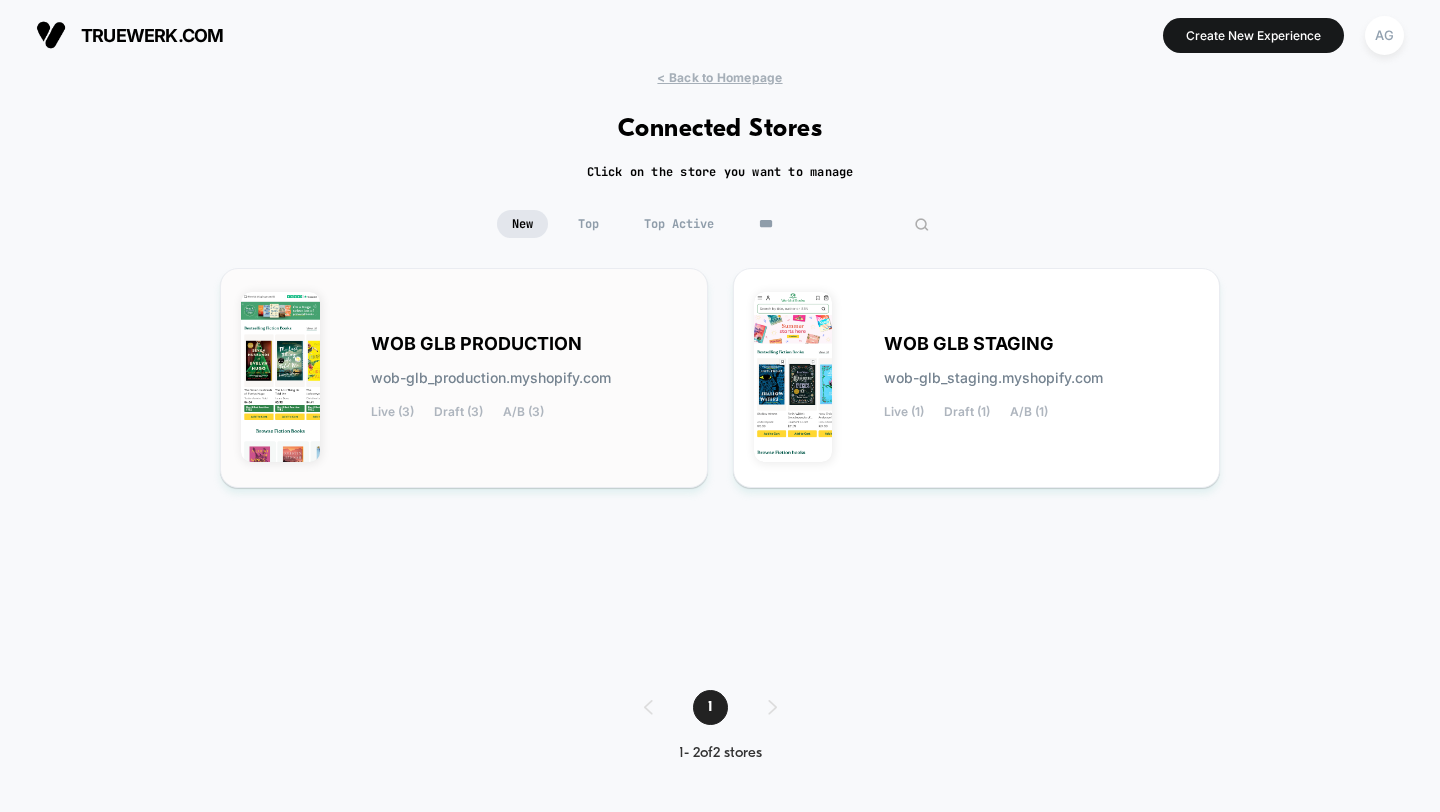 type on "***" 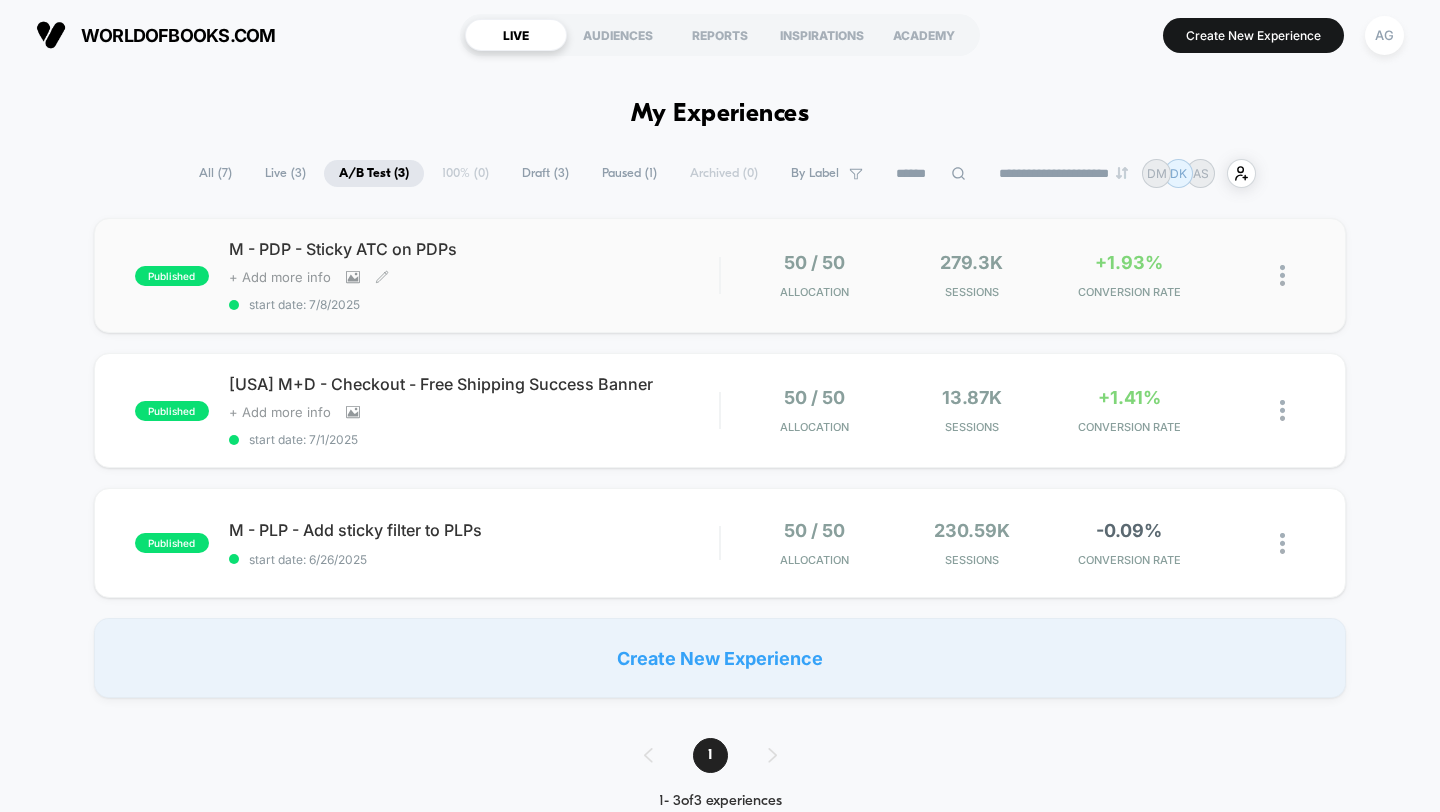 click on "M - PDP - Sticky ATC on PDPs Click to view images Click to edit experience details + Add more info start date: [DATE]" at bounding box center [474, 275] 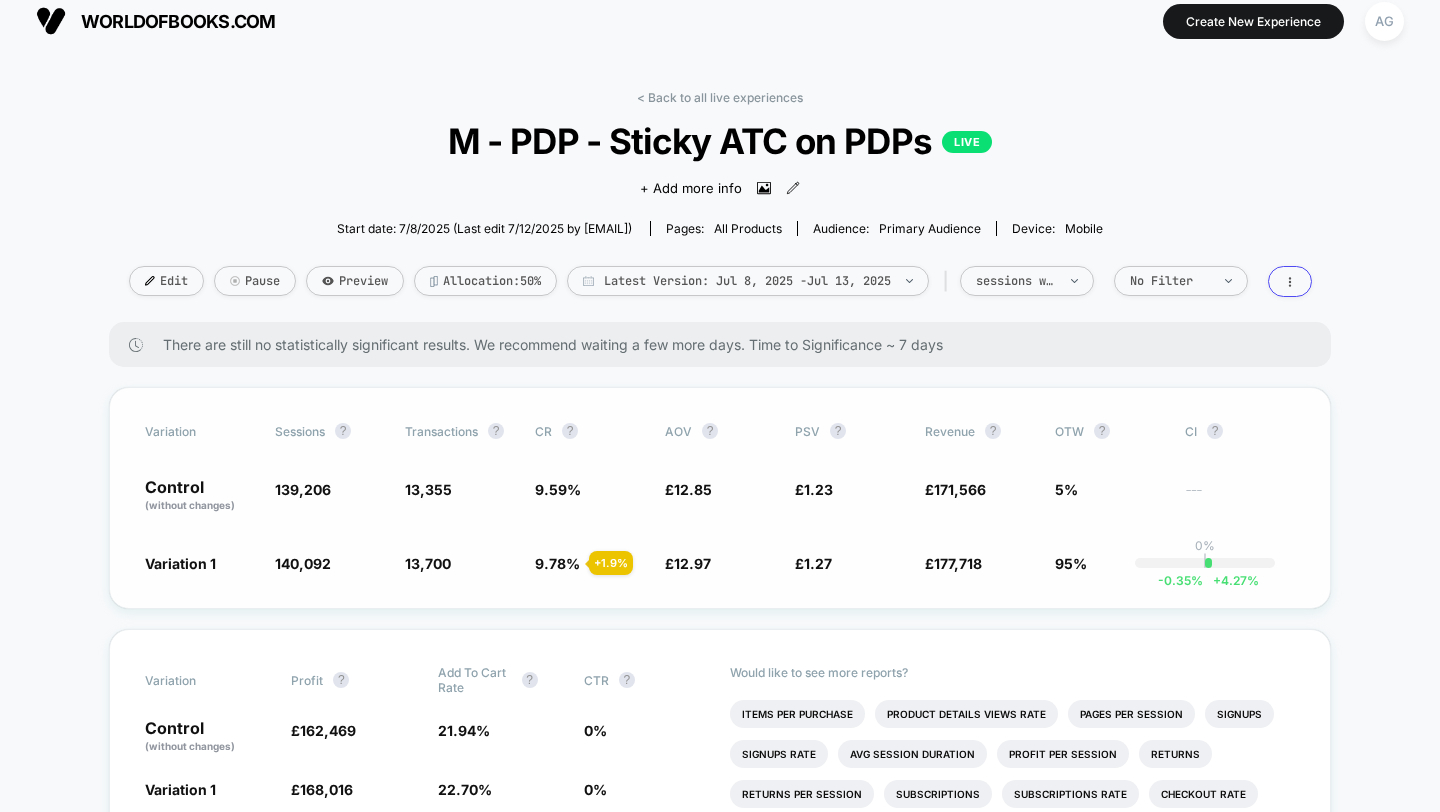 scroll, scrollTop: 17, scrollLeft: 0, axis: vertical 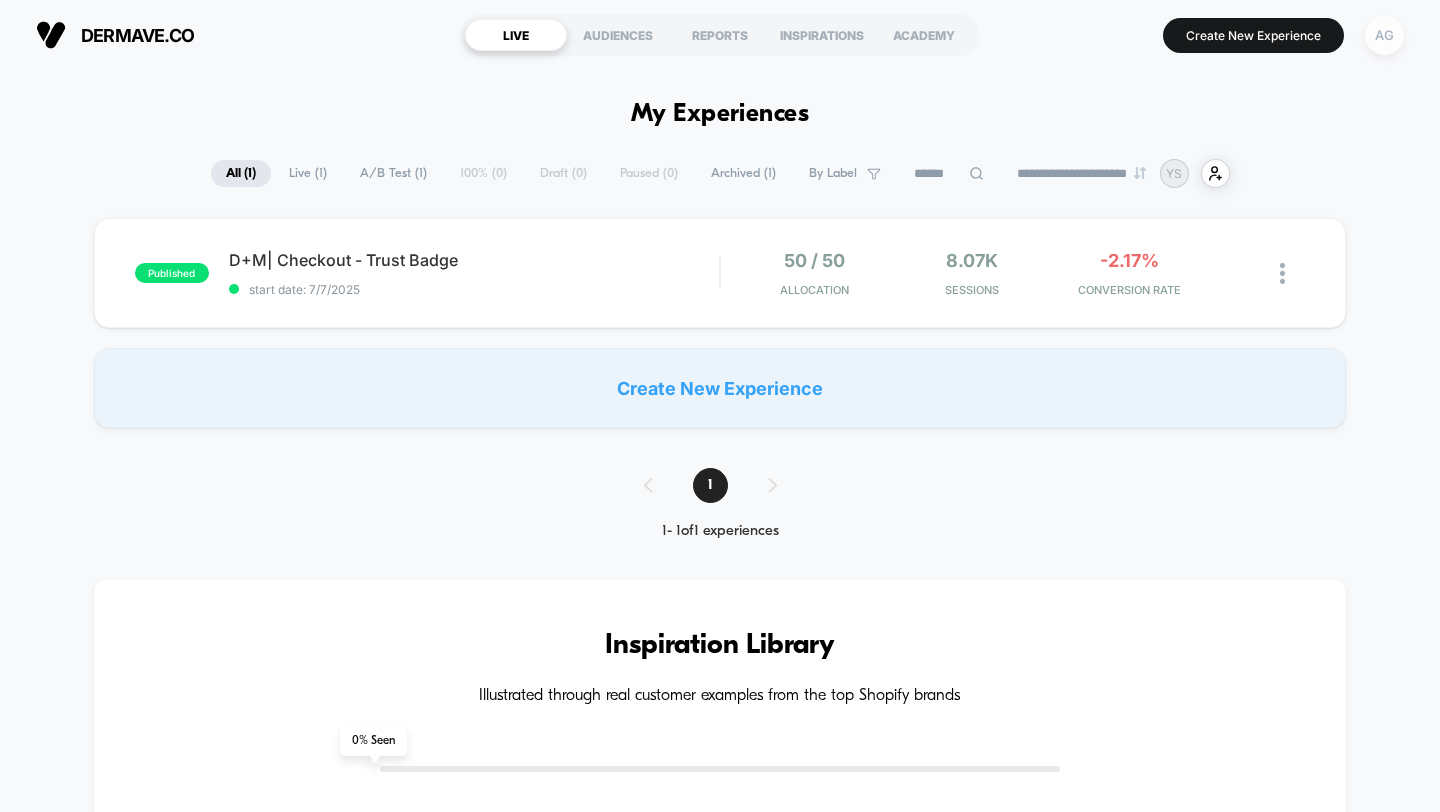 click on "AG" at bounding box center [1384, 35] 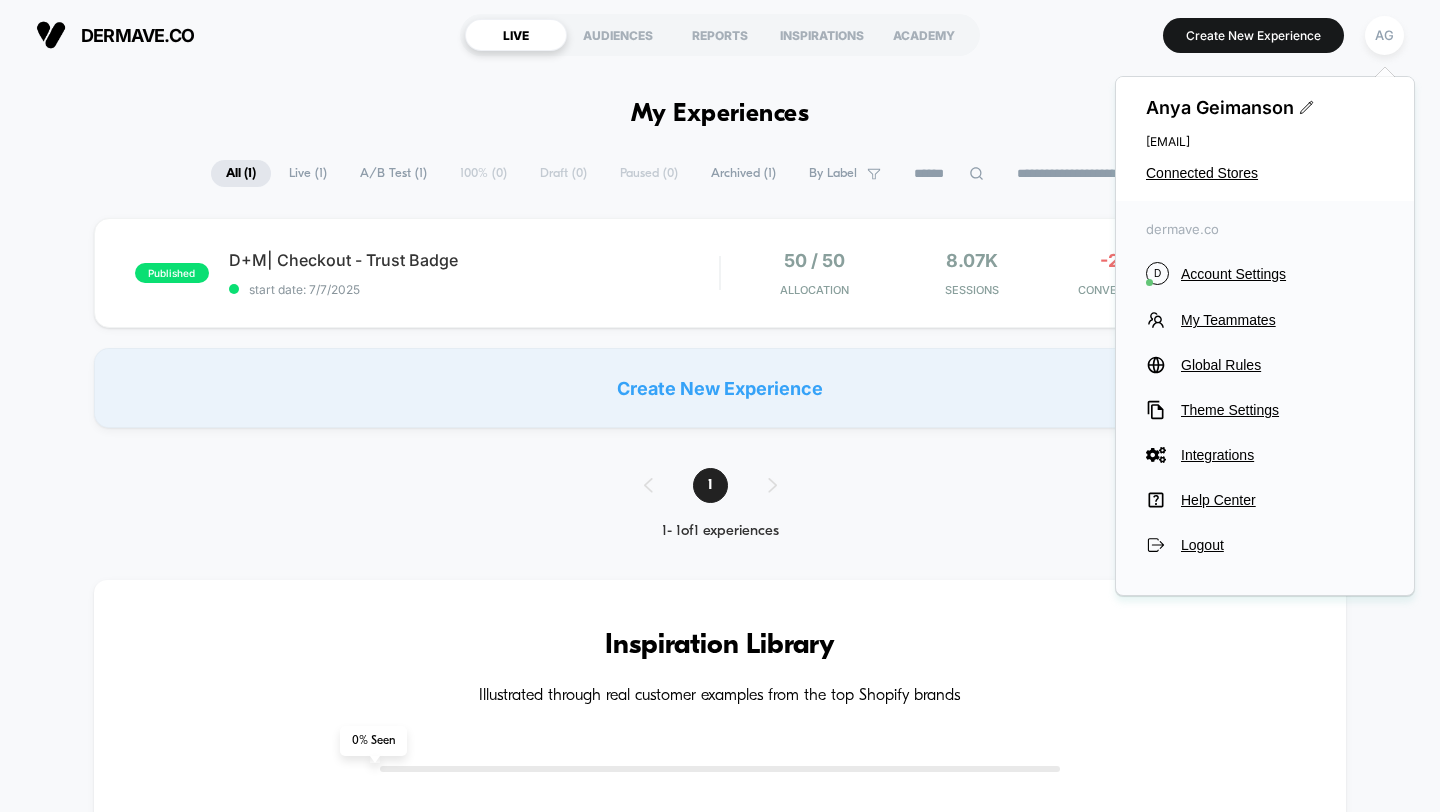 click on "[FIRST] [LAST] [EMAIL] Connected Stores" at bounding box center [1265, 139] 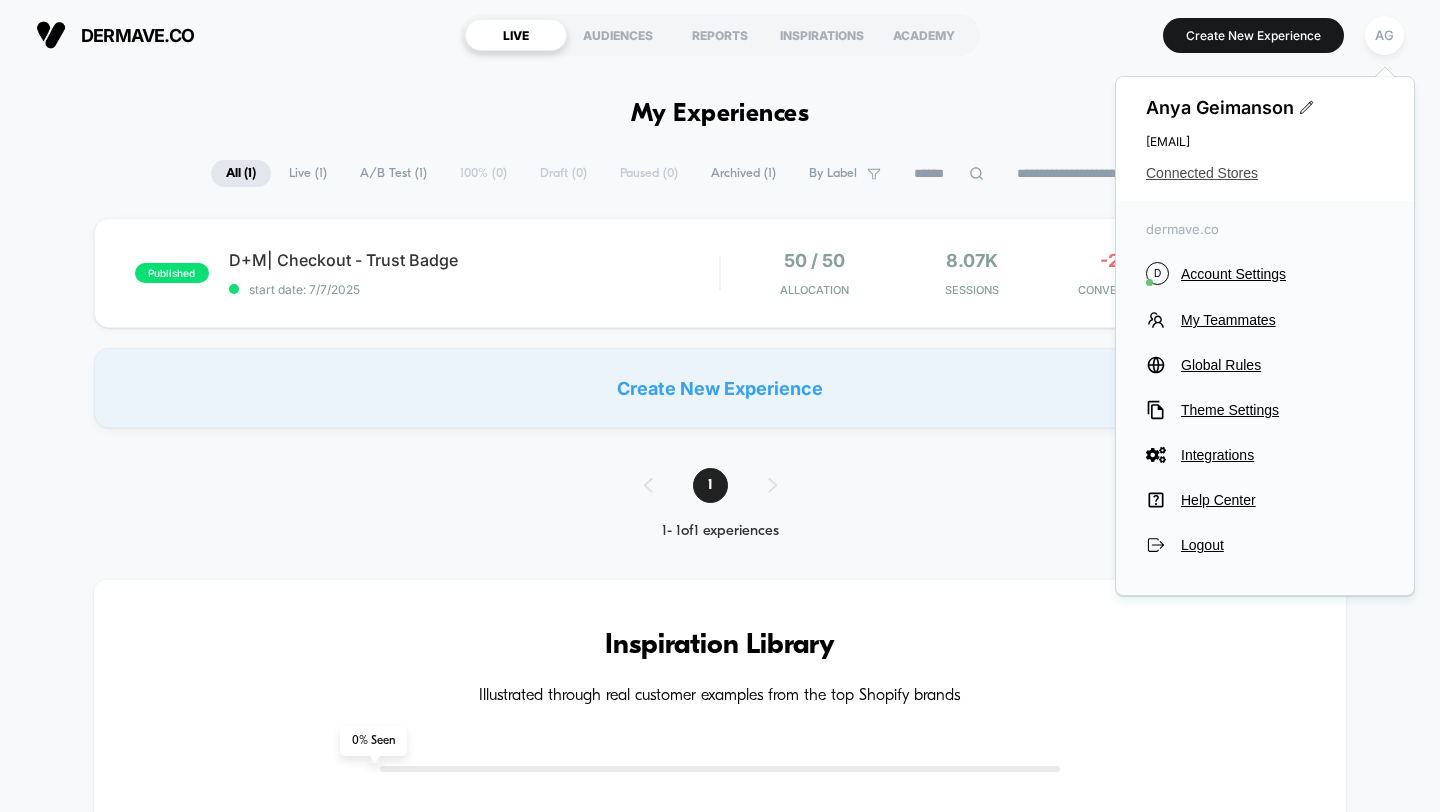click on "Connected Stores" at bounding box center (1265, 173) 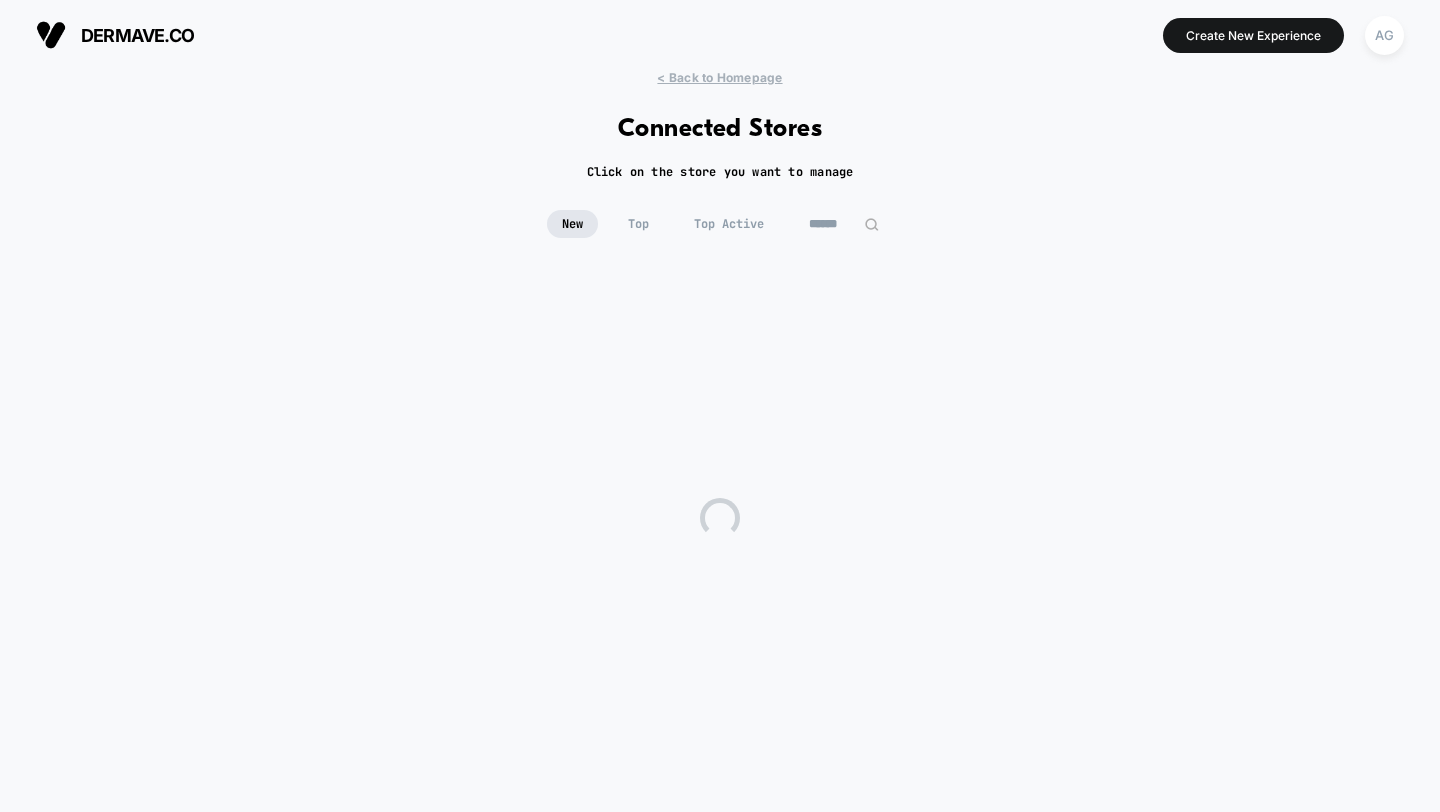 click at bounding box center (844, 224) 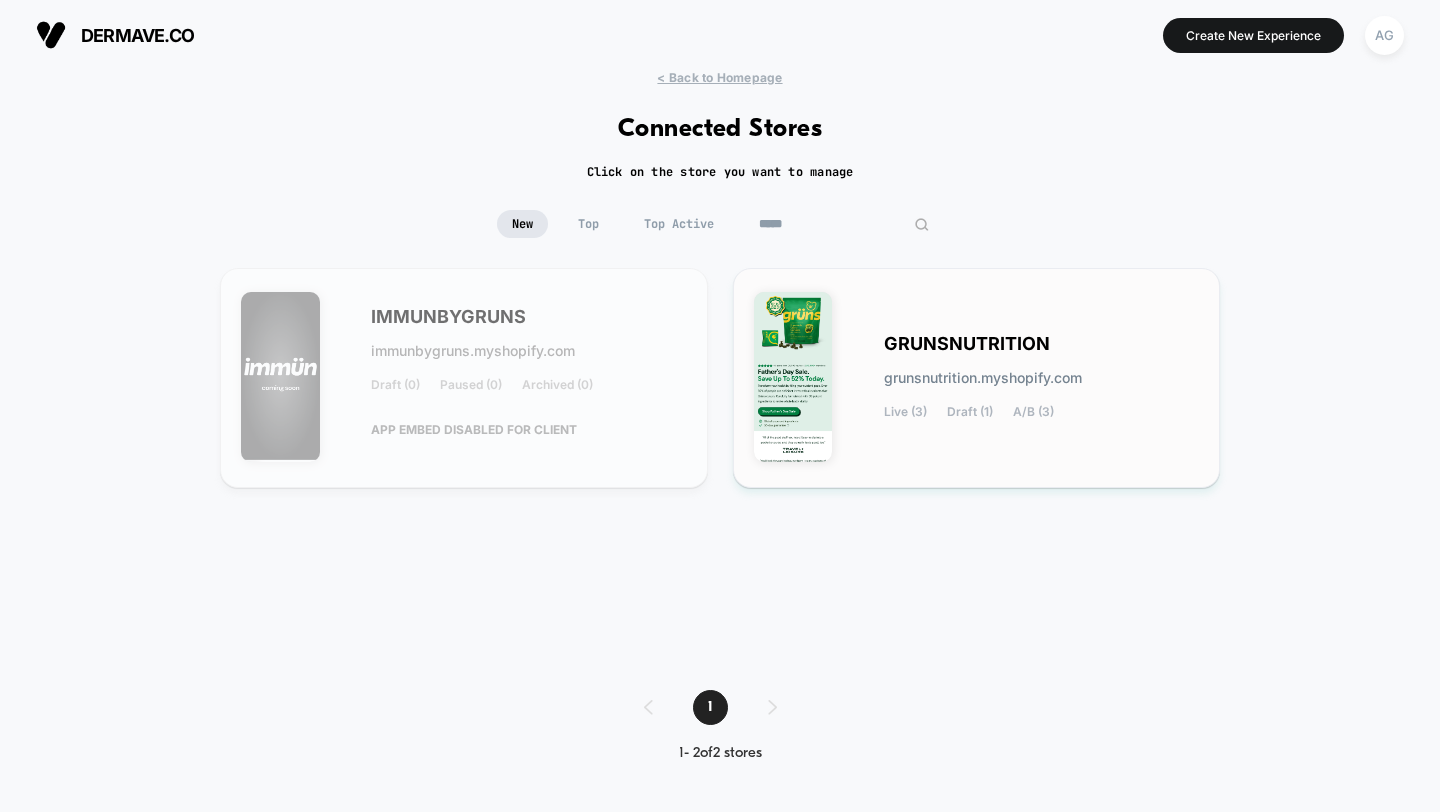 type on "*****" 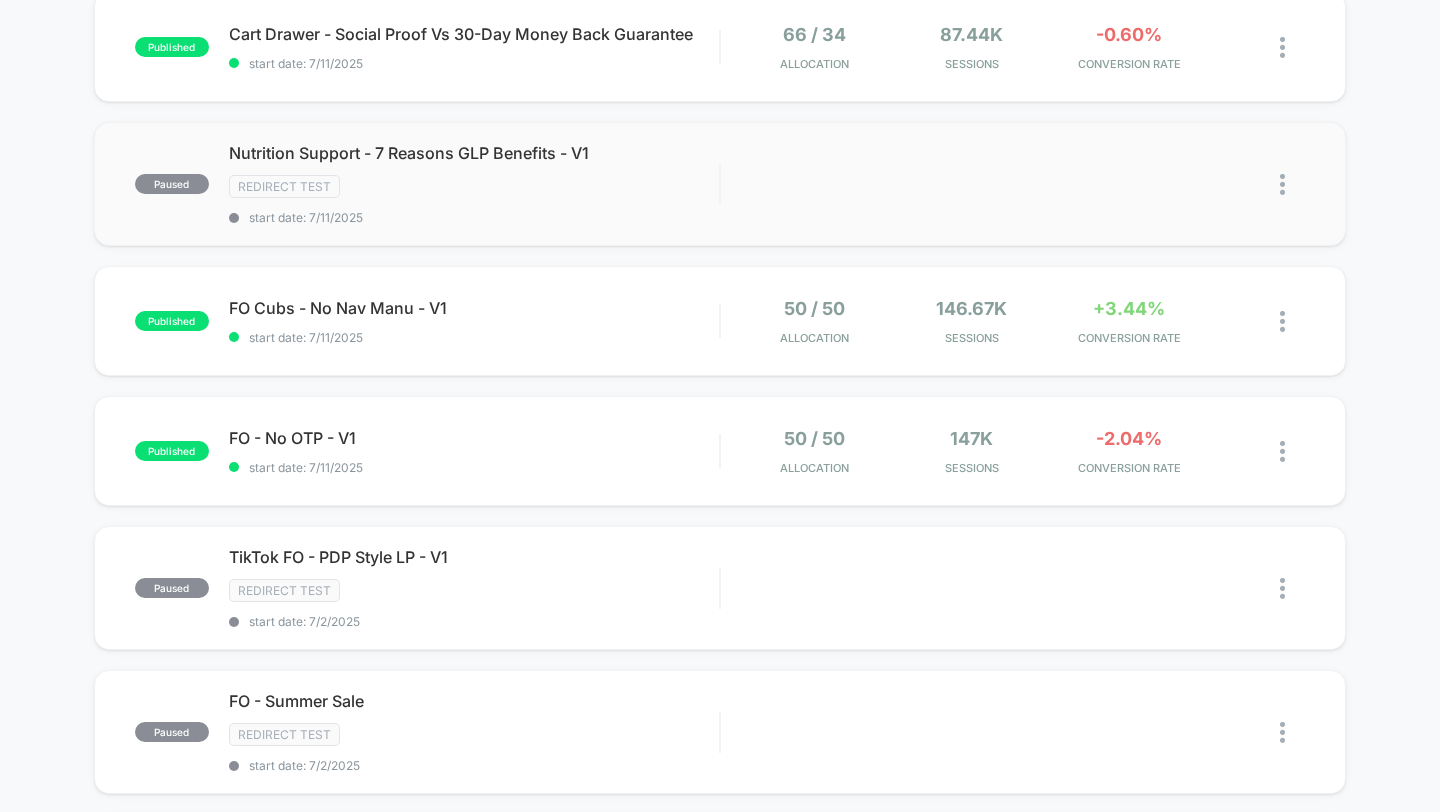 scroll, scrollTop: 222, scrollLeft: 0, axis: vertical 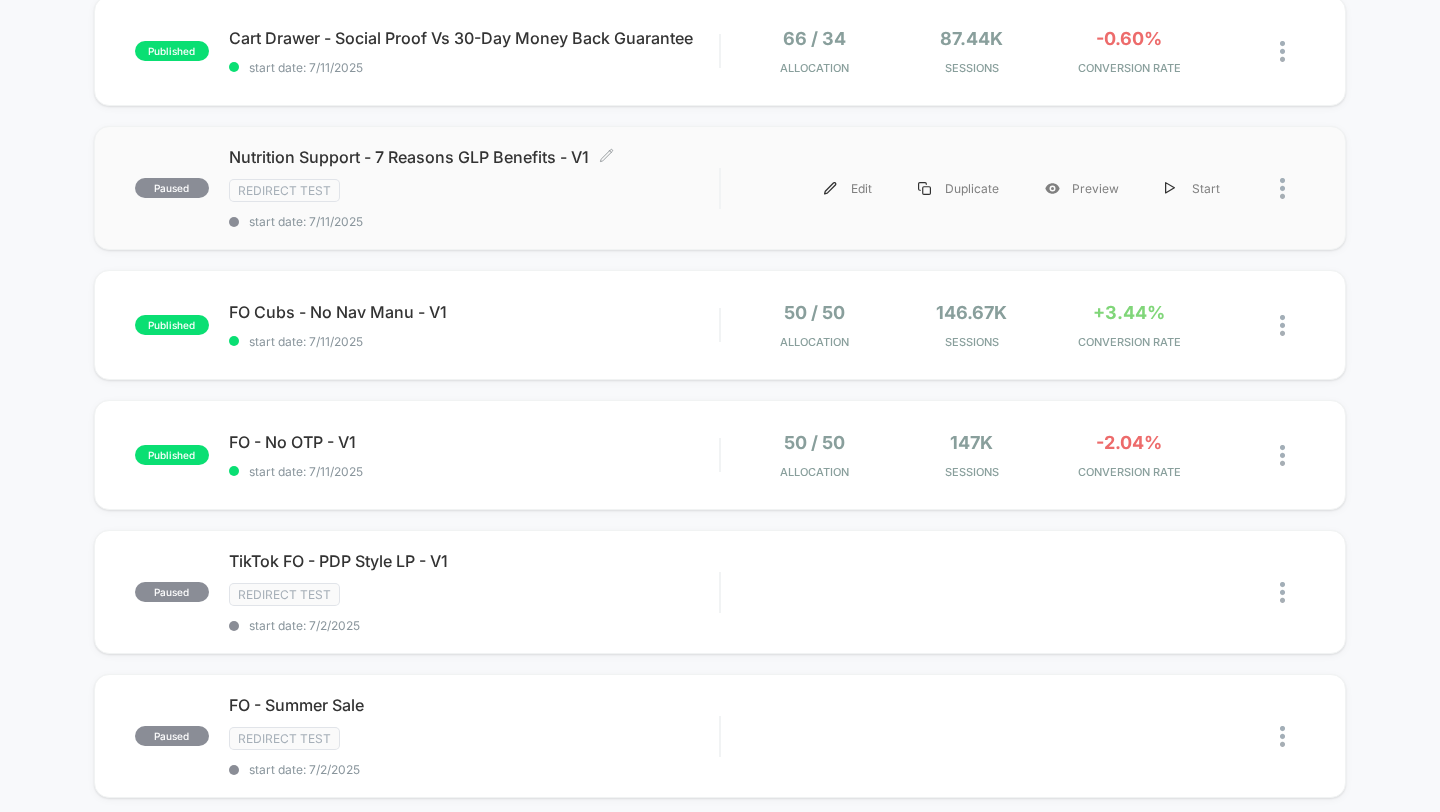 click on "Nutrition Support - 7 Reasons GLP Benefits - V1 Click to edit experience details Click to edit experience details Redirect Test start date: 7/11/2025" at bounding box center [474, 188] 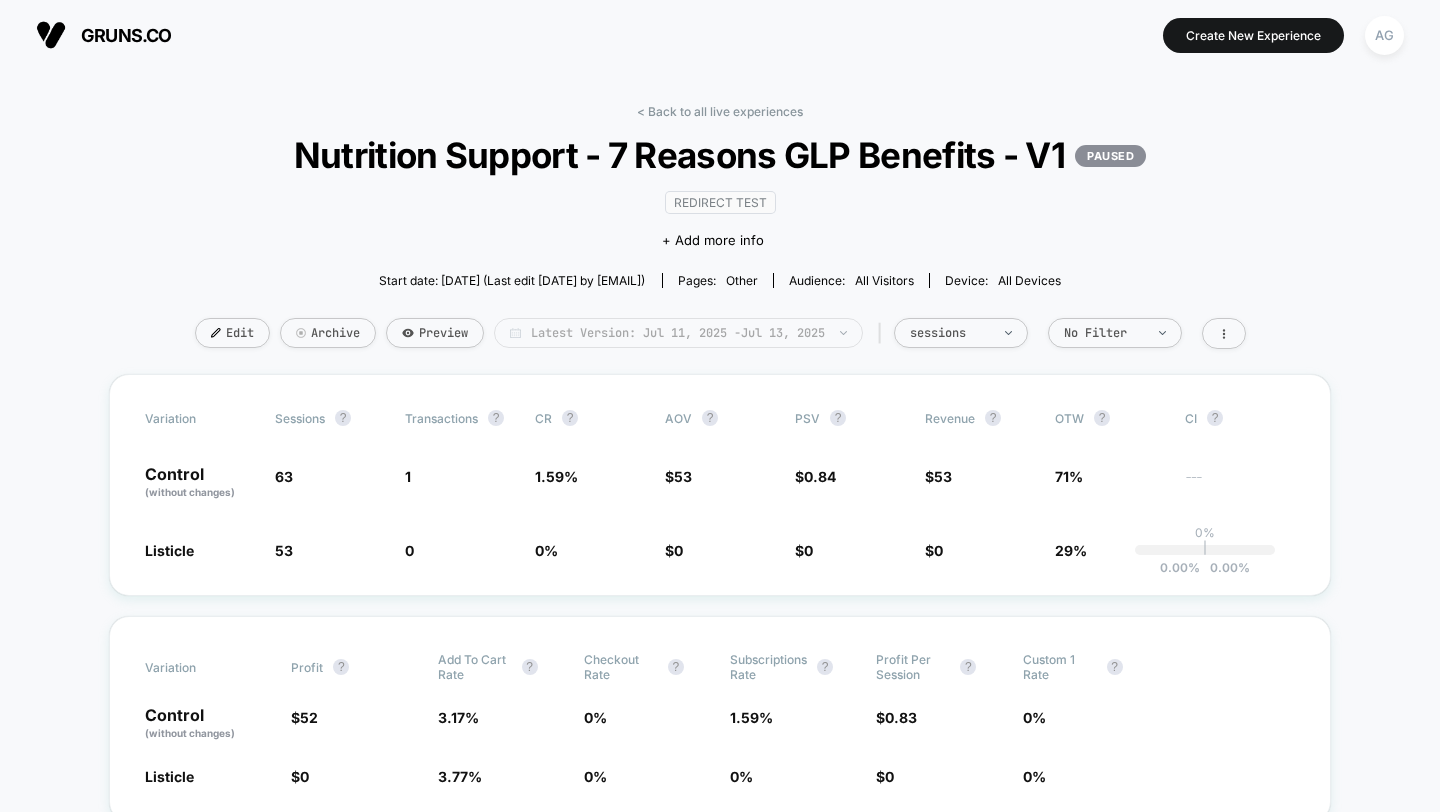 click on "Latest Version:     Jul 11, 2025    -    Jul 13, 2025" at bounding box center [678, 333] 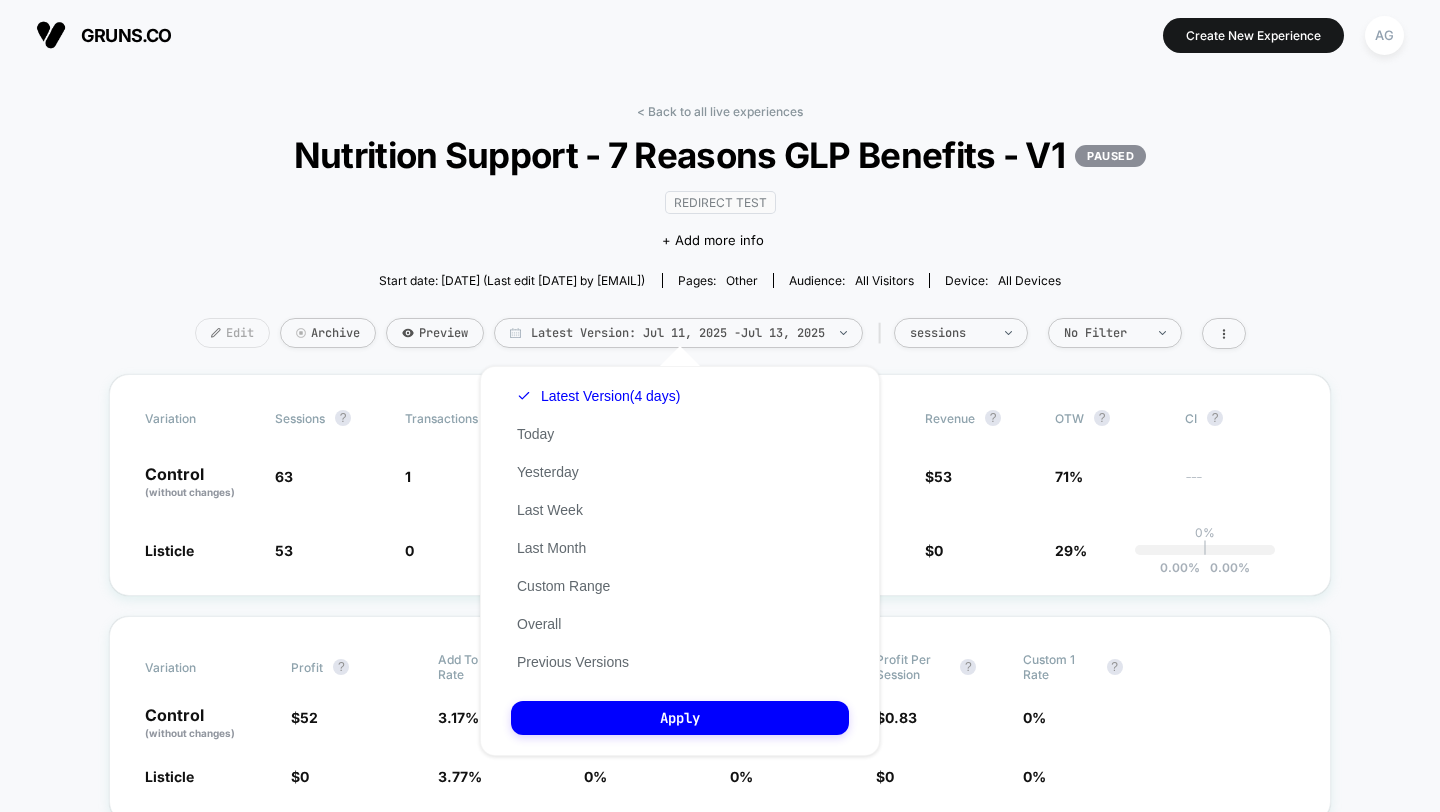 click on "Edit" at bounding box center [232, 333] 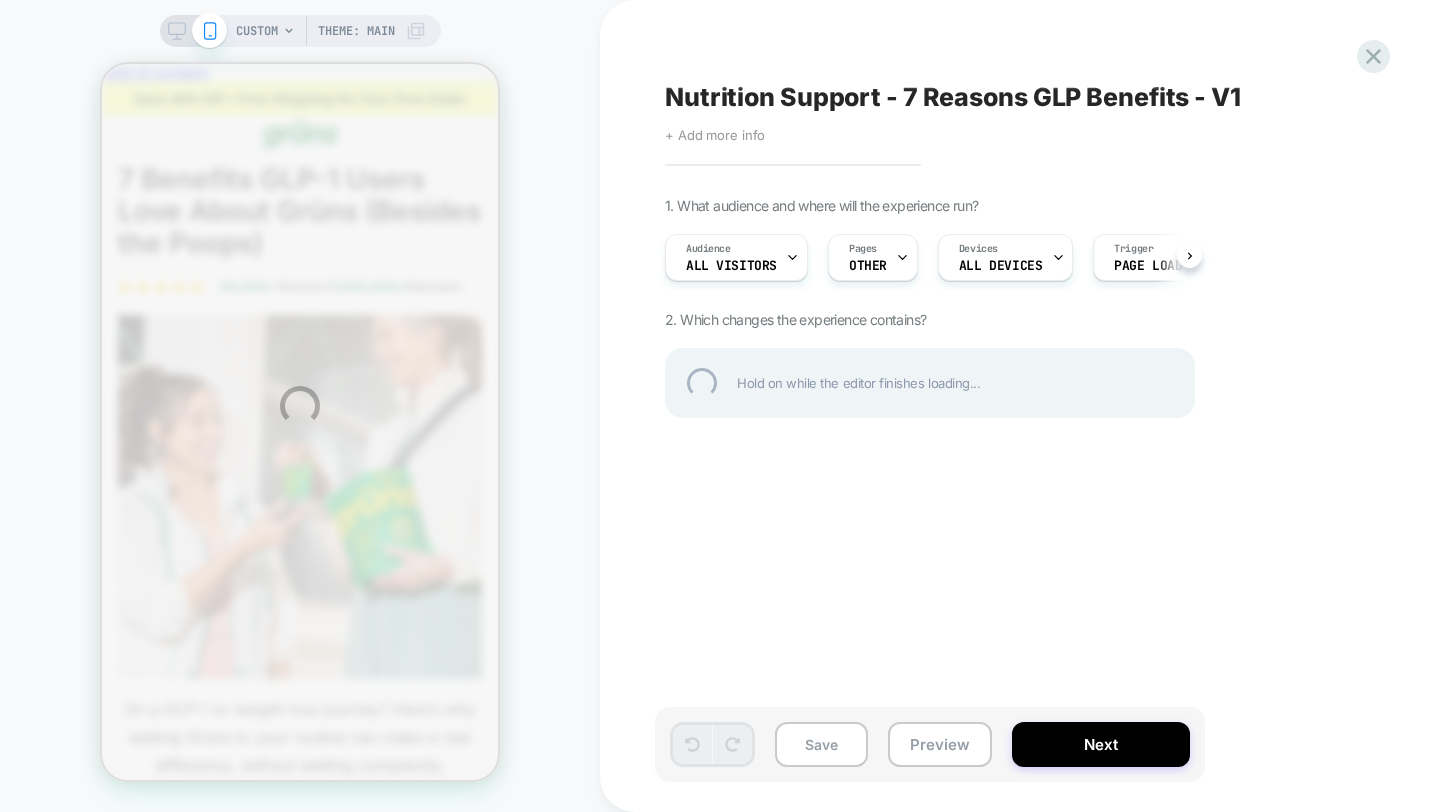 scroll, scrollTop: 0, scrollLeft: 0, axis: both 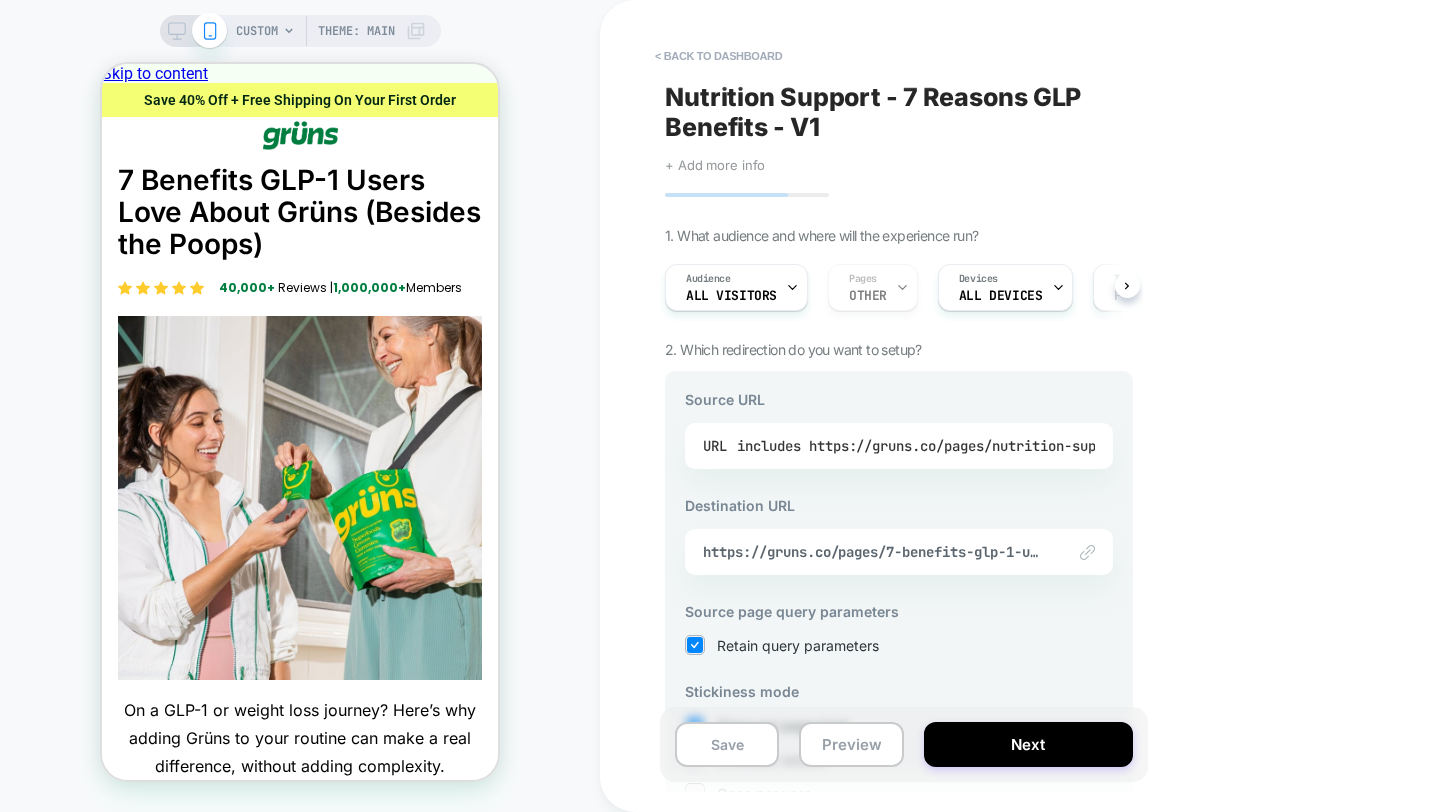 click on "includes   https://gruns.co/pages/nutrition-support" at bounding box center (932, 446) 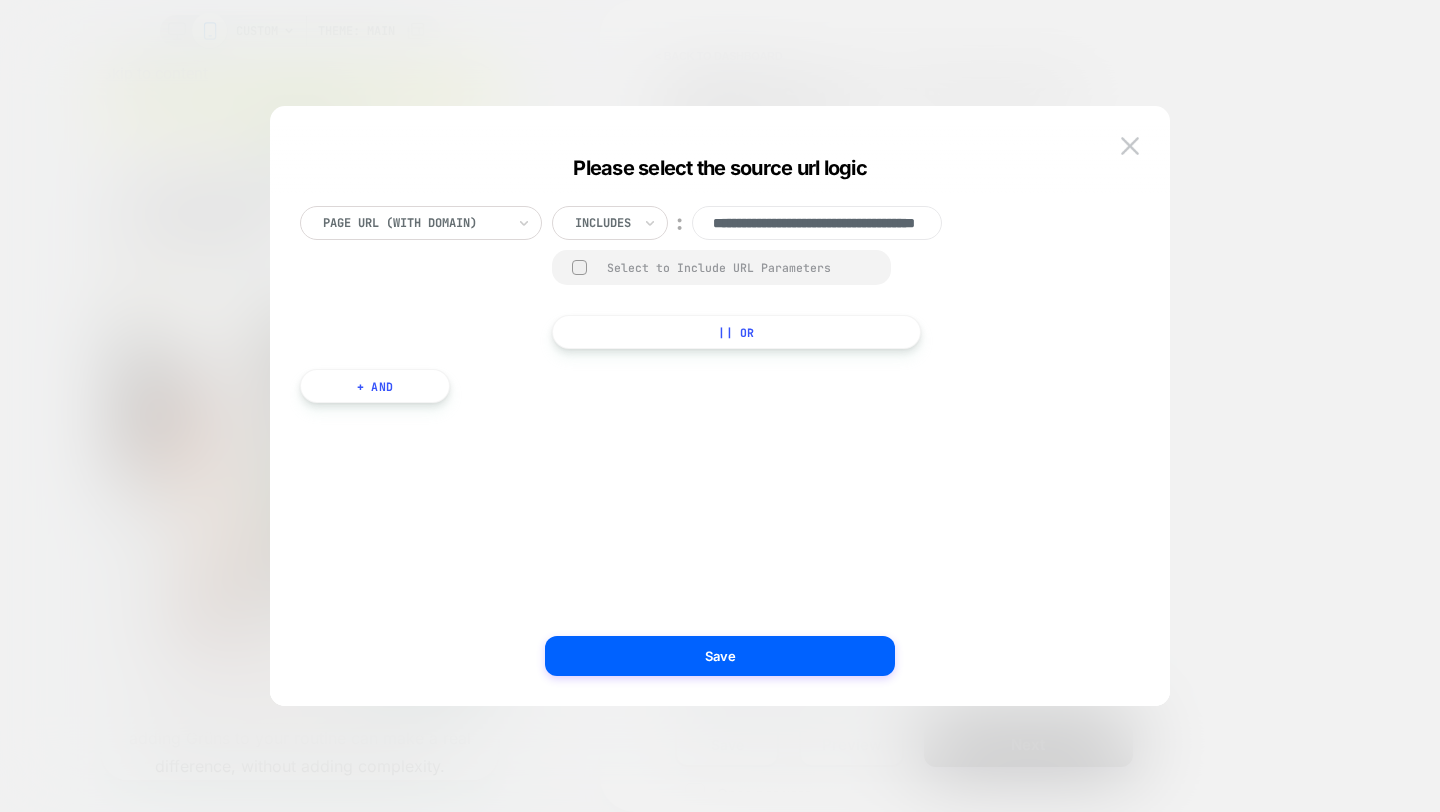 scroll, scrollTop: 0, scrollLeft: 129, axis: horizontal 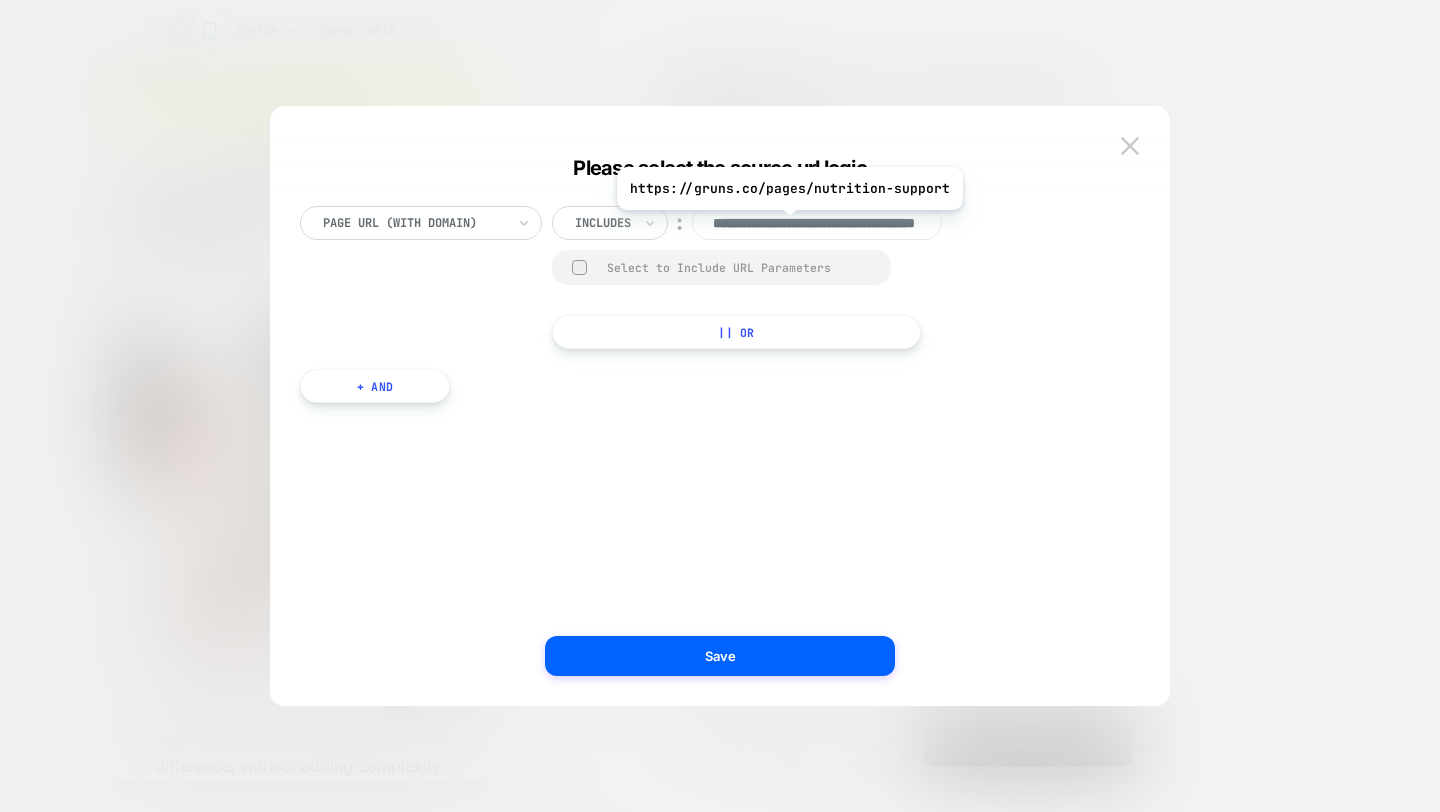 click on "**********" at bounding box center (817, 223) 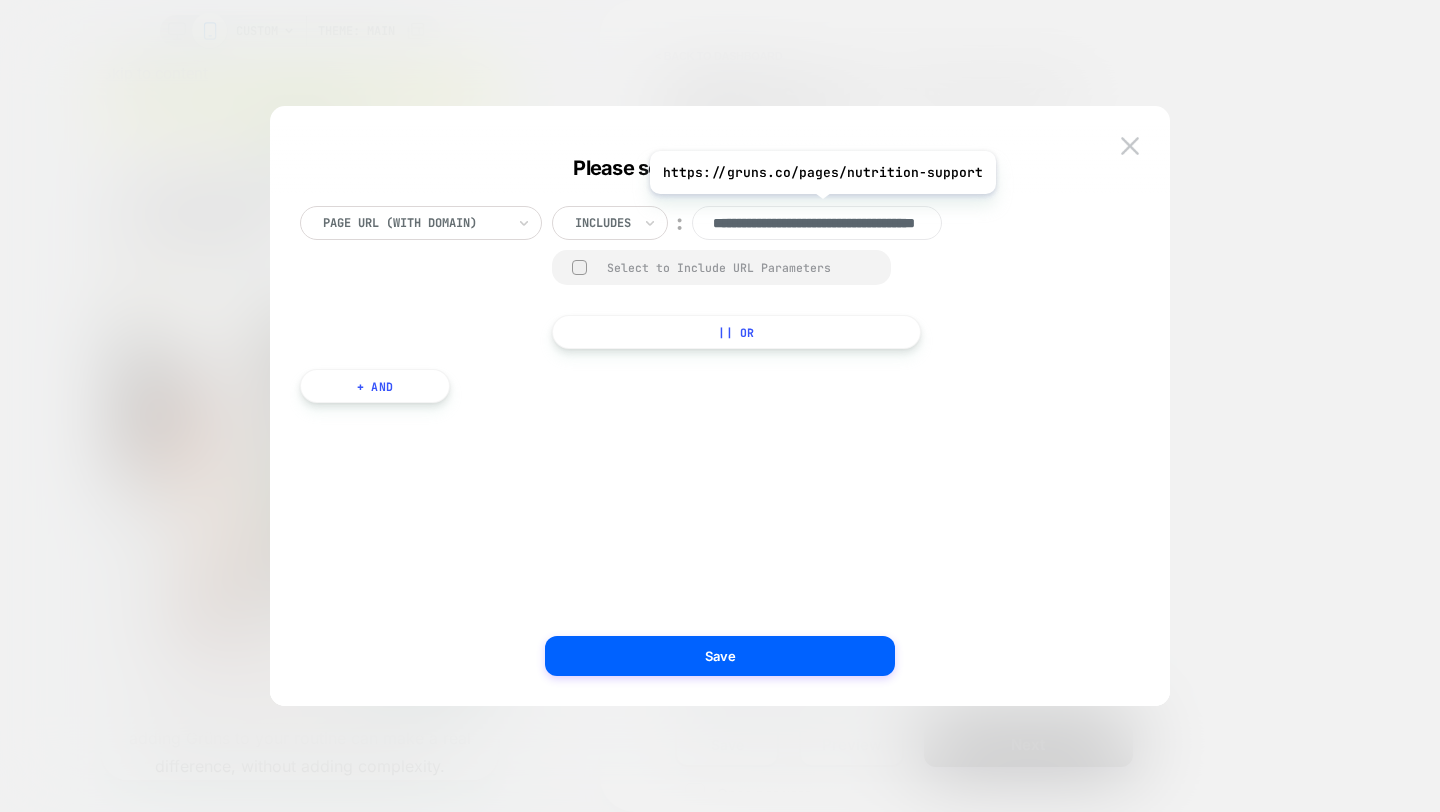 scroll, scrollTop: 0, scrollLeft: 0, axis: both 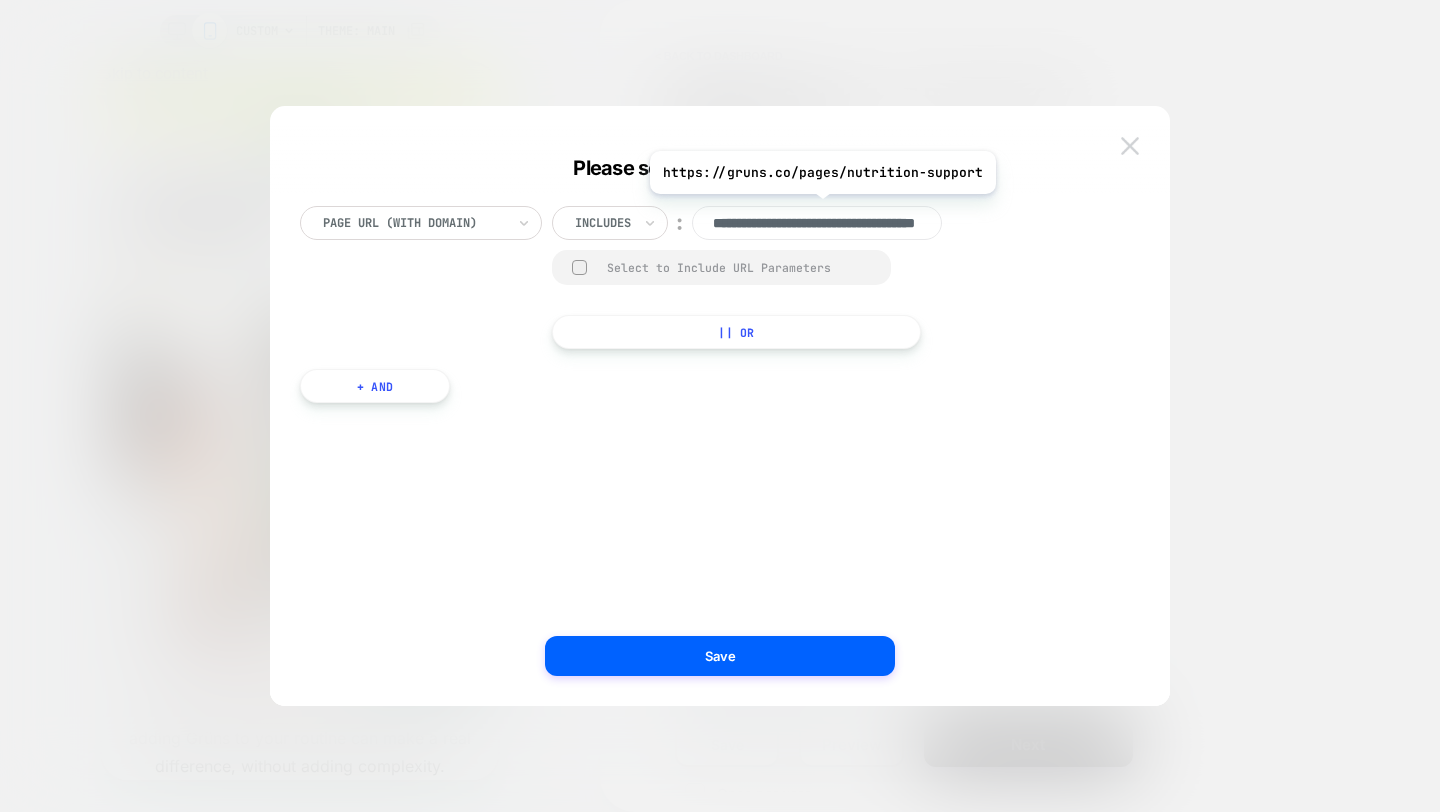 click at bounding box center (1130, 145) 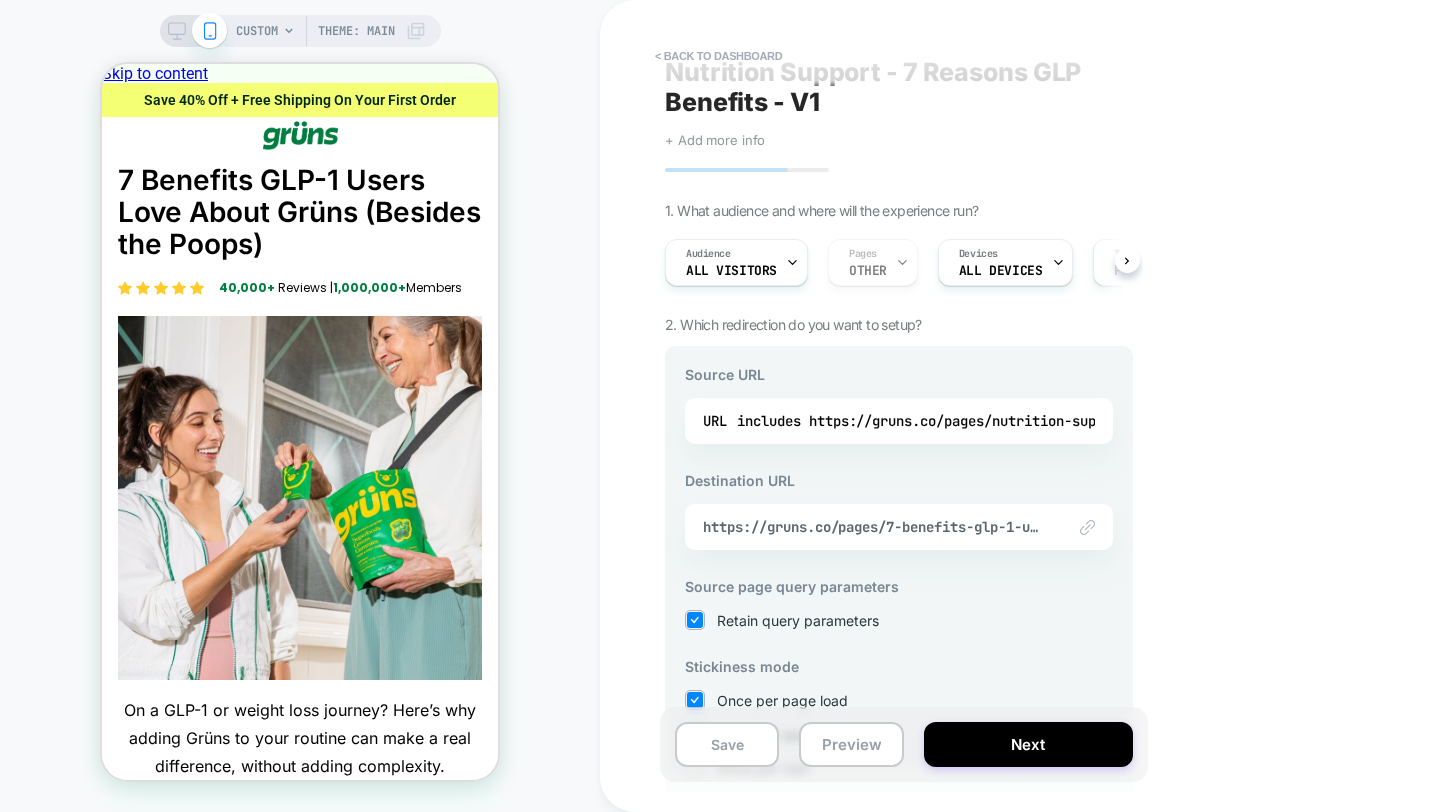 scroll, scrollTop: 45, scrollLeft: 0, axis: vertical 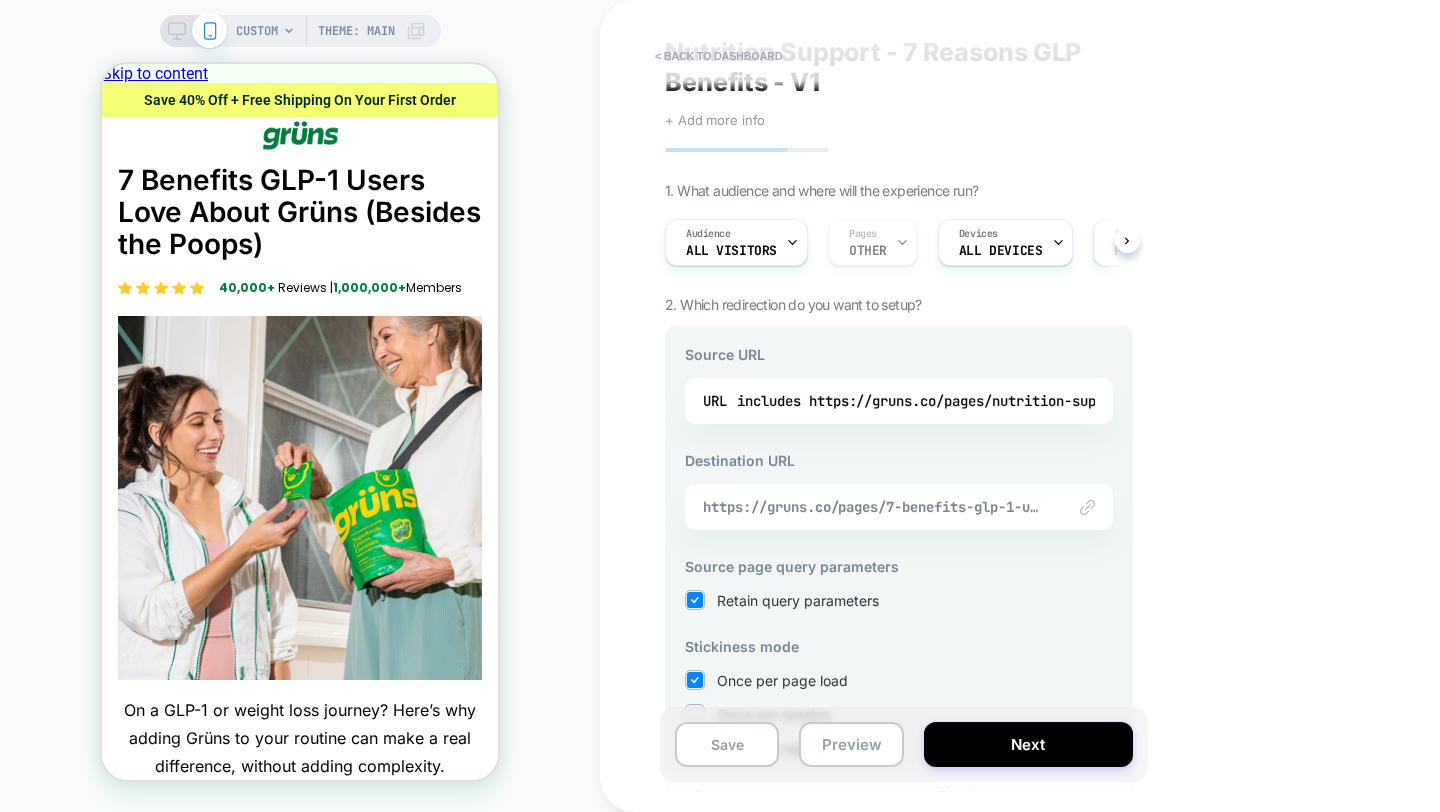 click on "https://gruns.co/pages/7-benefits-glp-1-users-love-about-gruns" at bounding box center [874, 507] 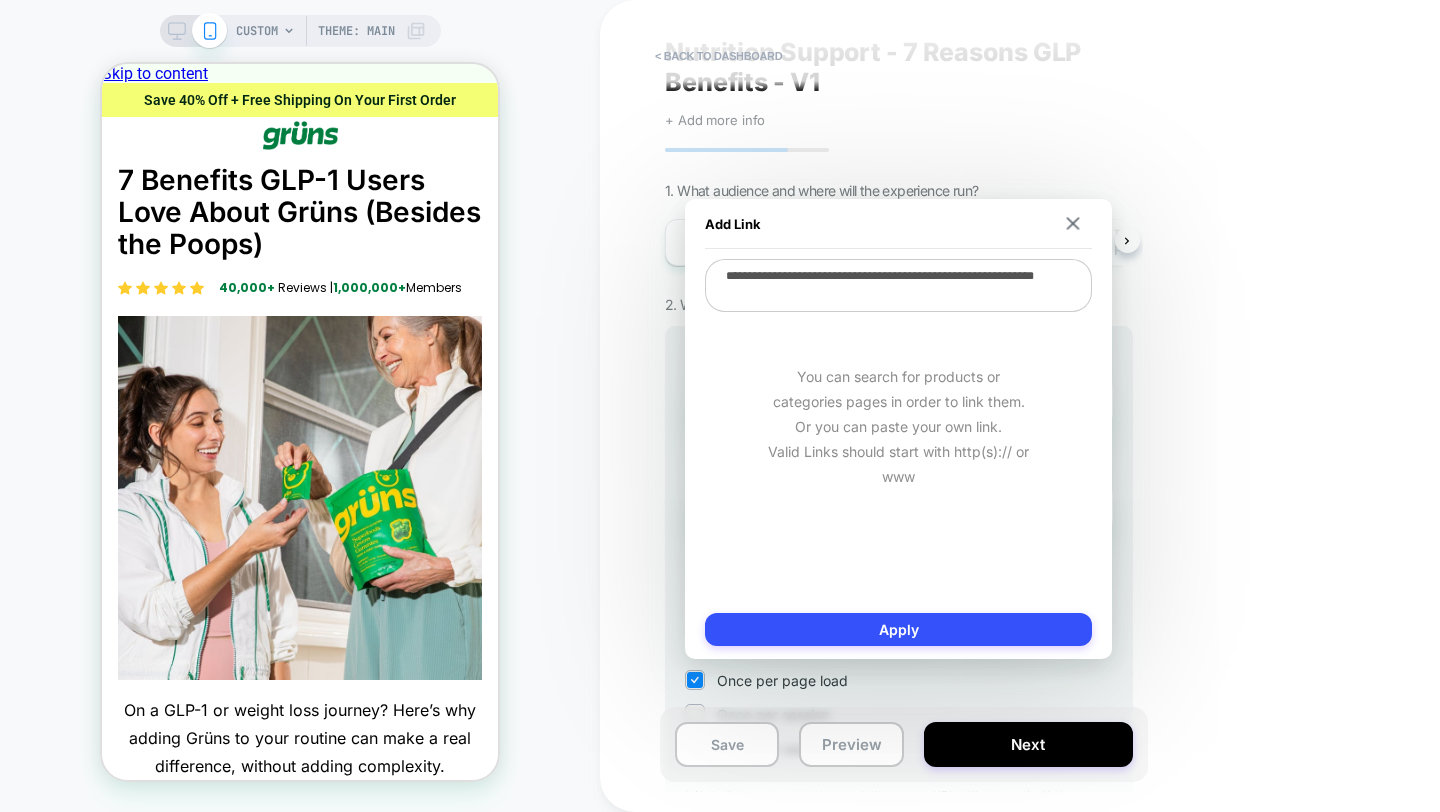 click on "**********" at bounding box center [898, 285] 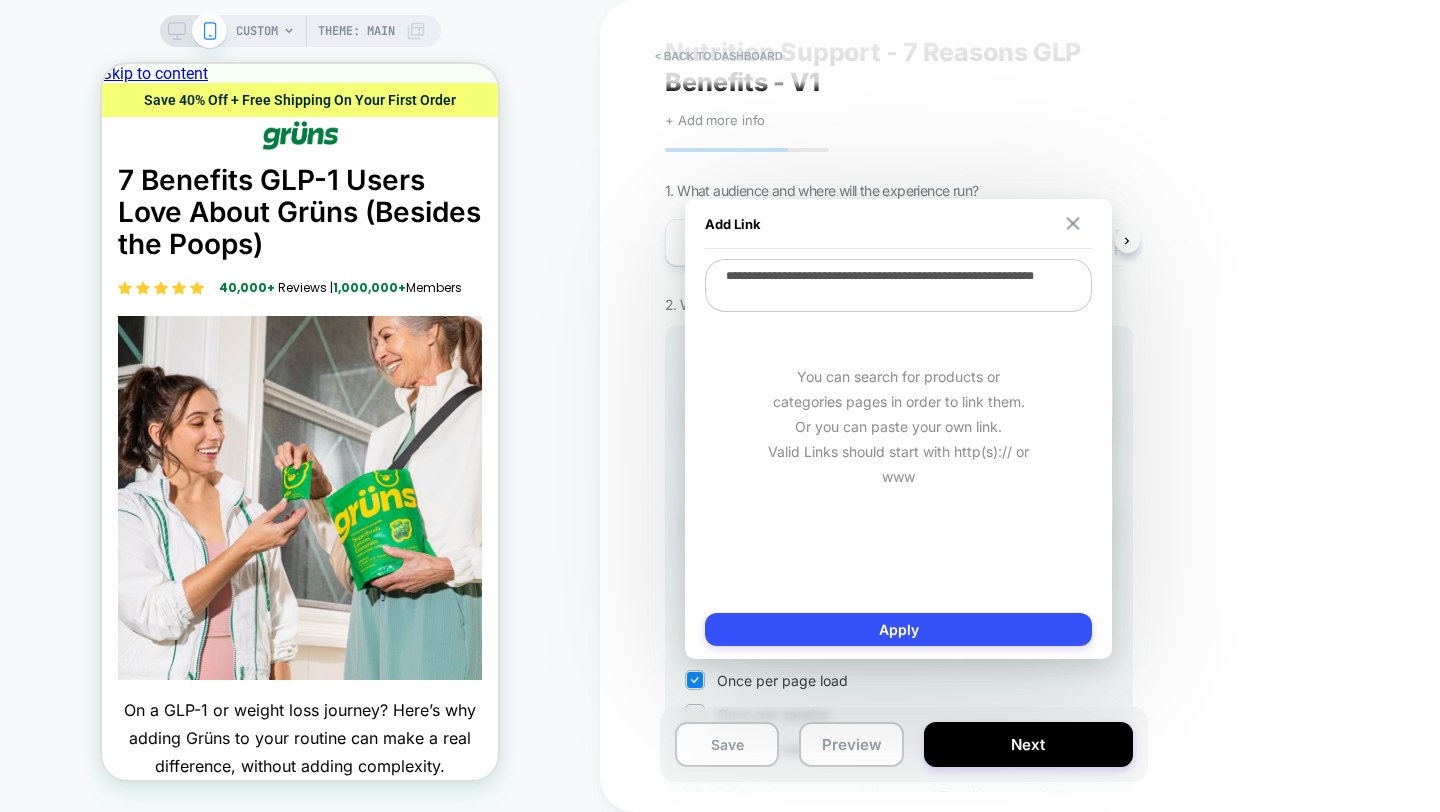 click at bounding box center (1073, 223) 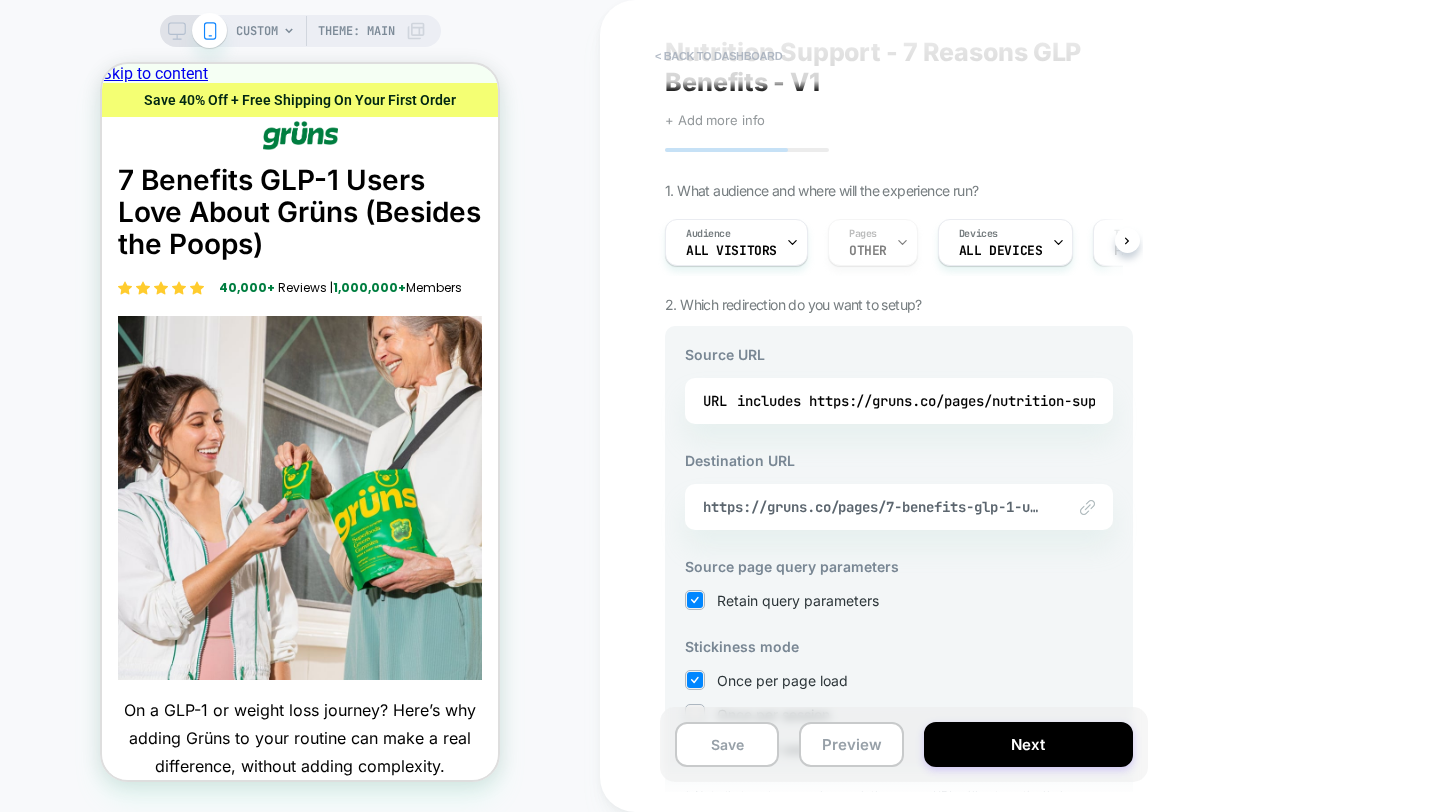 click on "< back to dashboard" at bounding box center (718, 56) 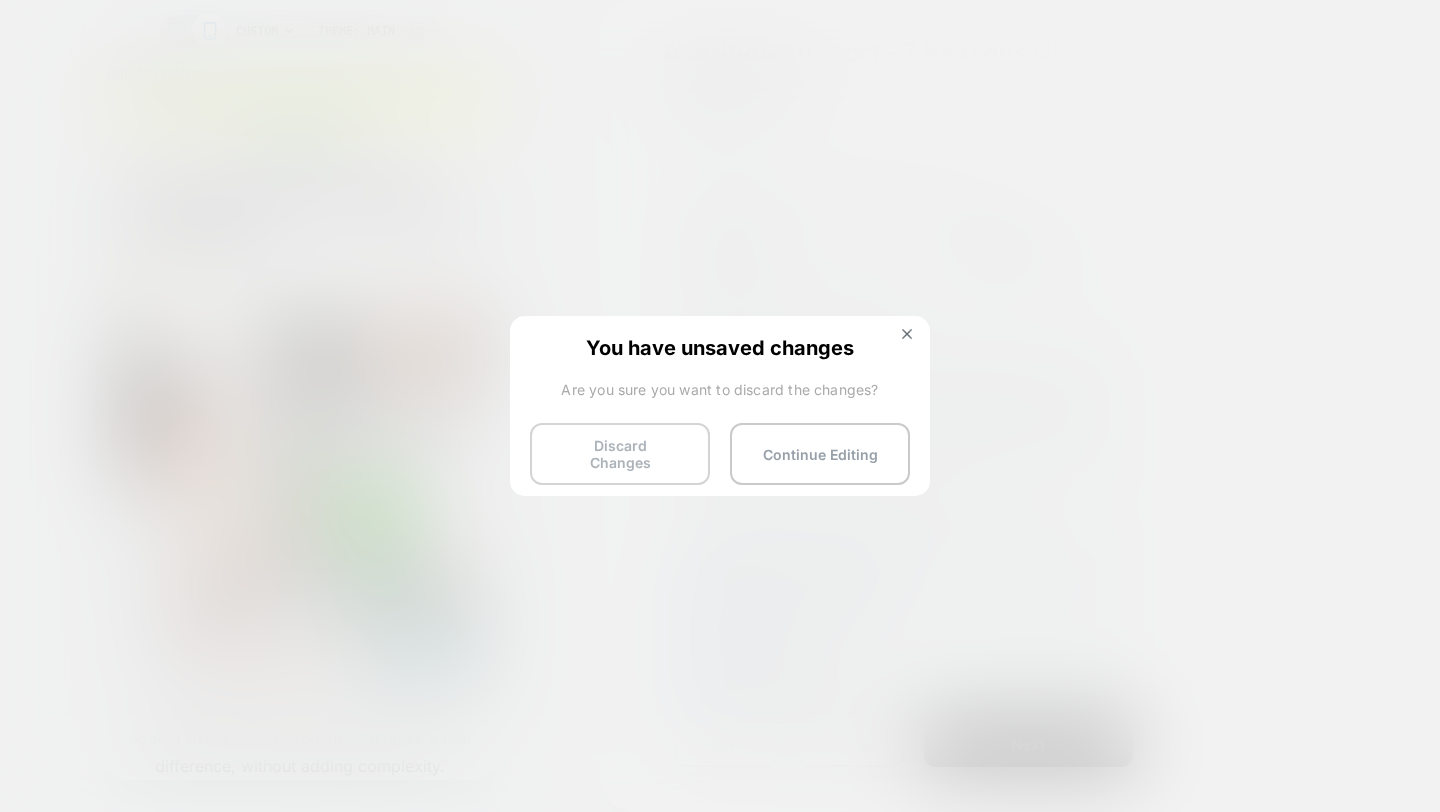 click on "Discard Changes" at bounding box center (620, 454) 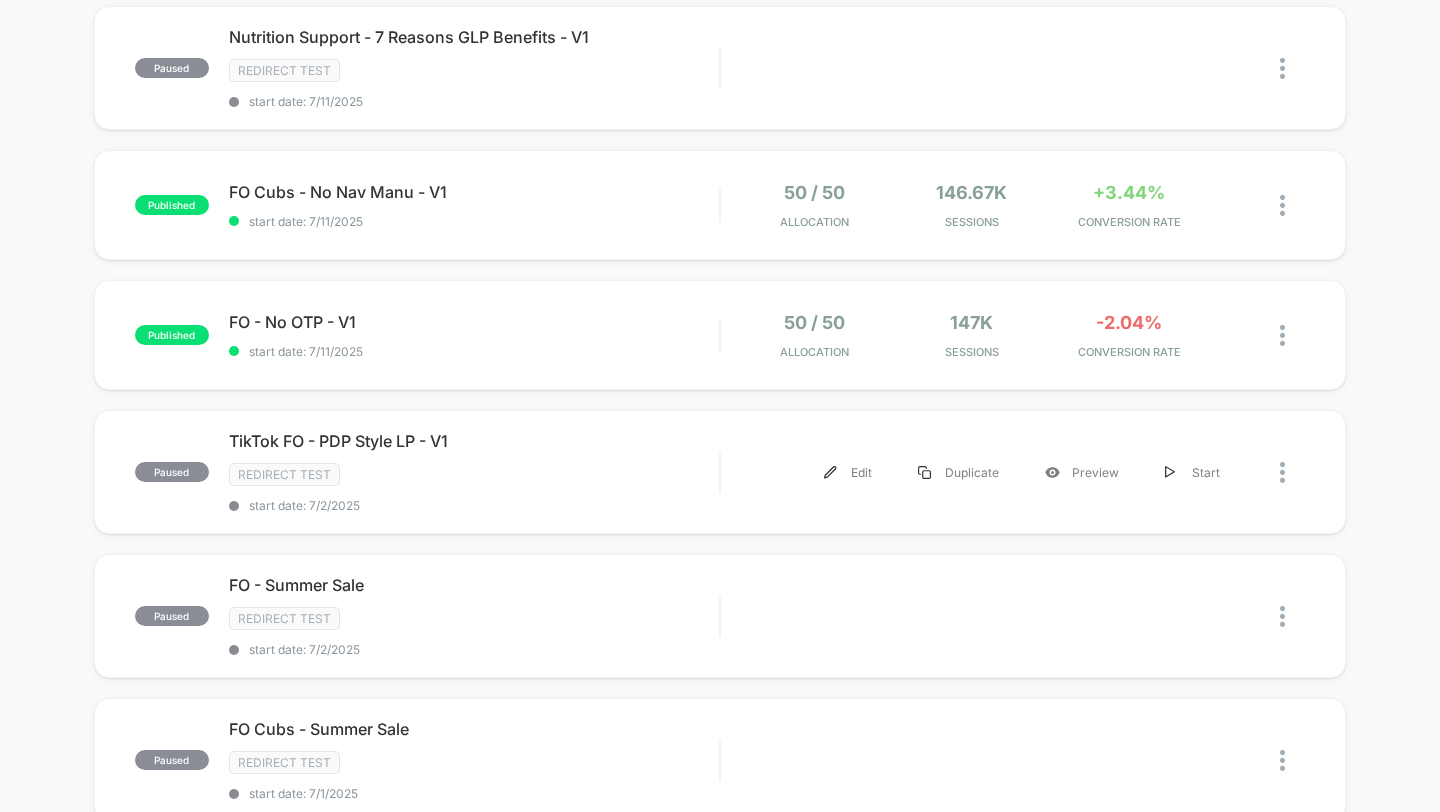 scroll, scrollTop: 0, scrollLeft: 0, axis: both 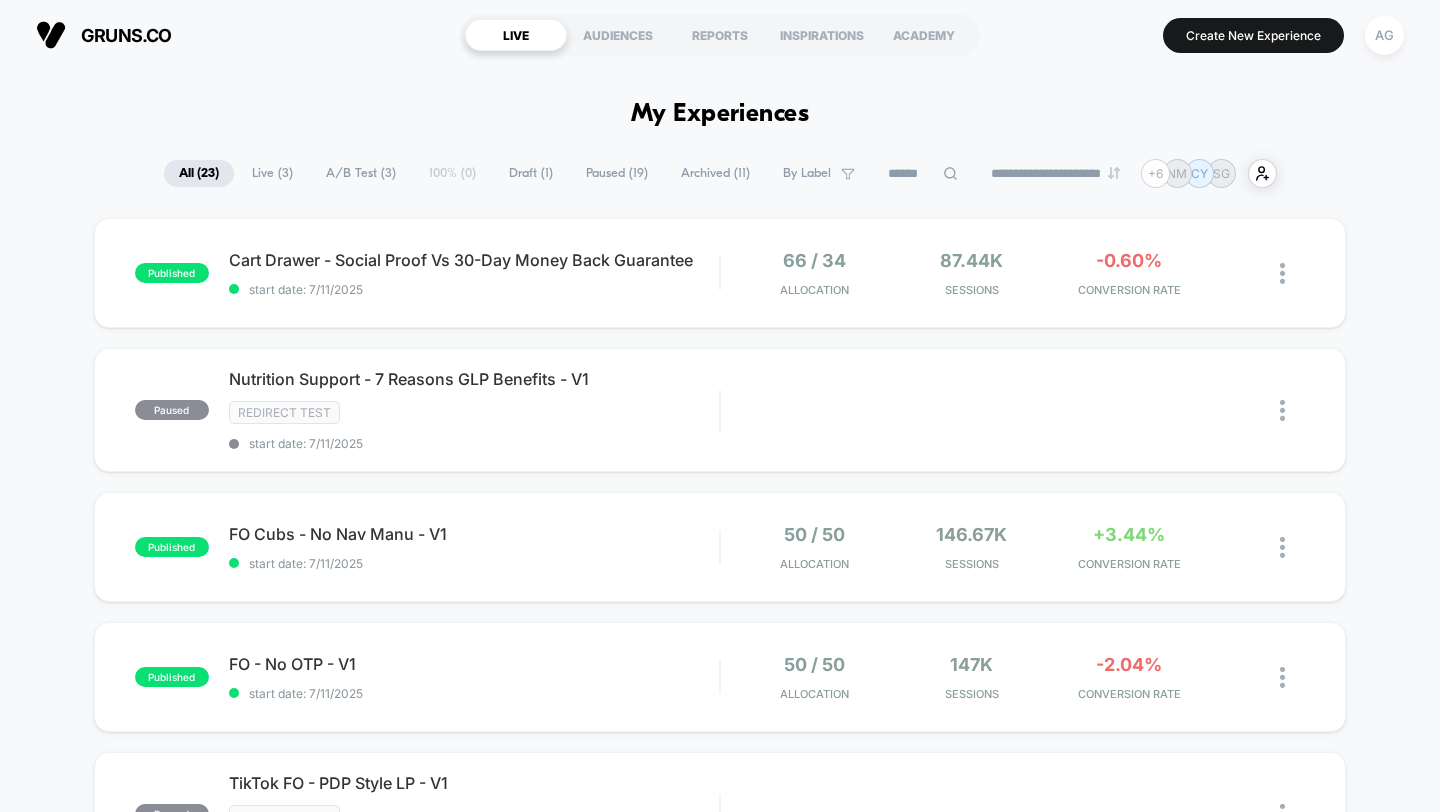 click on "Paused ( 19 )" at bounding box center (617, 173) 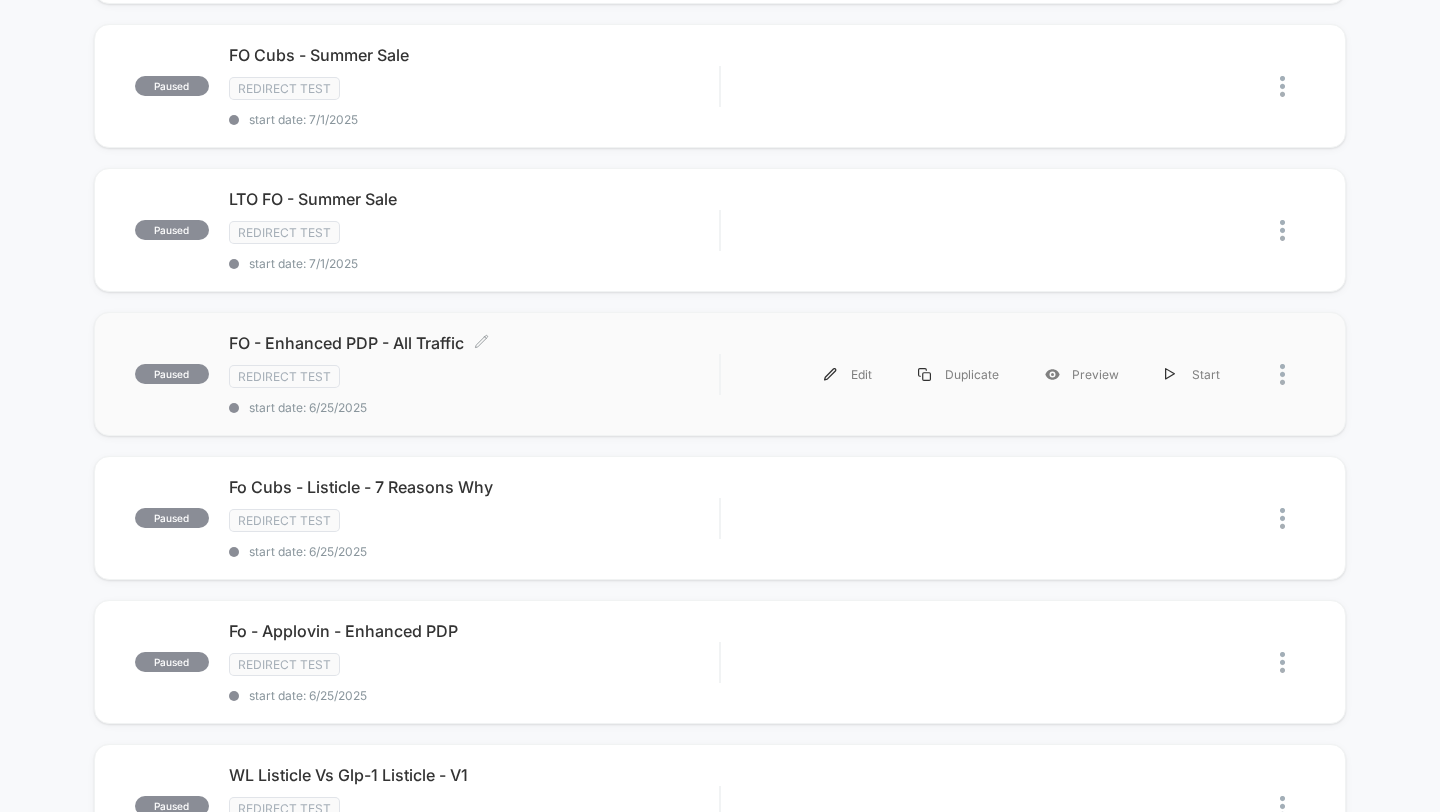 scroll, scrollTop: 701, scrollLeft: 0, axis: vertical 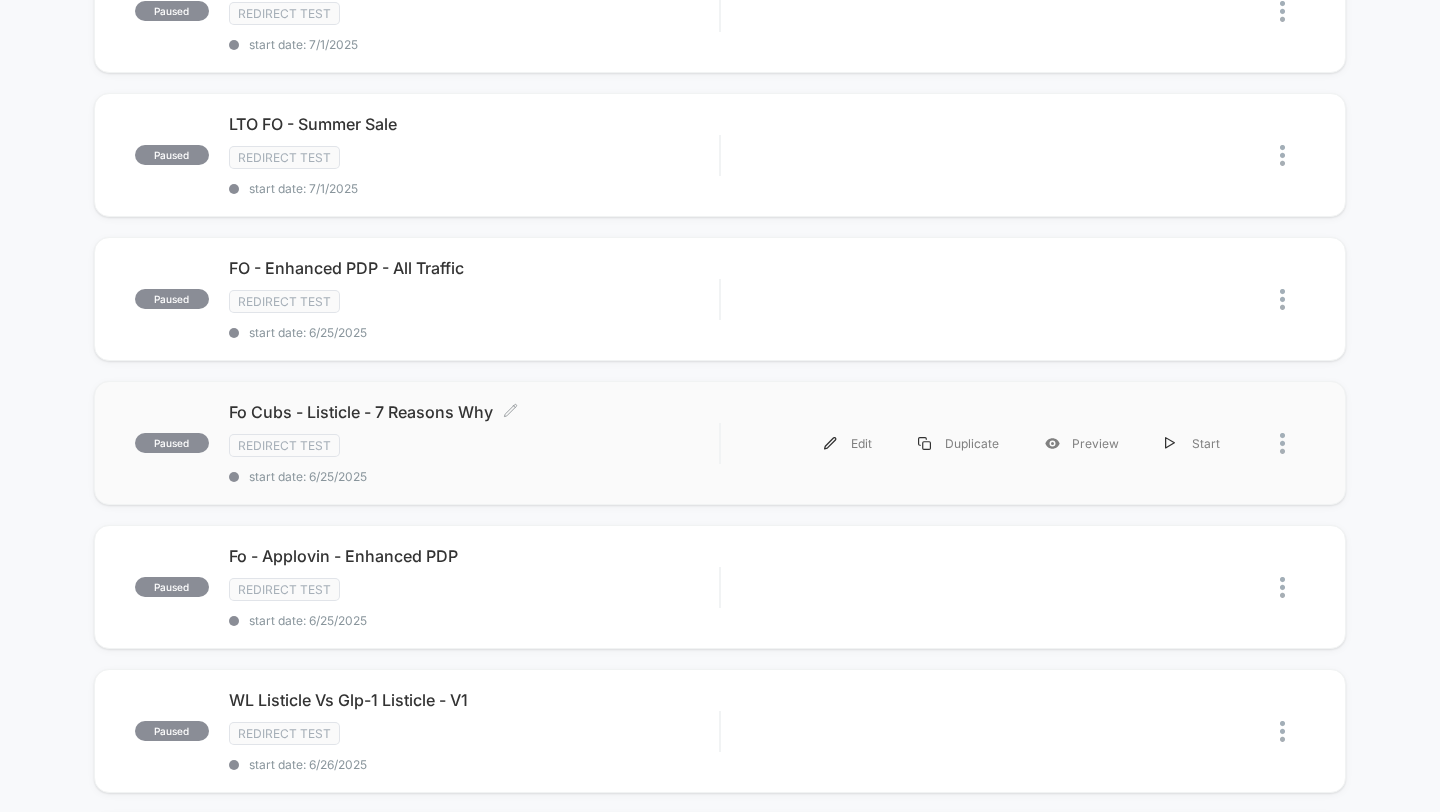 click on "Fo Cubs - Listicle - 7 Reasons Why Click to edit experience details" at bounding box center (474, 412) 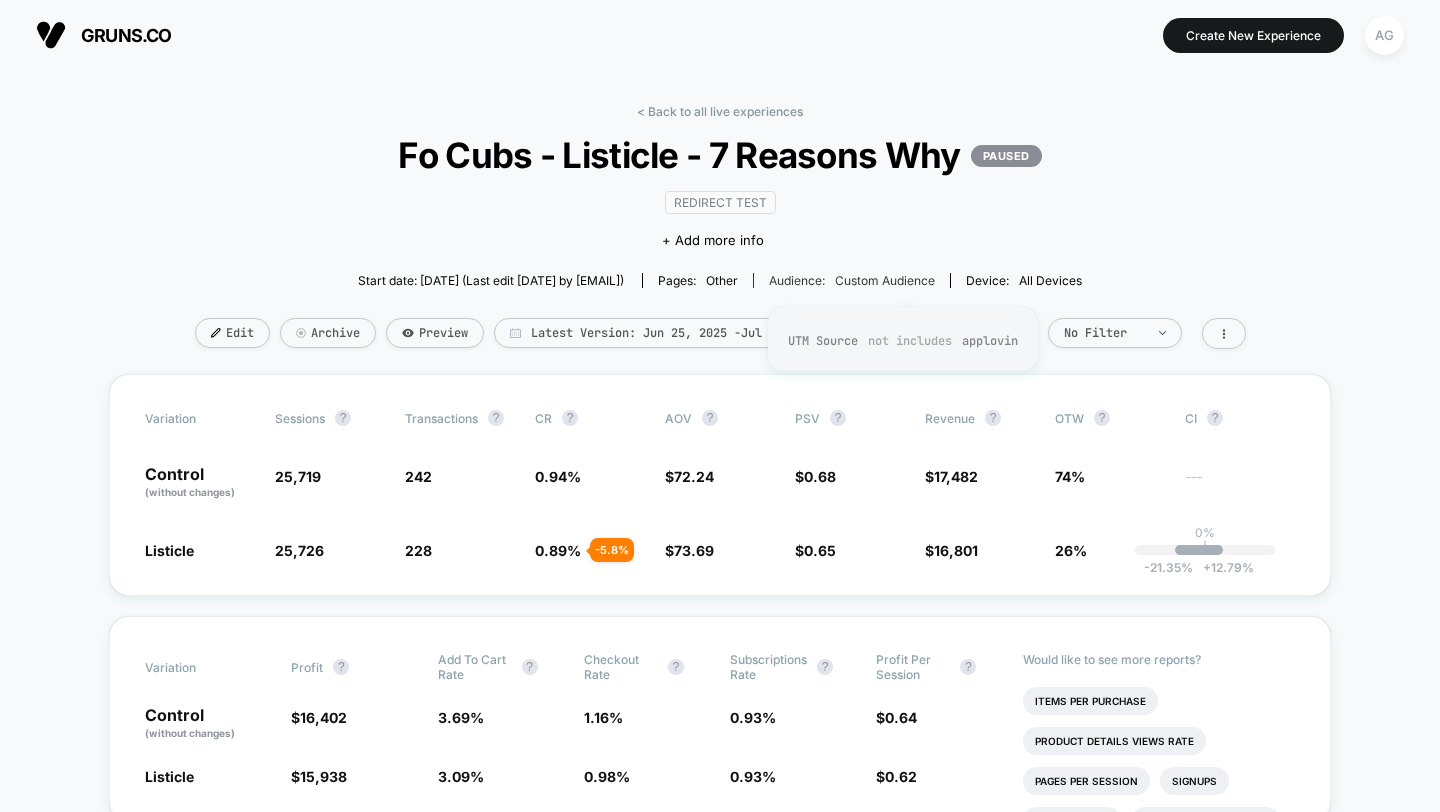 click on "Custom Audience" at bounding box center (885, 280) 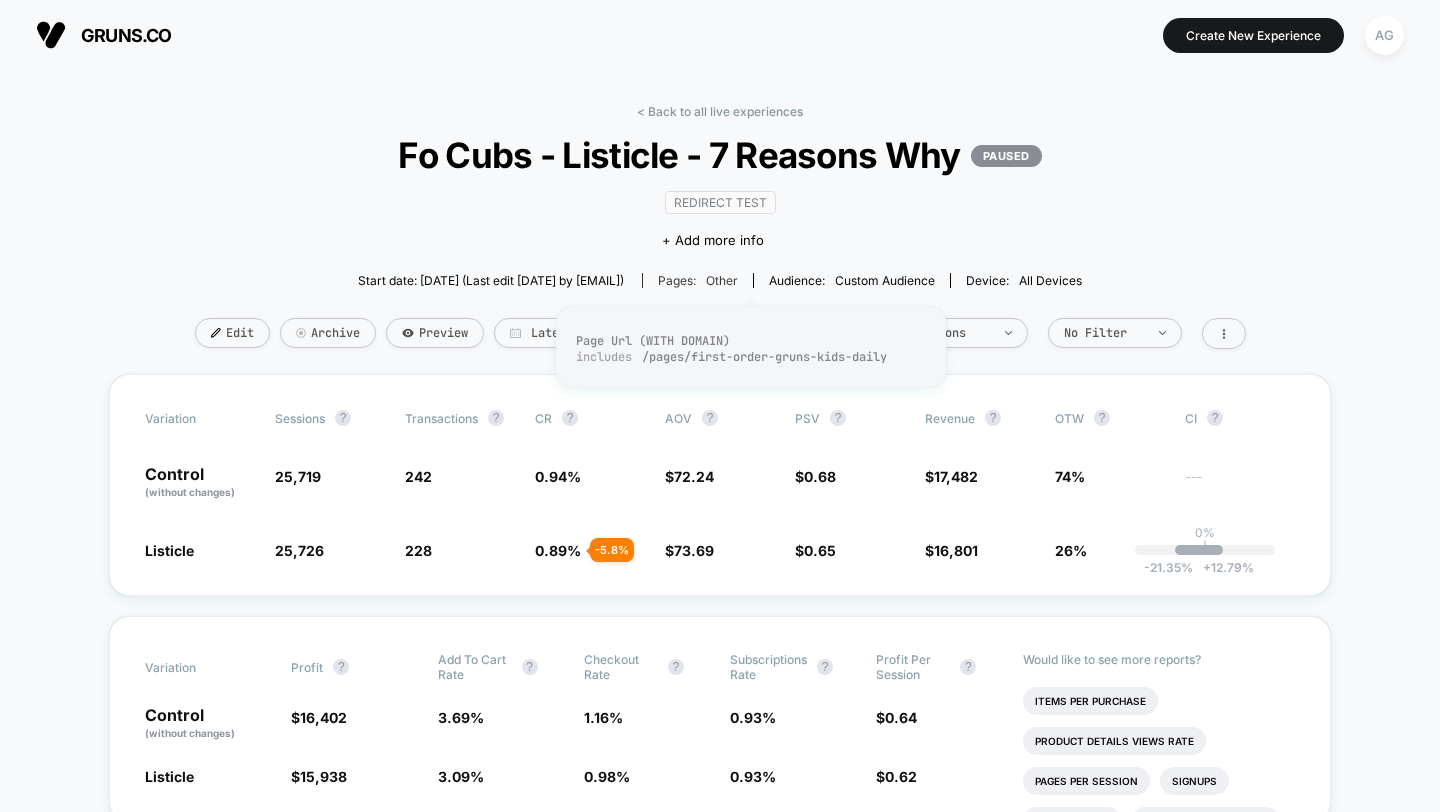 click on "Pages: other" at bounding box center [698, 280] 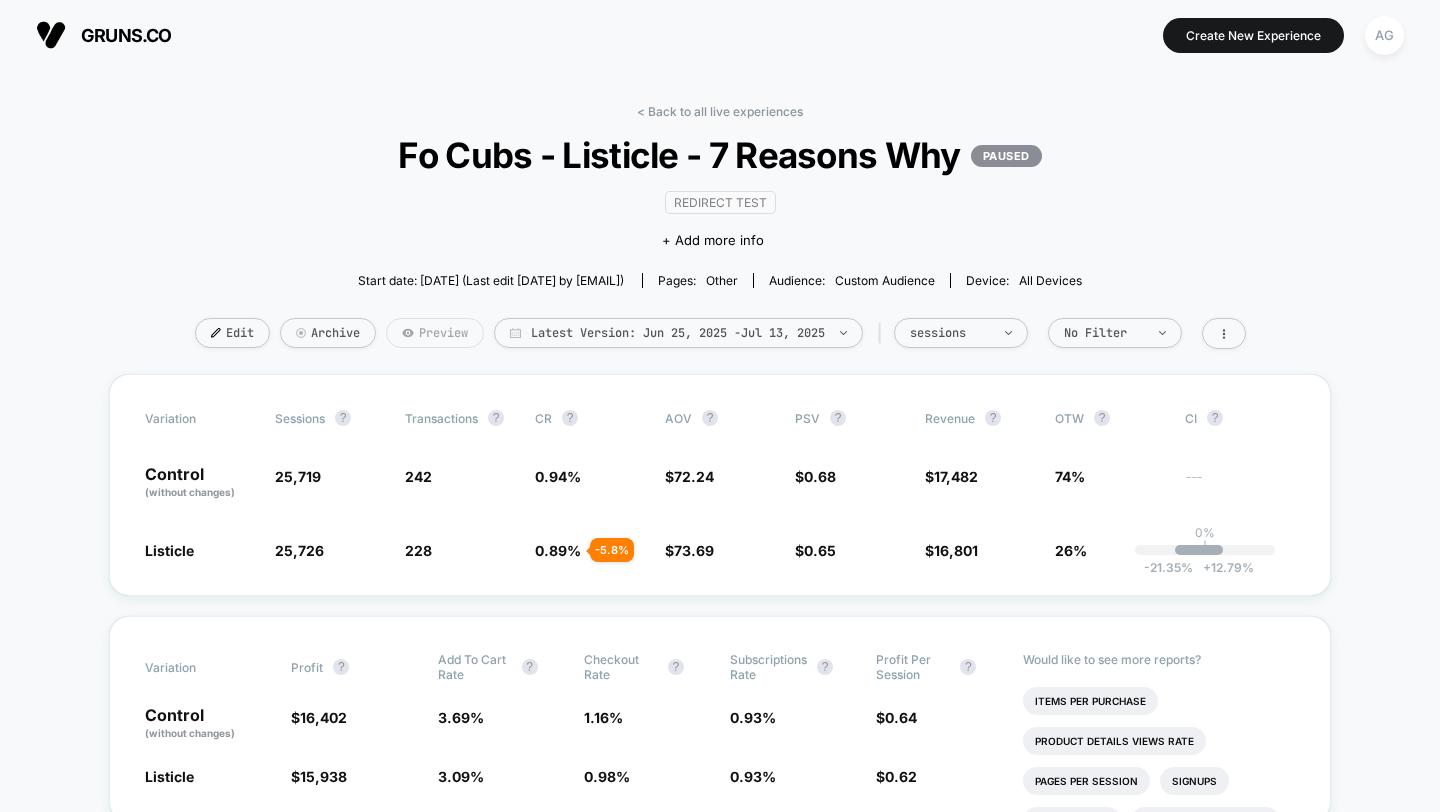click on "Preview" at bounding box center [435, 333] 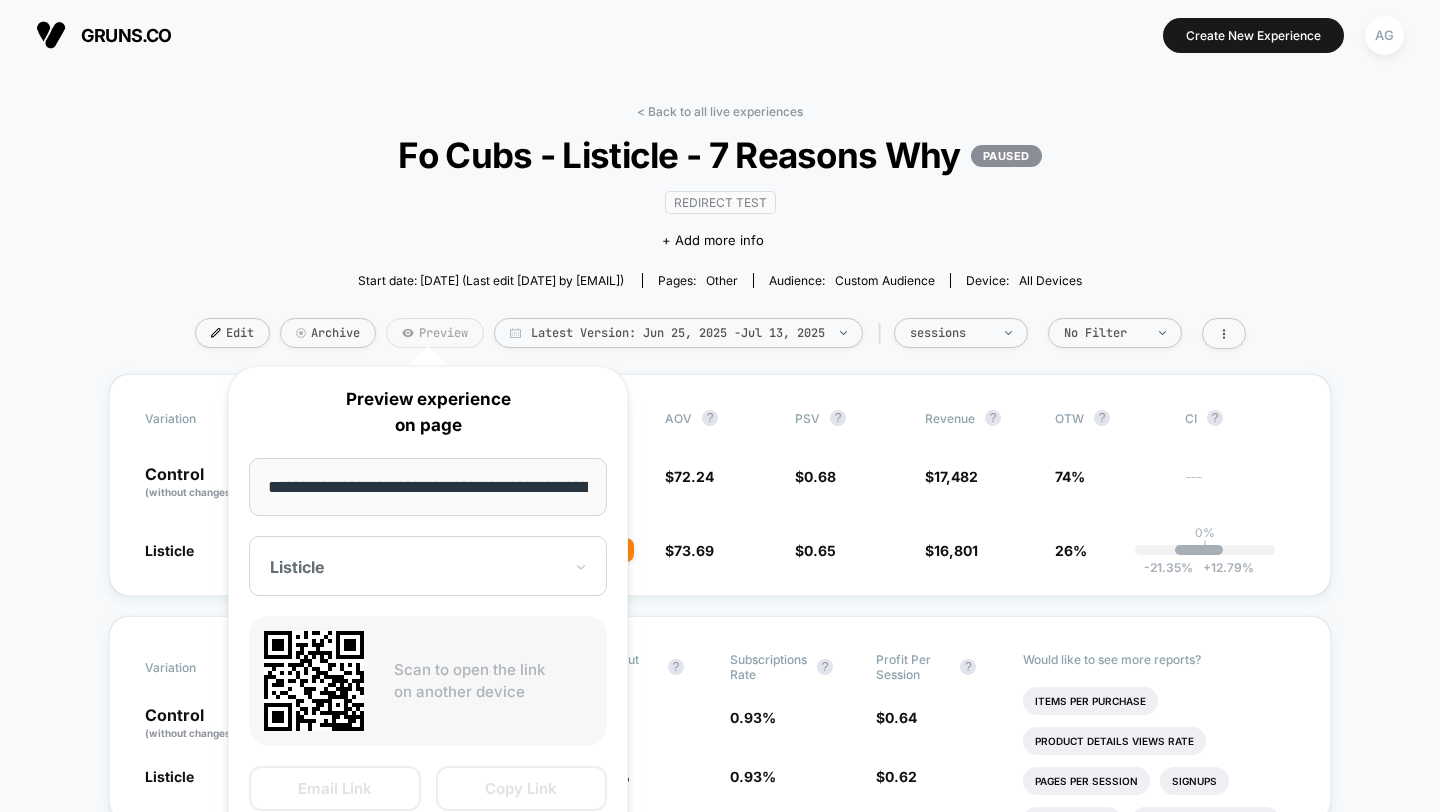 scroll, scrollTop: 0, scrollLeft: 70, axis: horizontal 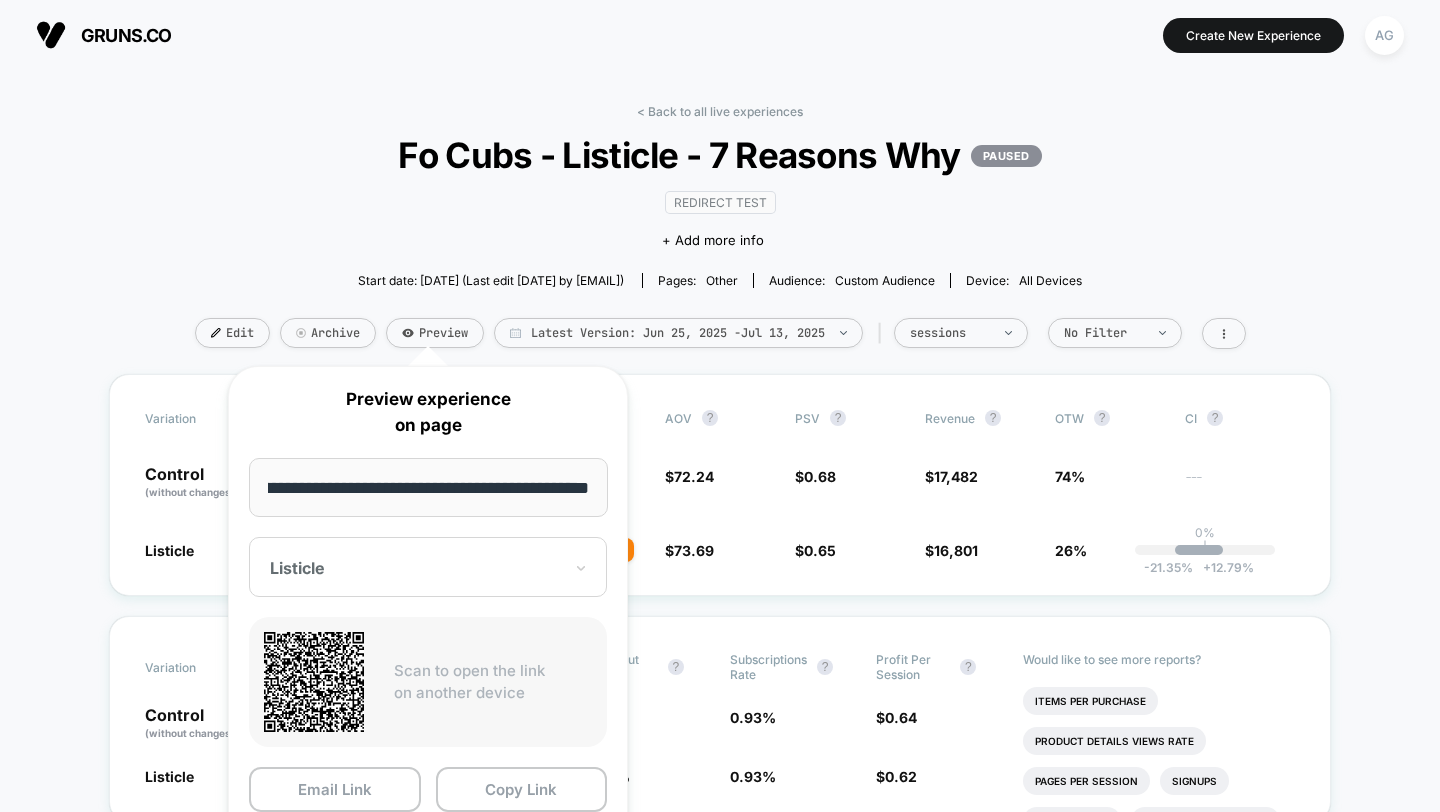 click on "**********" at bounding box center [428, 487] 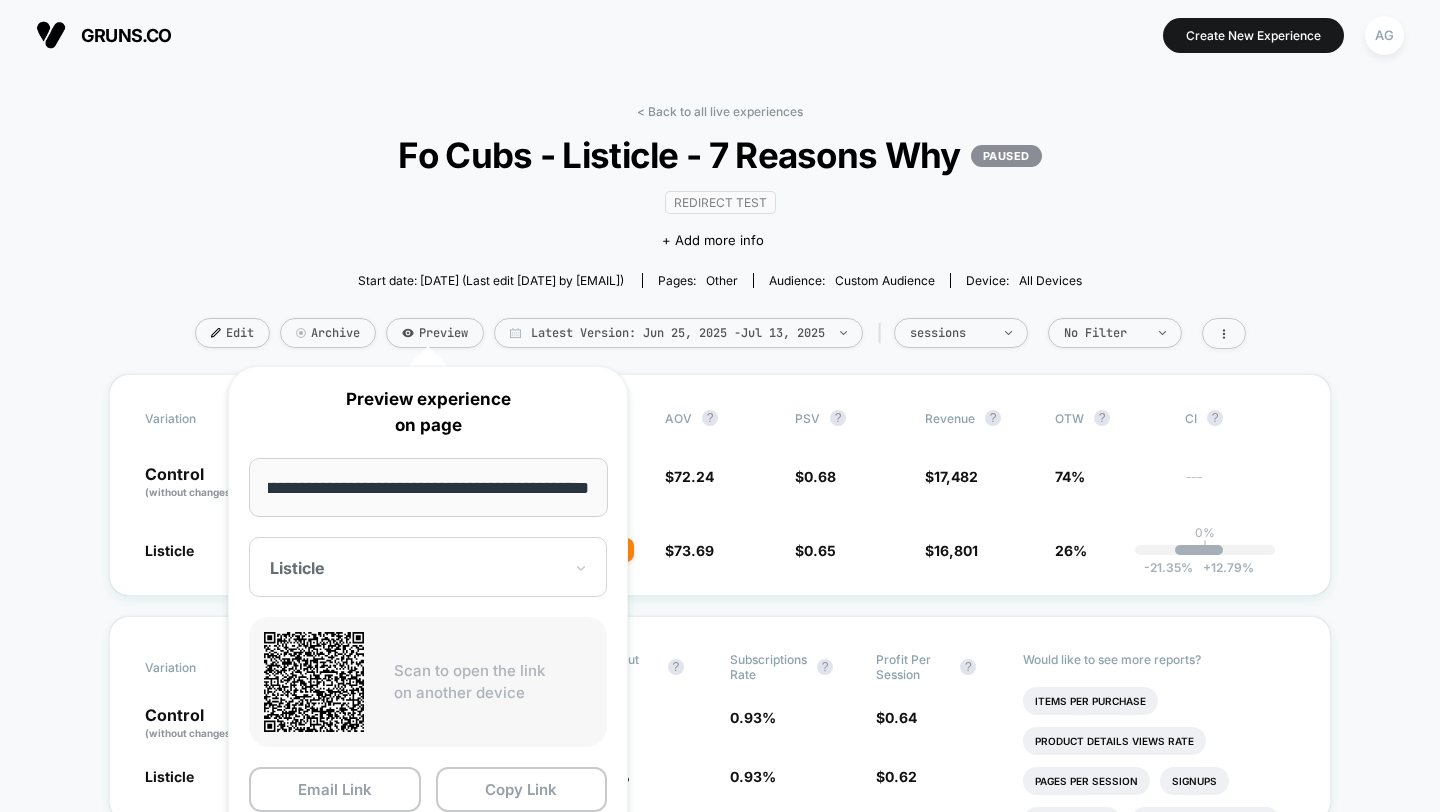 scroll, scrollTop: 0, scrollLeft: 0, axis: both 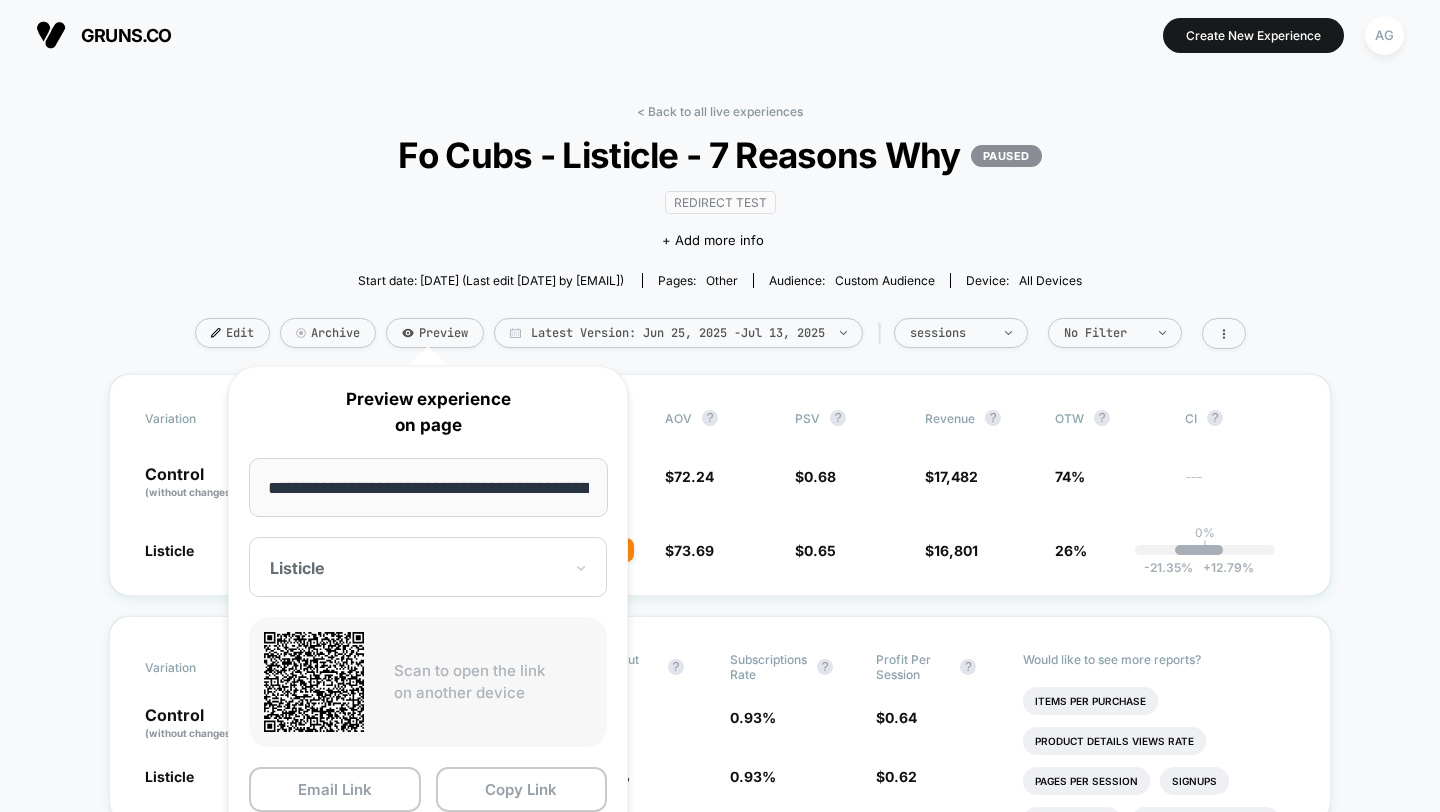 click at bounding box center [416, 568] 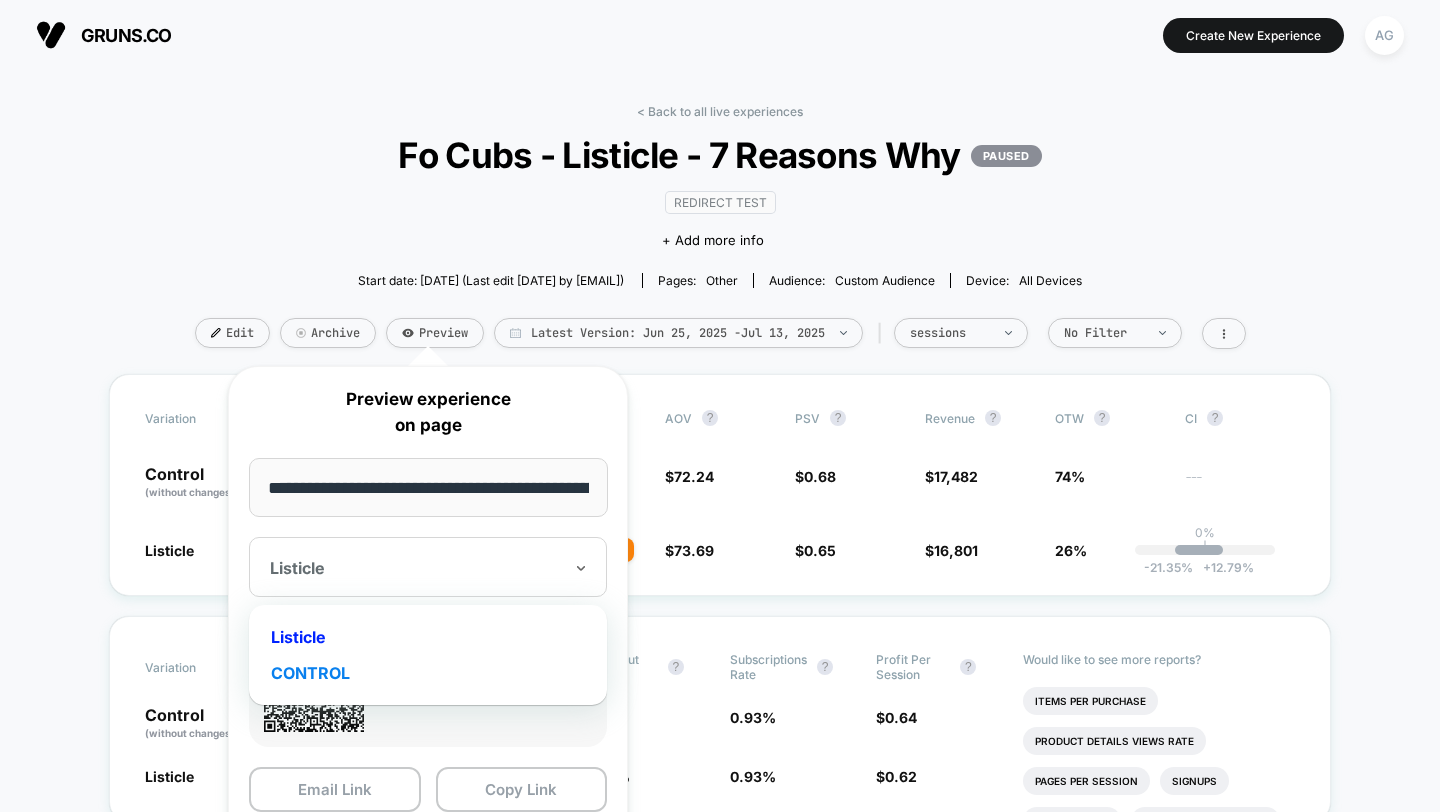 click on "CONTROL" at bounding box center (428, 673) 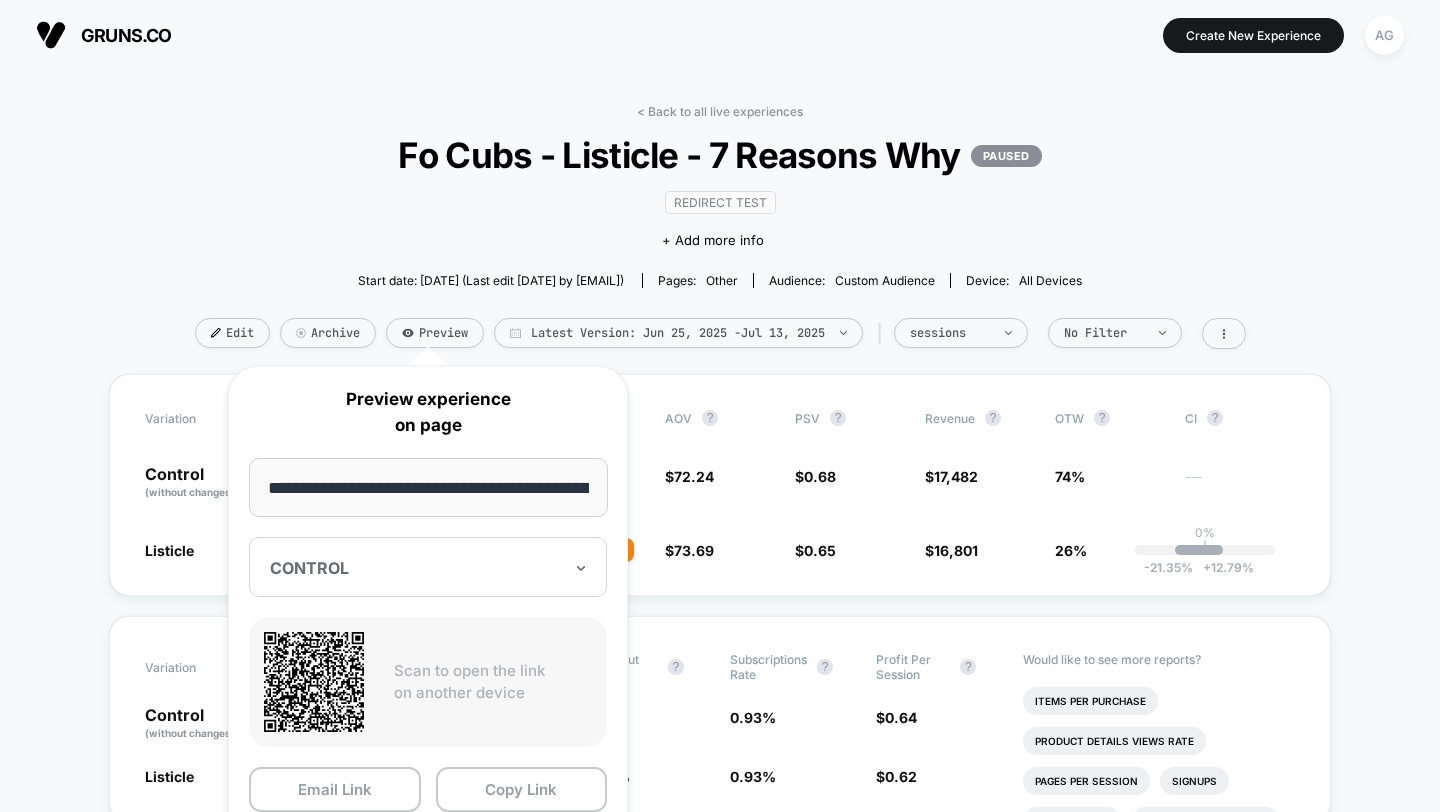 click on "**********" at bounding box center (428, 487) 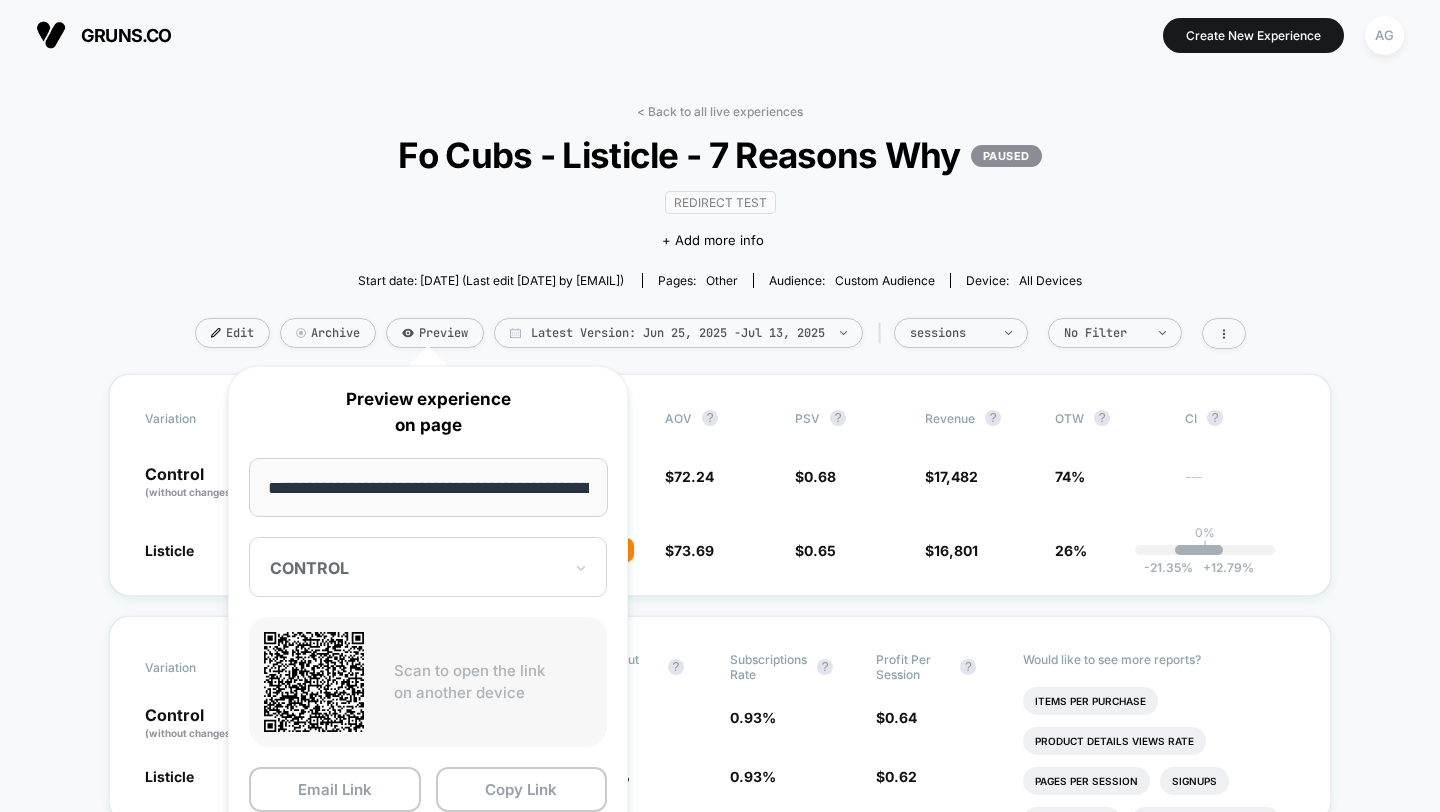 click on "**********" at bounding box center (428, 487) 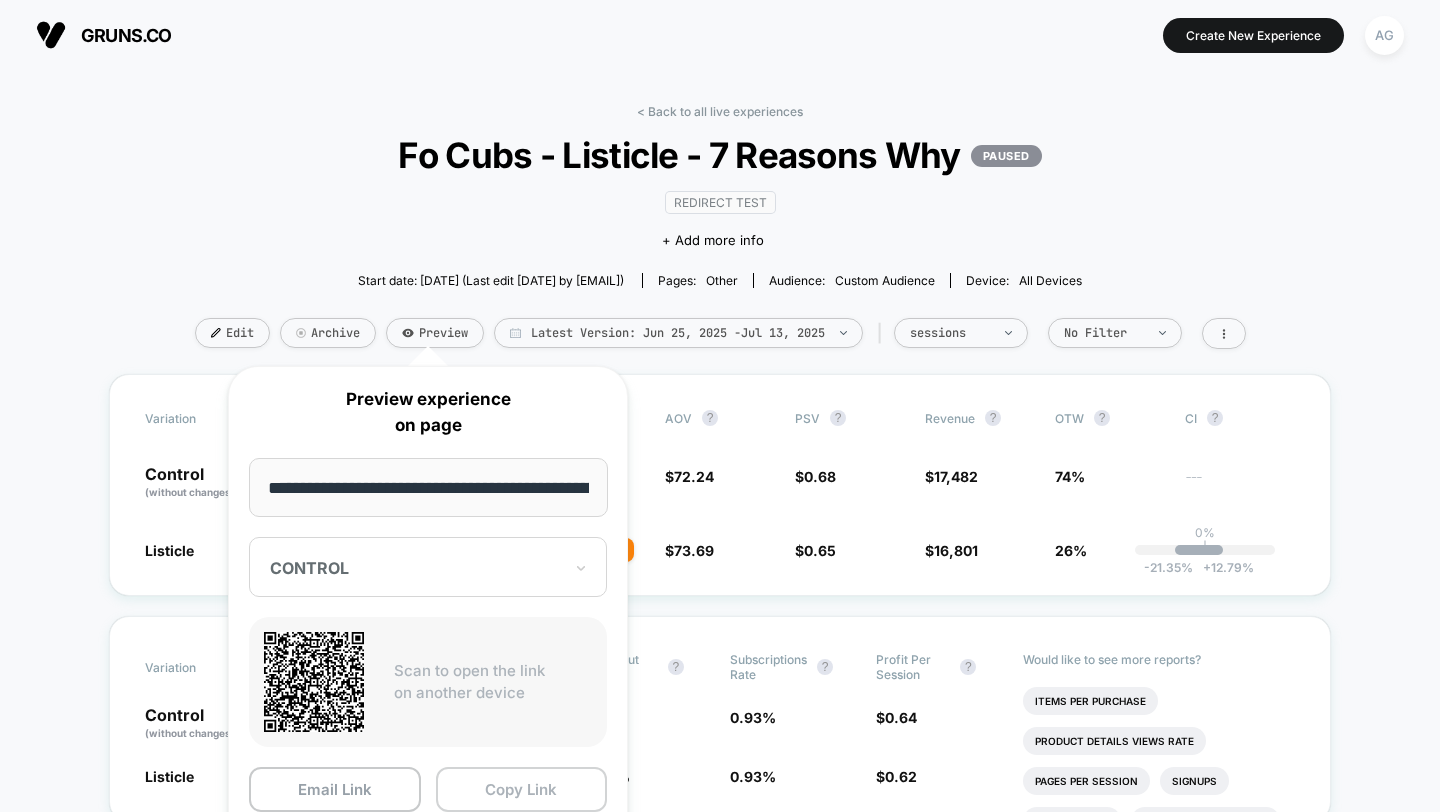 click on "Copy Link" at bounding box center (522, 789) 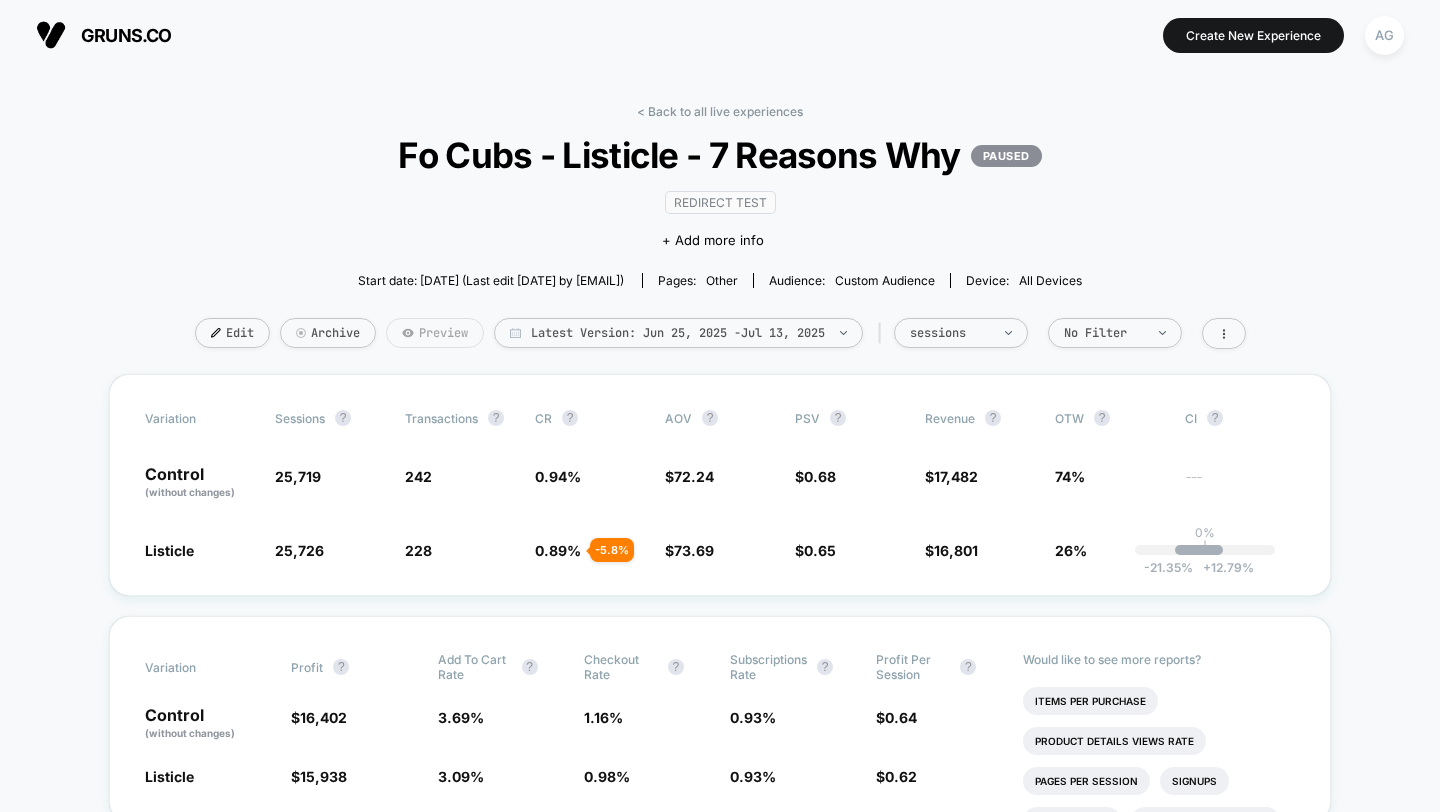 click on "Preview" at bounding box center (435, 333) 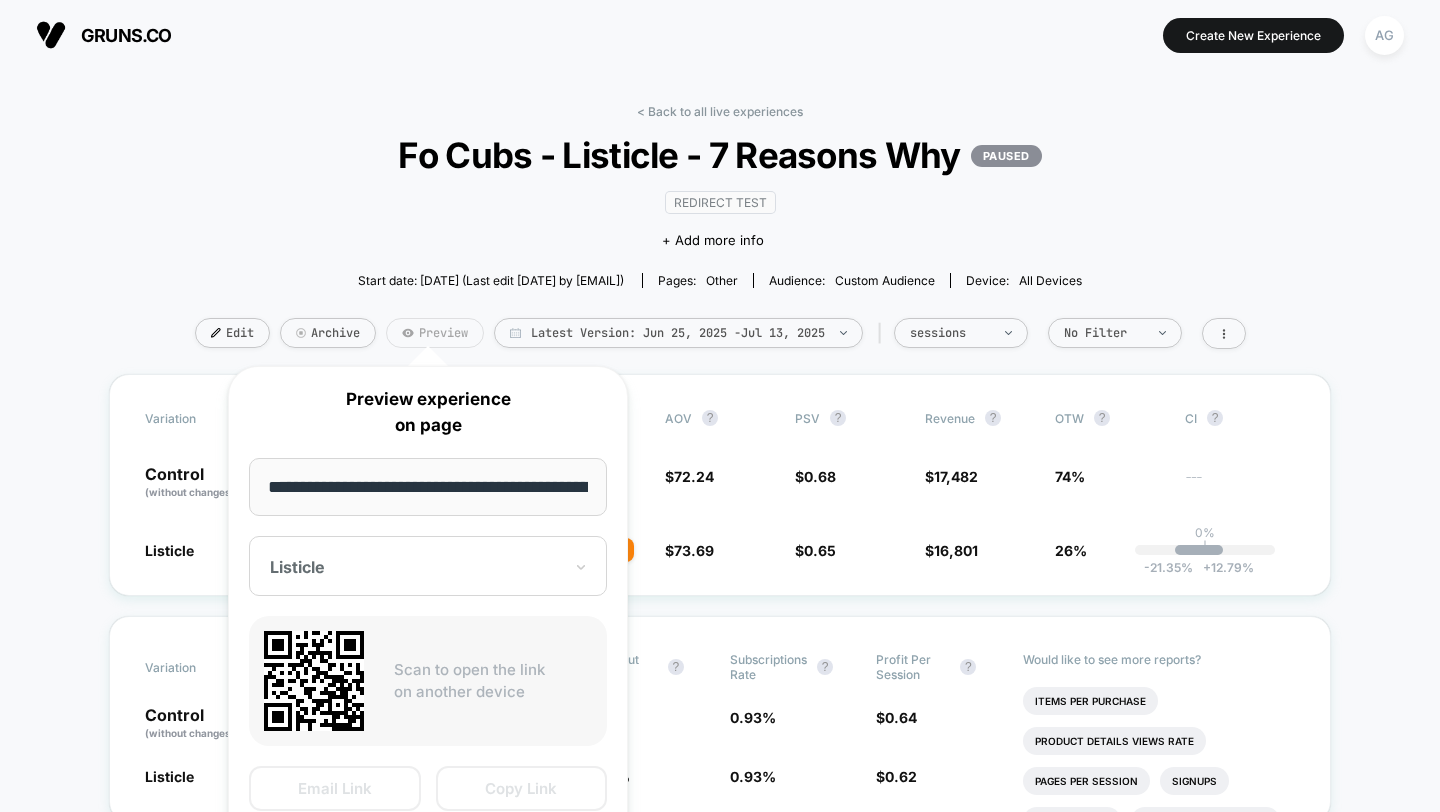 scroll, scrollTop: 0, scrollLeft: 70, axis: horizontal 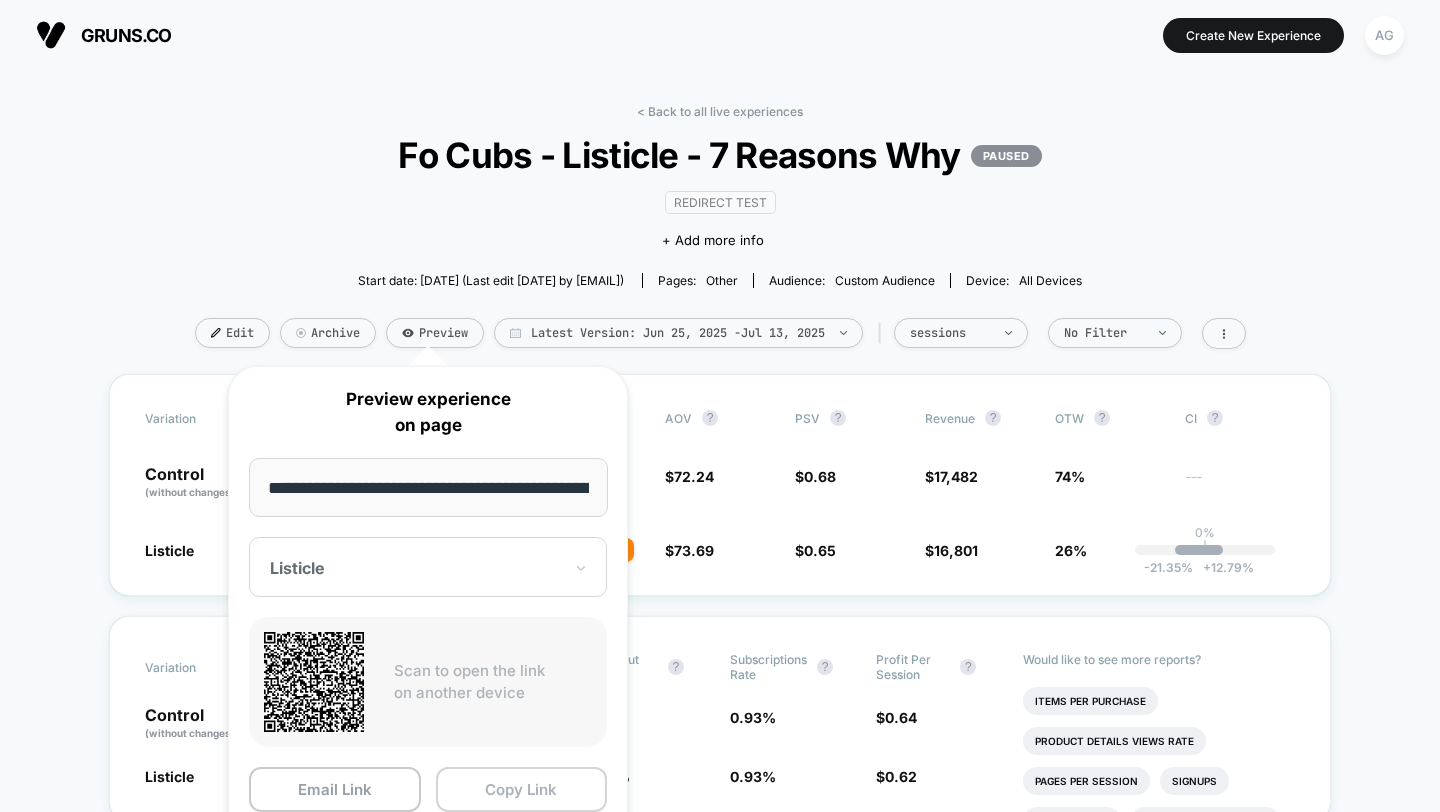 click on "Copy Link" at bounding box center [522, 789] 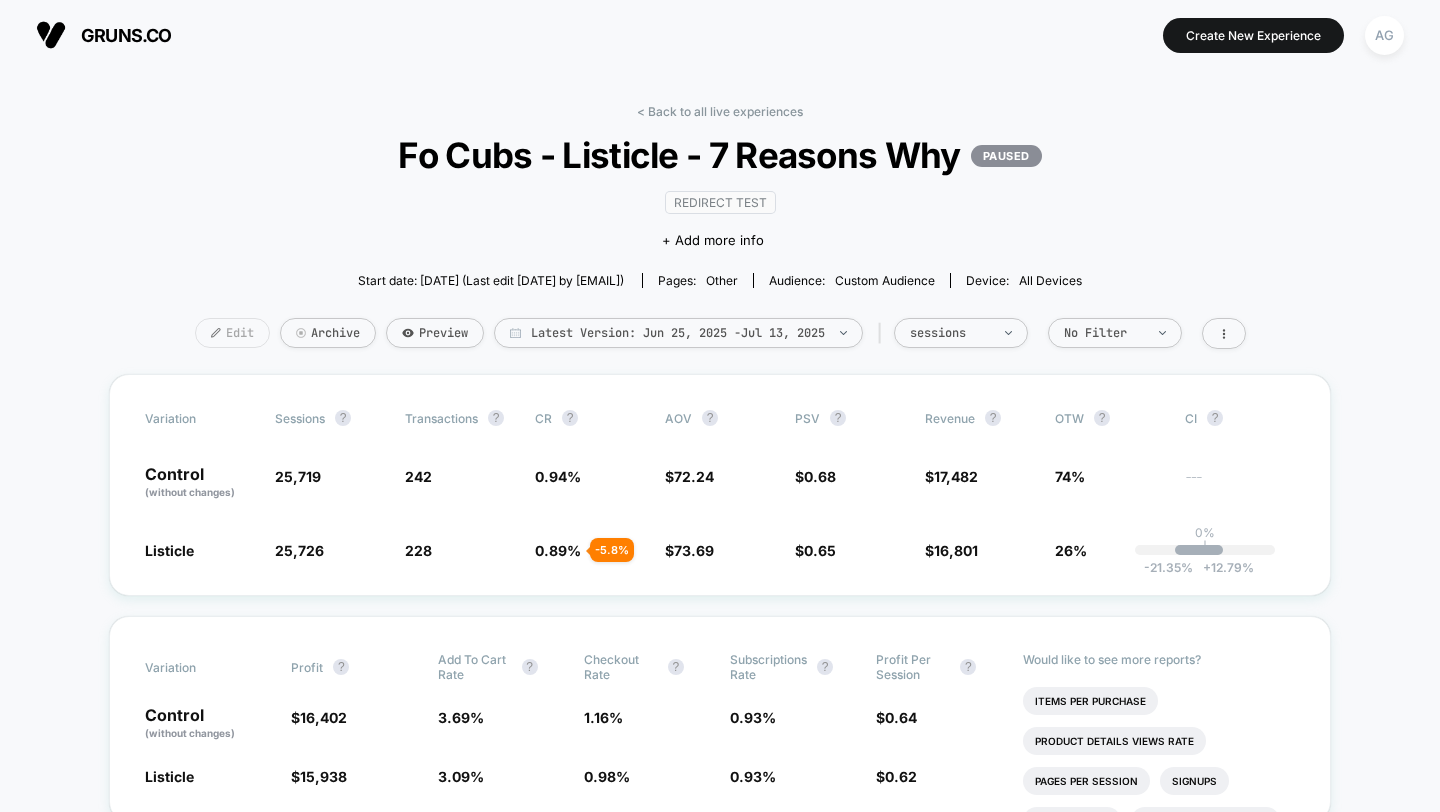 click on "Edit" at bounding box center [232, 333] 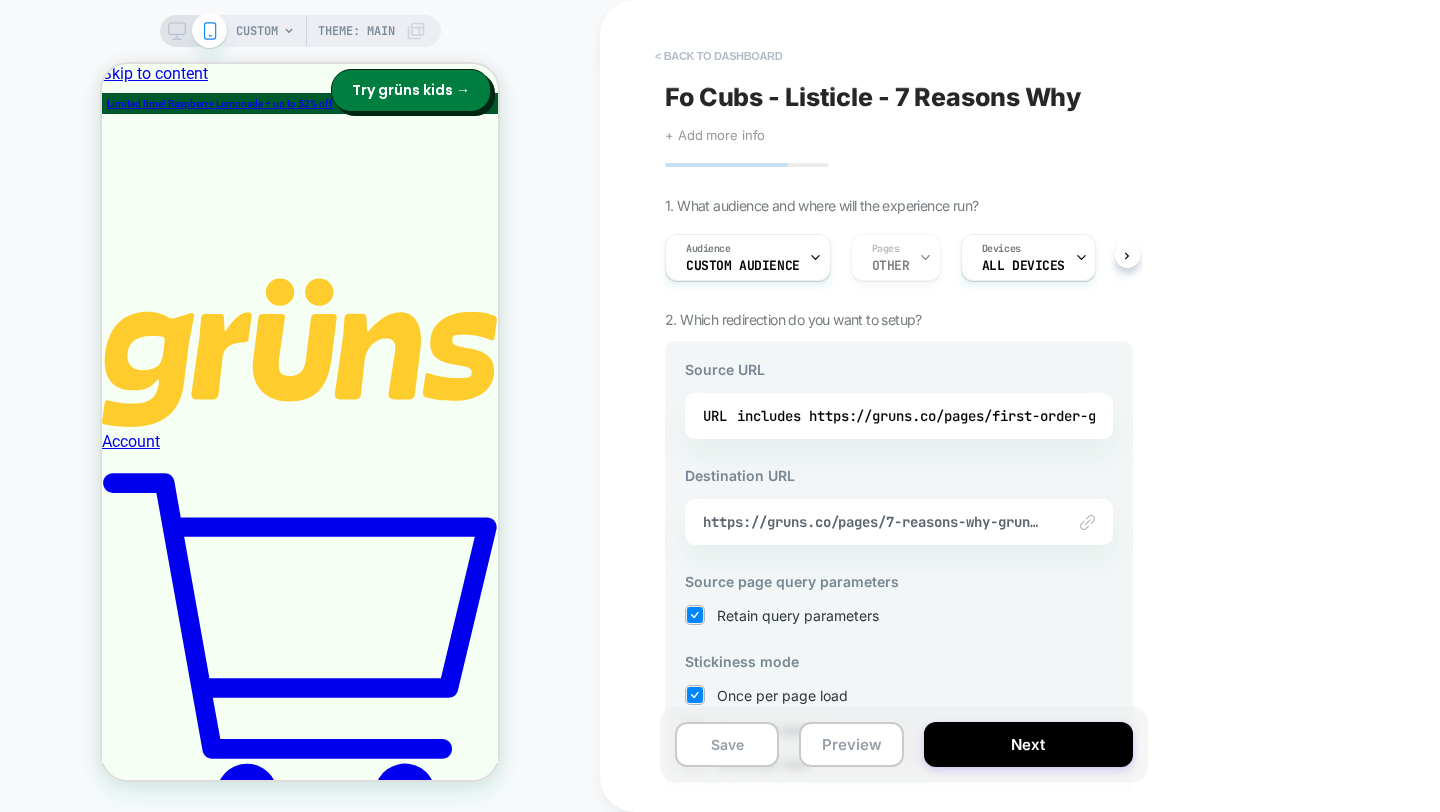 scroll, scrollTop: 0, scrollLeft: 0, axis: both 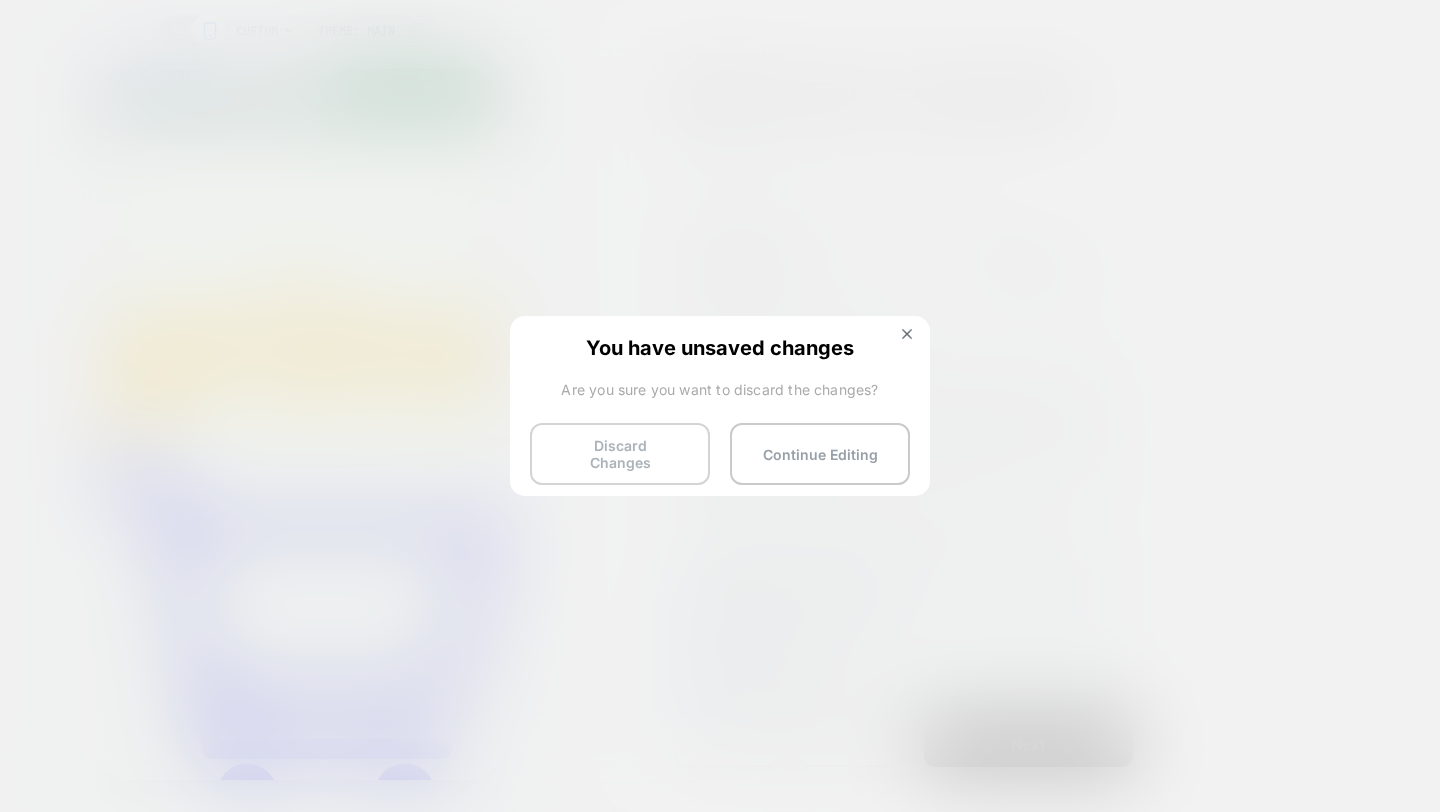 click on "Discard Changes" at bounding box center (620, 454) 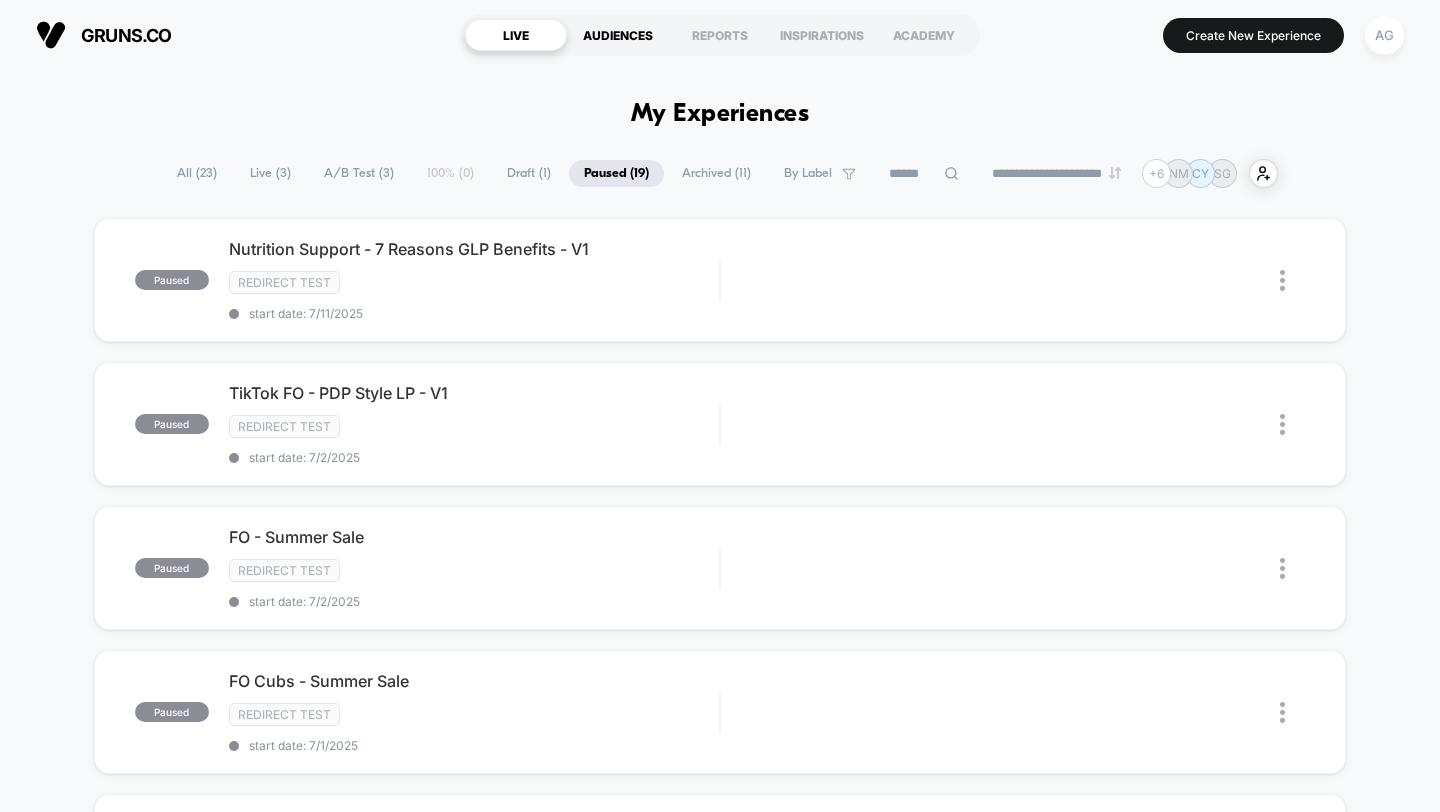click on "AUDIENCES" at bounding box center [618, 35] 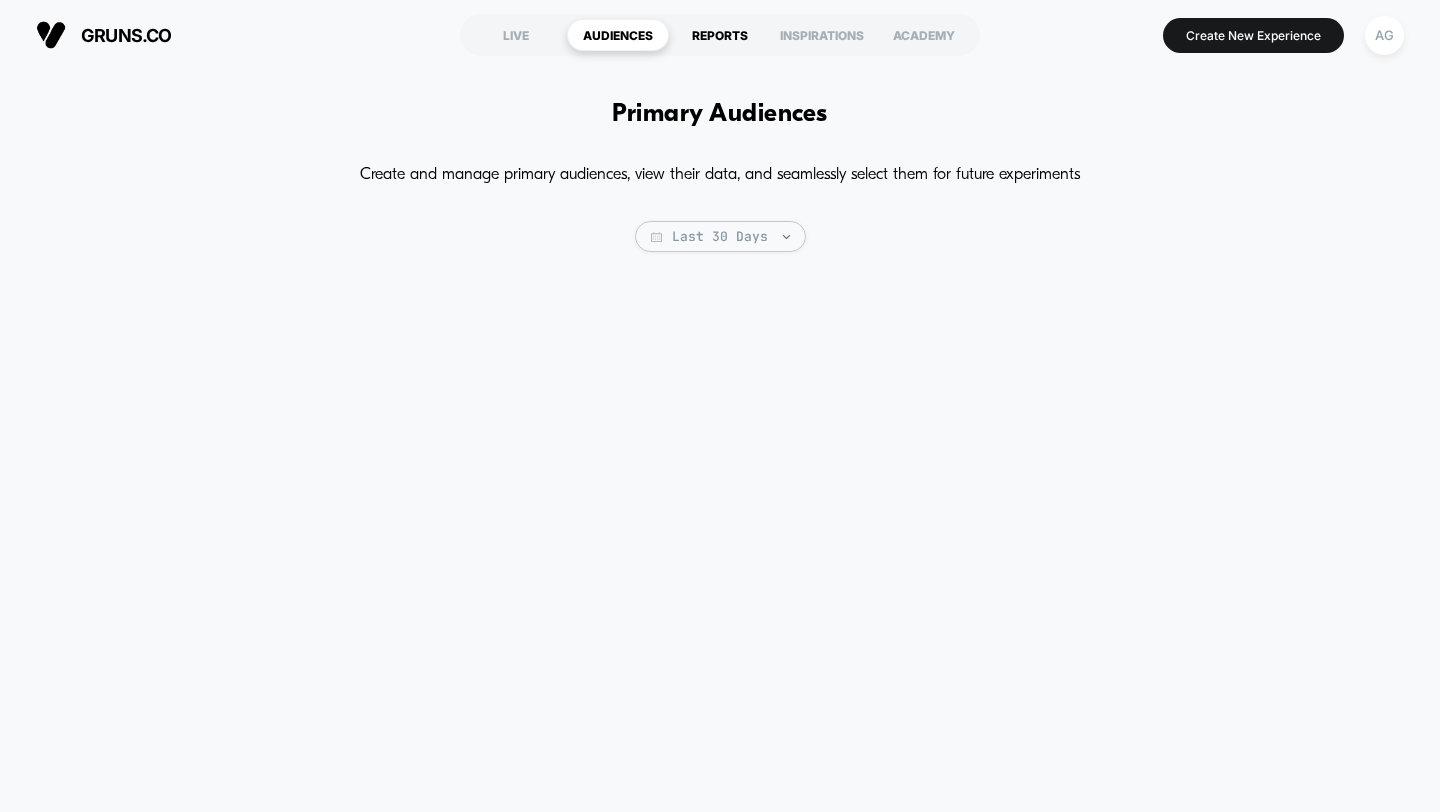 click on "REPORTS" at bounding box center [720, 35] 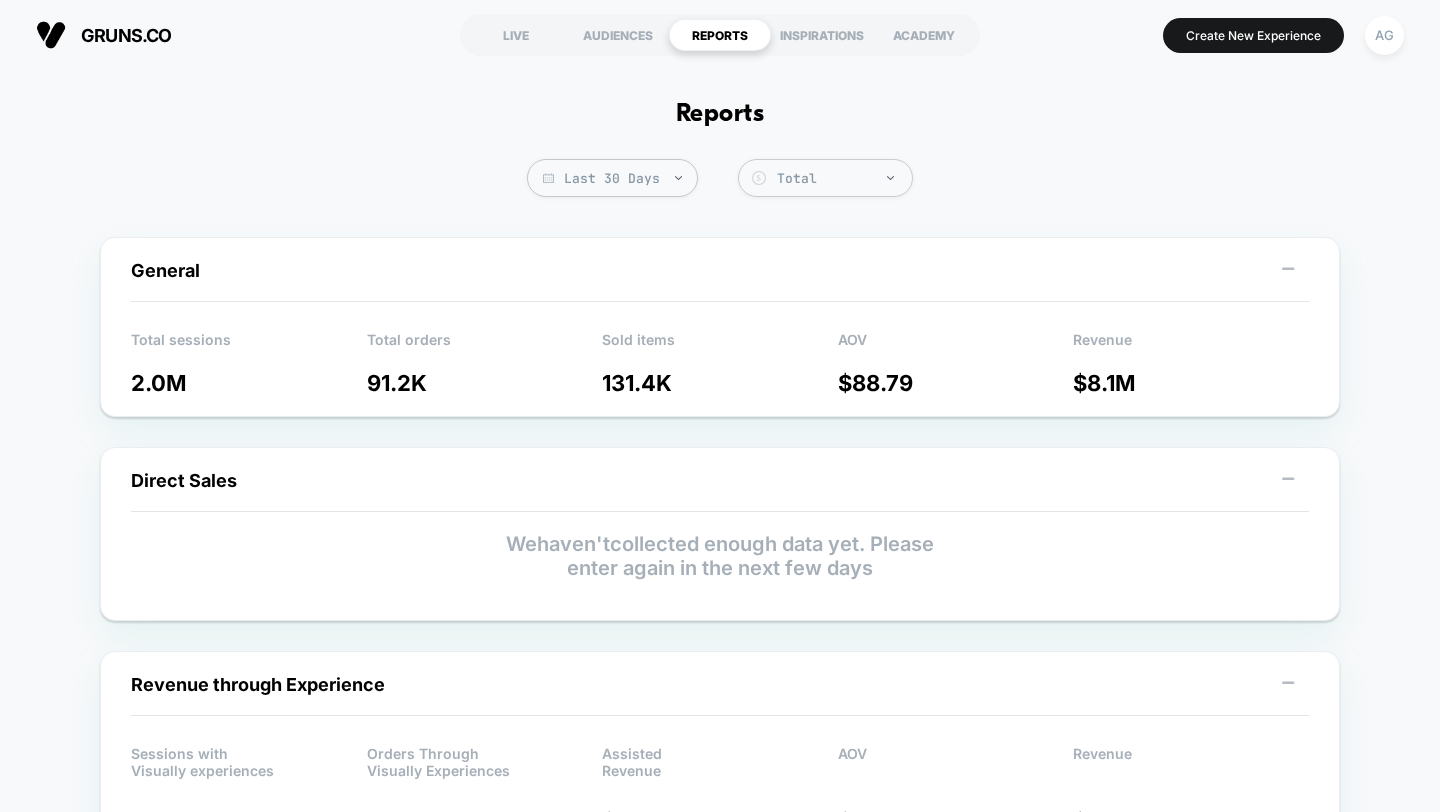 click on "General" at bounding box center [720, 280] 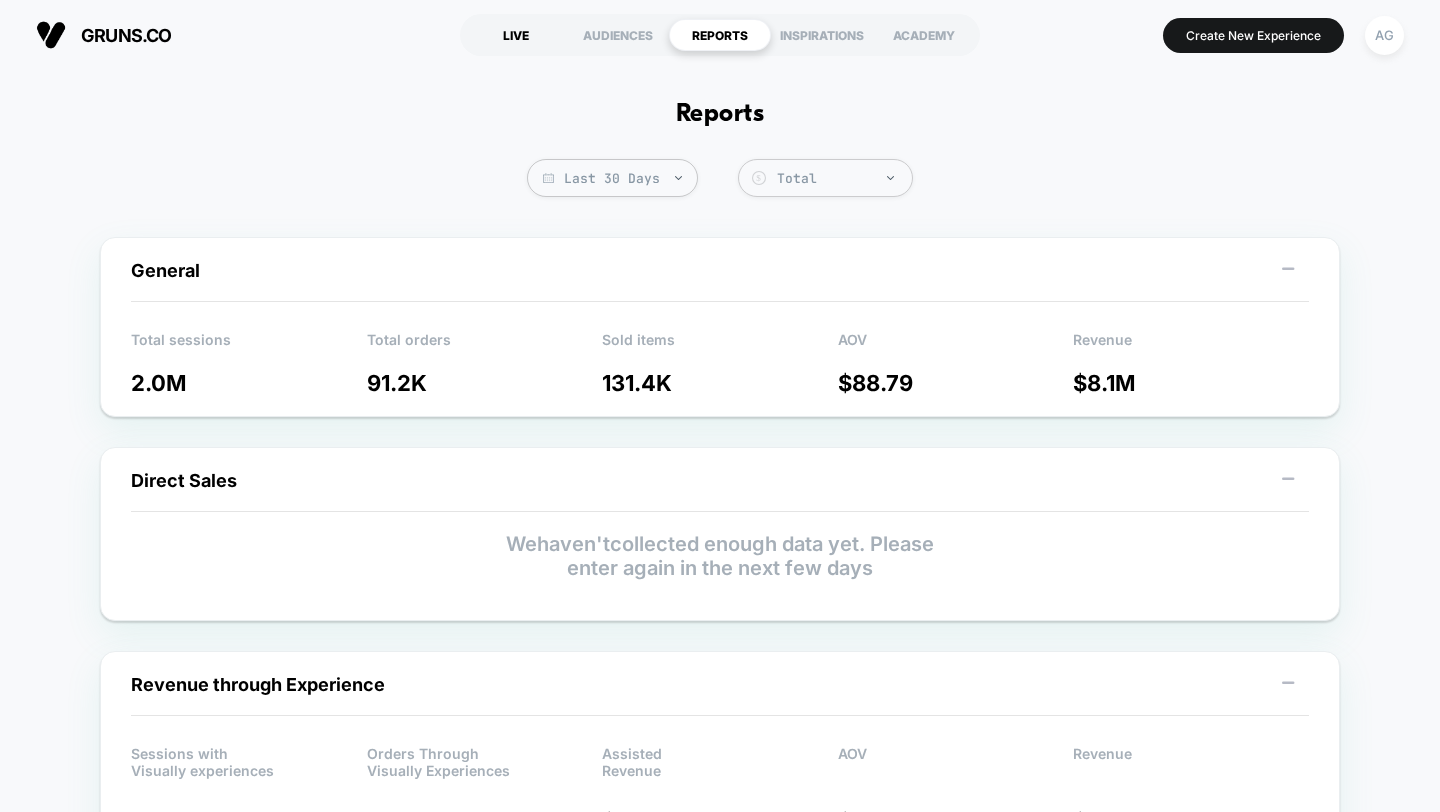 click on "LIVE" at bounding box center [516, 35] 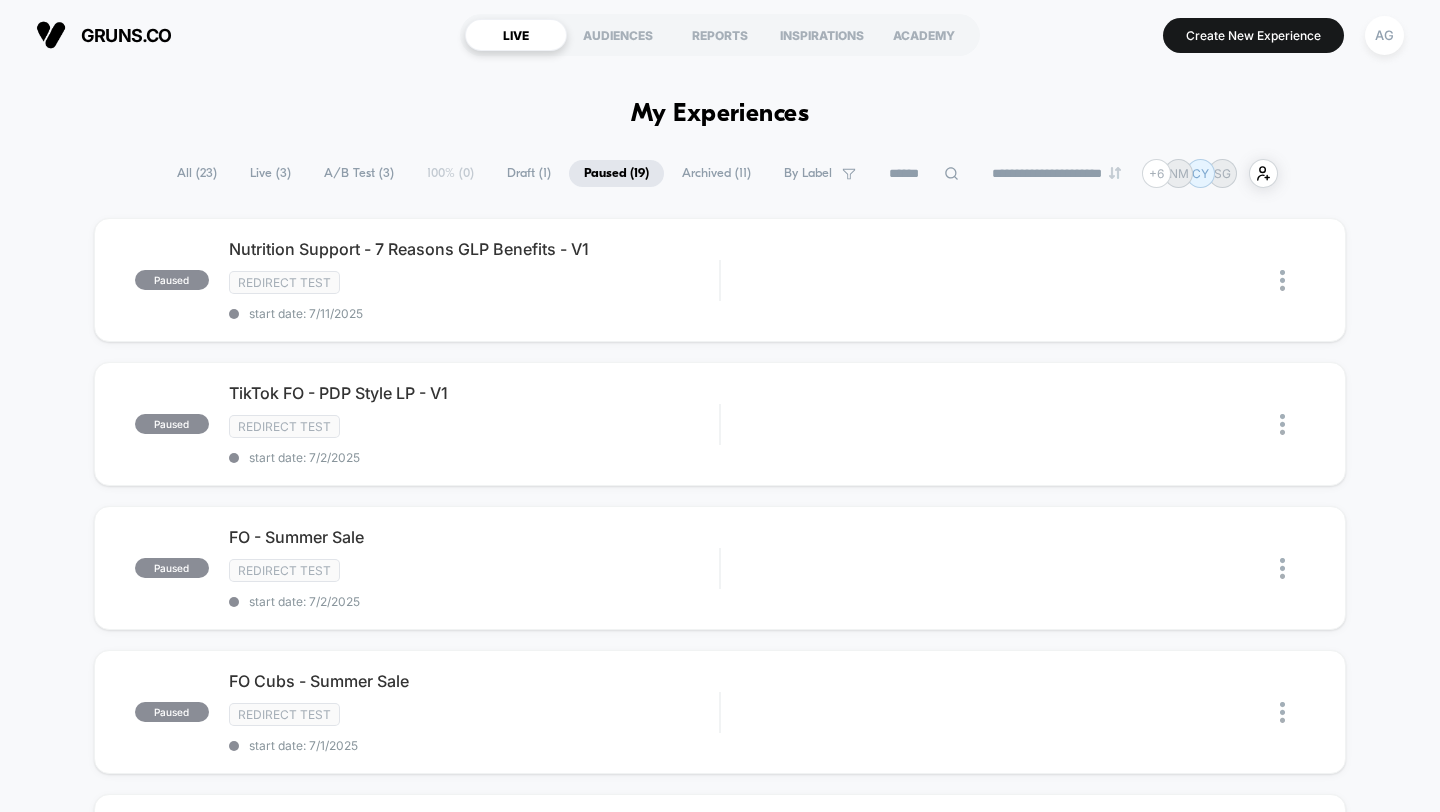 click at bounding box center [924, 174] 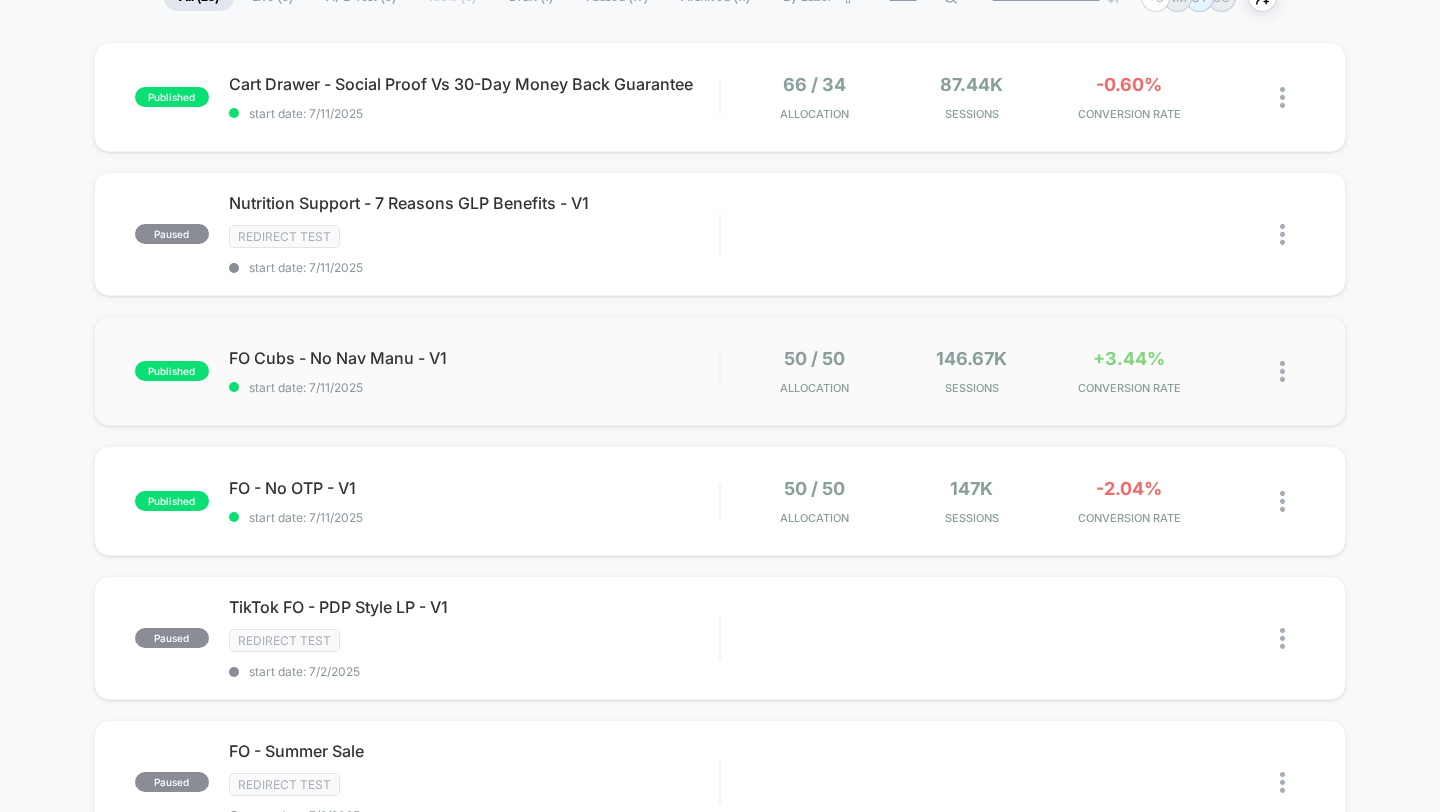 scroll, scrollTop: 164, scrollLeft: 0, axis: vertical 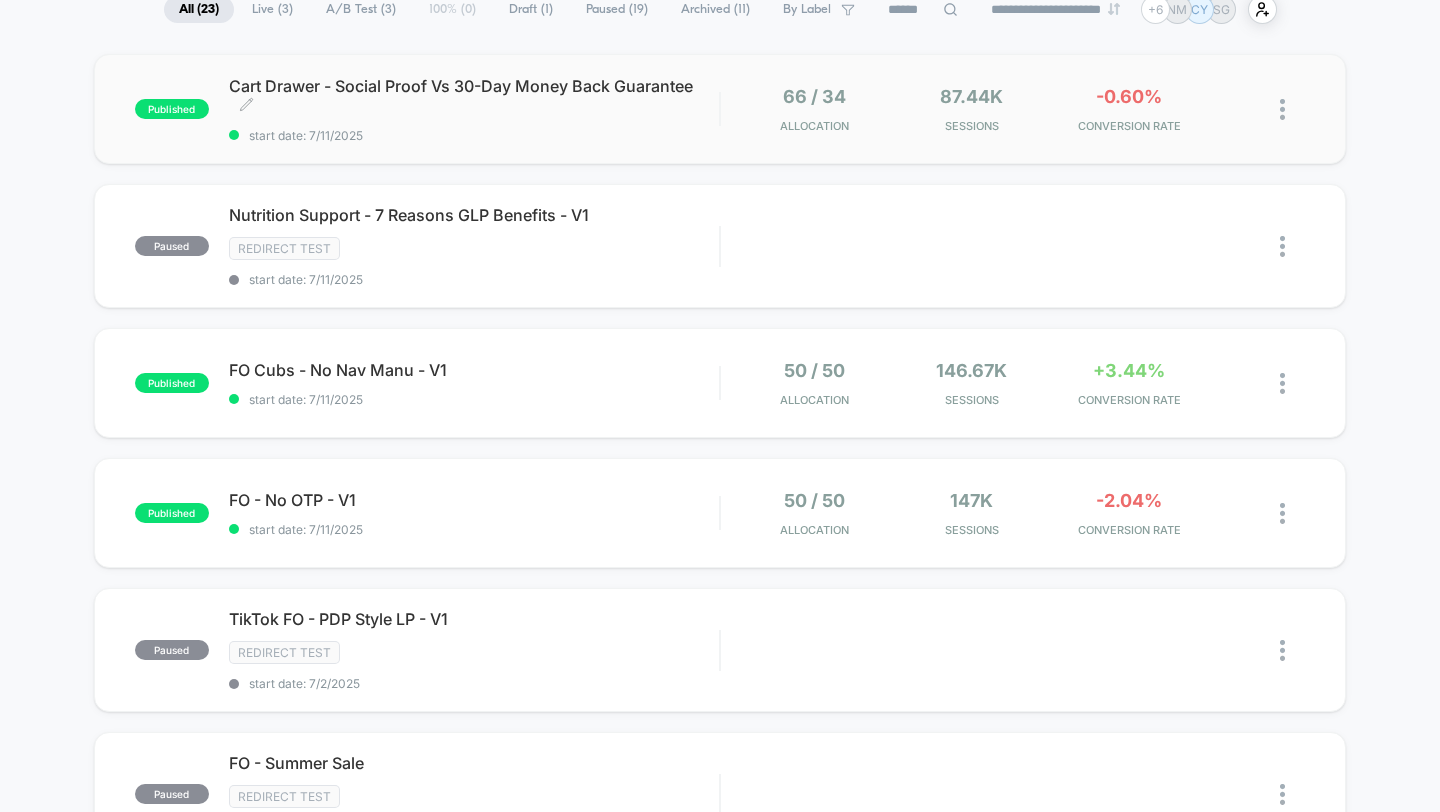click on "start date: 7/11/2025" at bounding box center [474, 135] 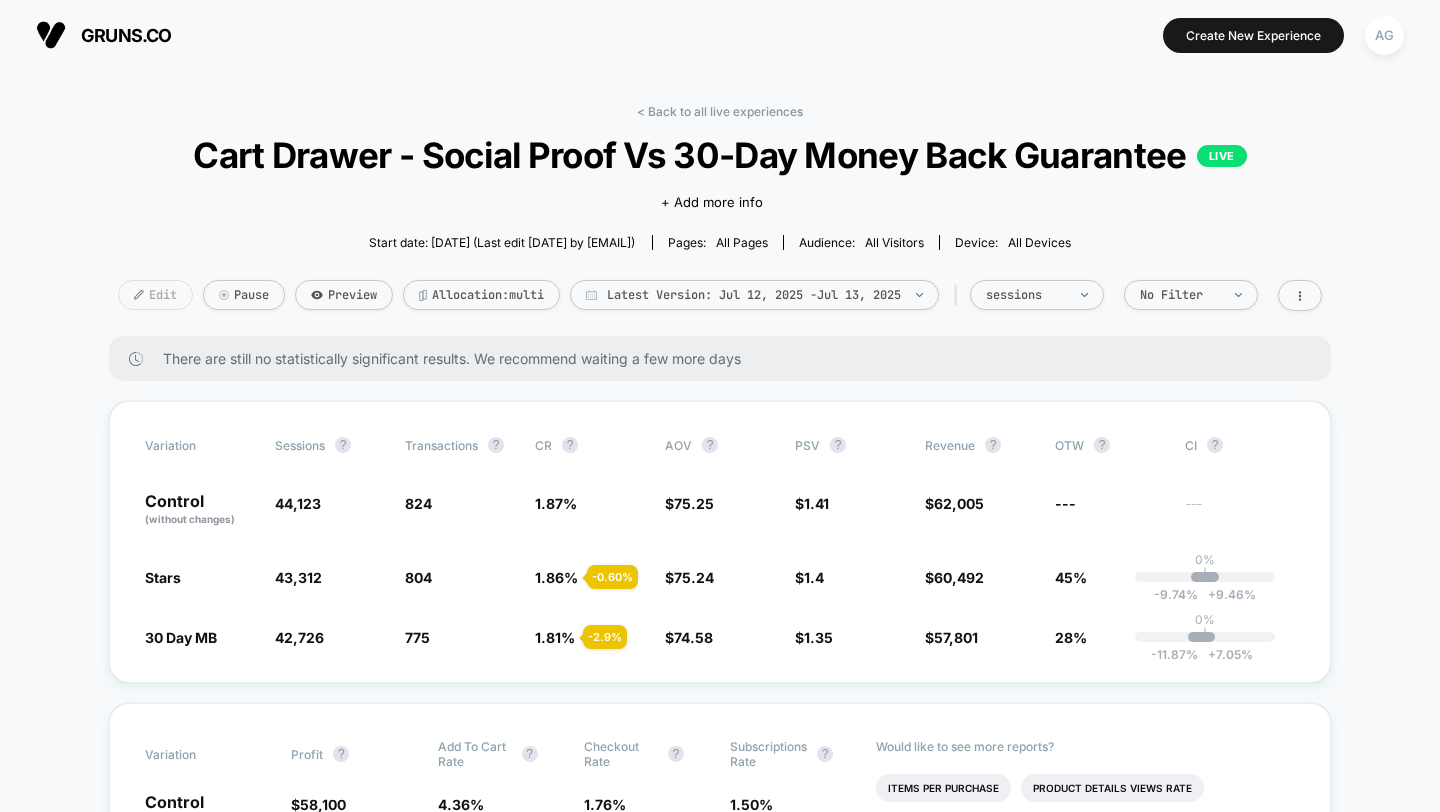 click on "Edit" at bounding box center (155, 295) 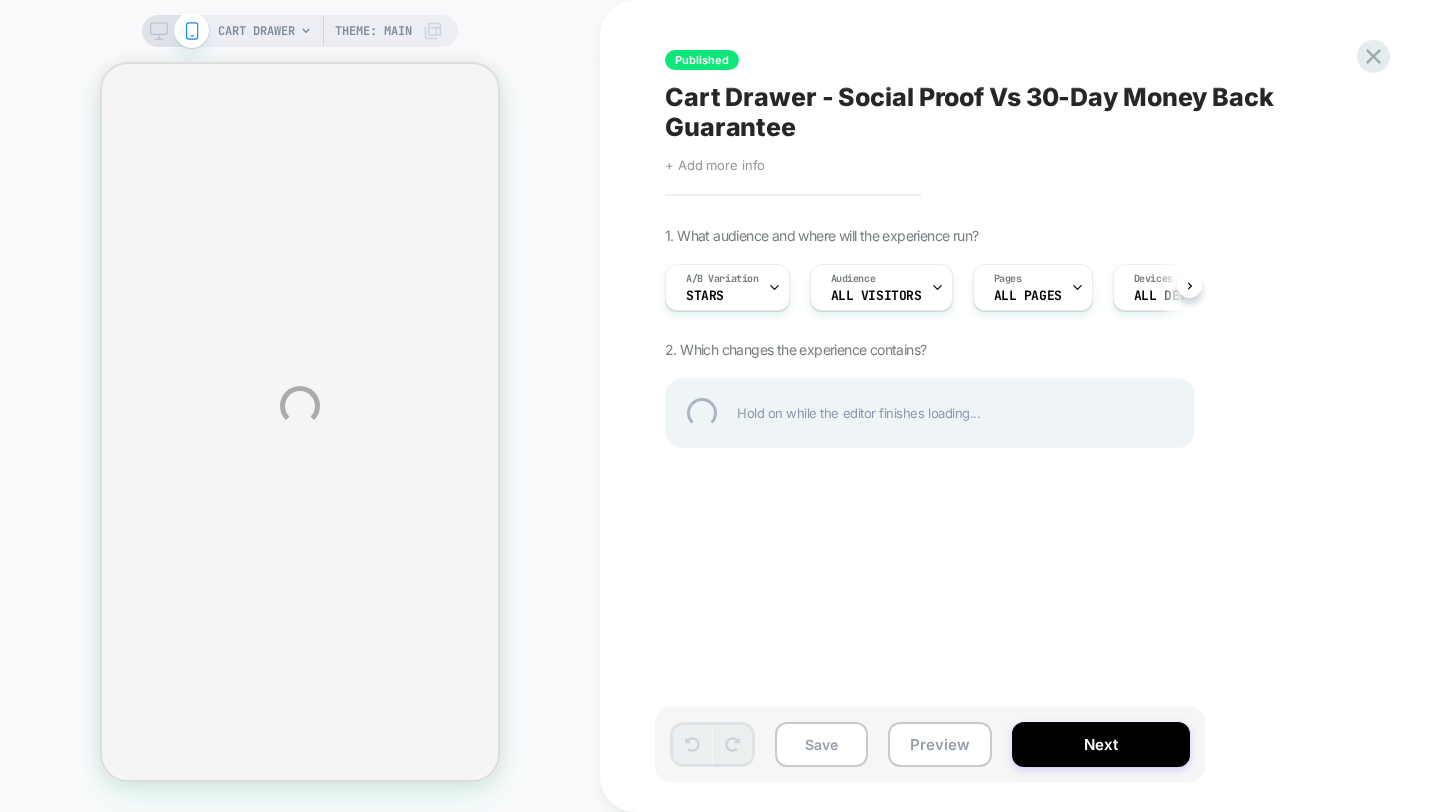 click on "CART DRAWER Theme: MAIN Published Cart Drawer - Social Proof Vs 30-Day Money Back Guarantee  Click to edit experience details + Add more info 1. What audience and where will the experience run? A/B Variation Stars Audience All Visitors Pages ALL PAGES Devices ALL DEVICES Trigger Page Load 2. Which changes the experience contains? Hold on while the editor finishes loading... Save Preview Next" at bounding box center [720, 406] 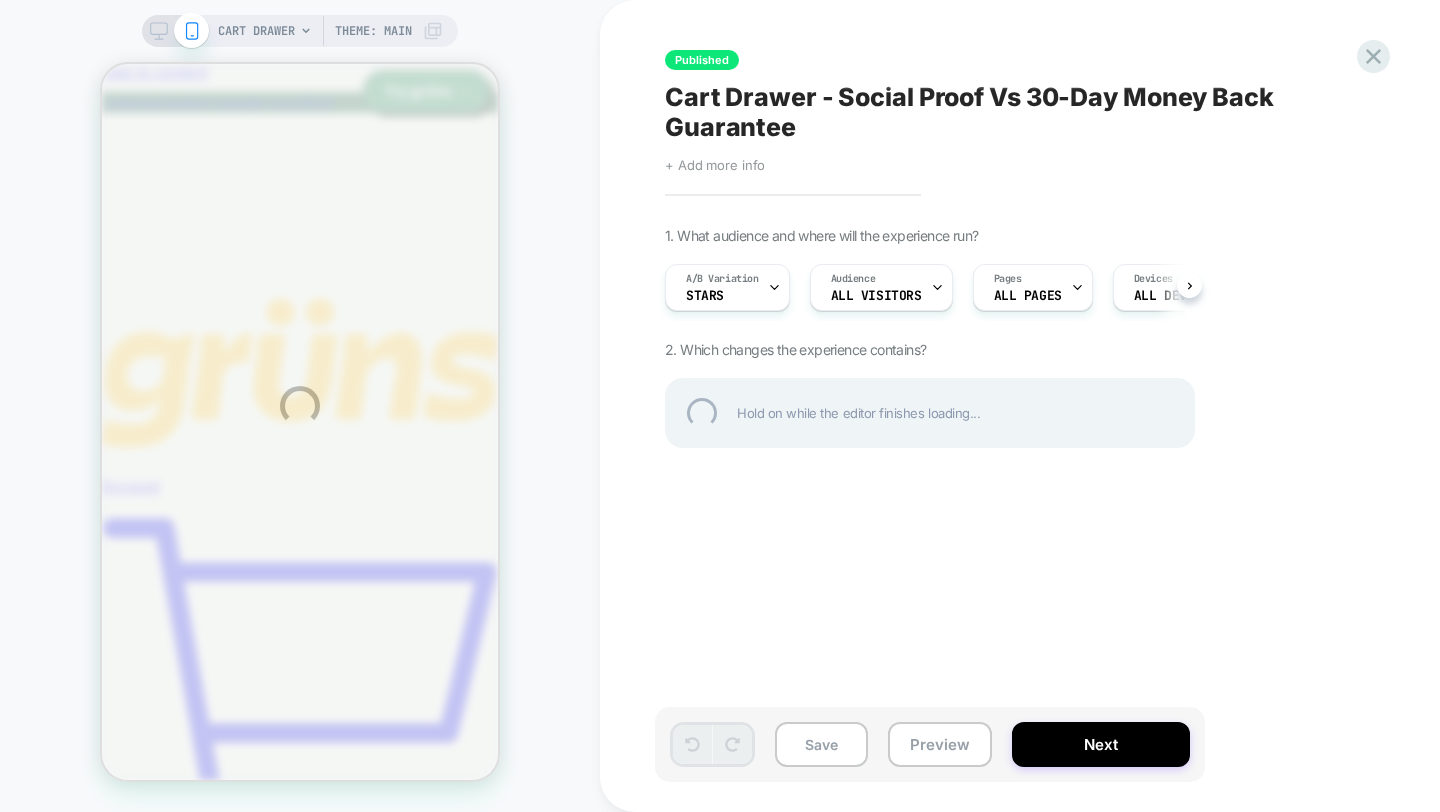 scroll, scrollTop: 0, scrollLeft: 0, axis: both 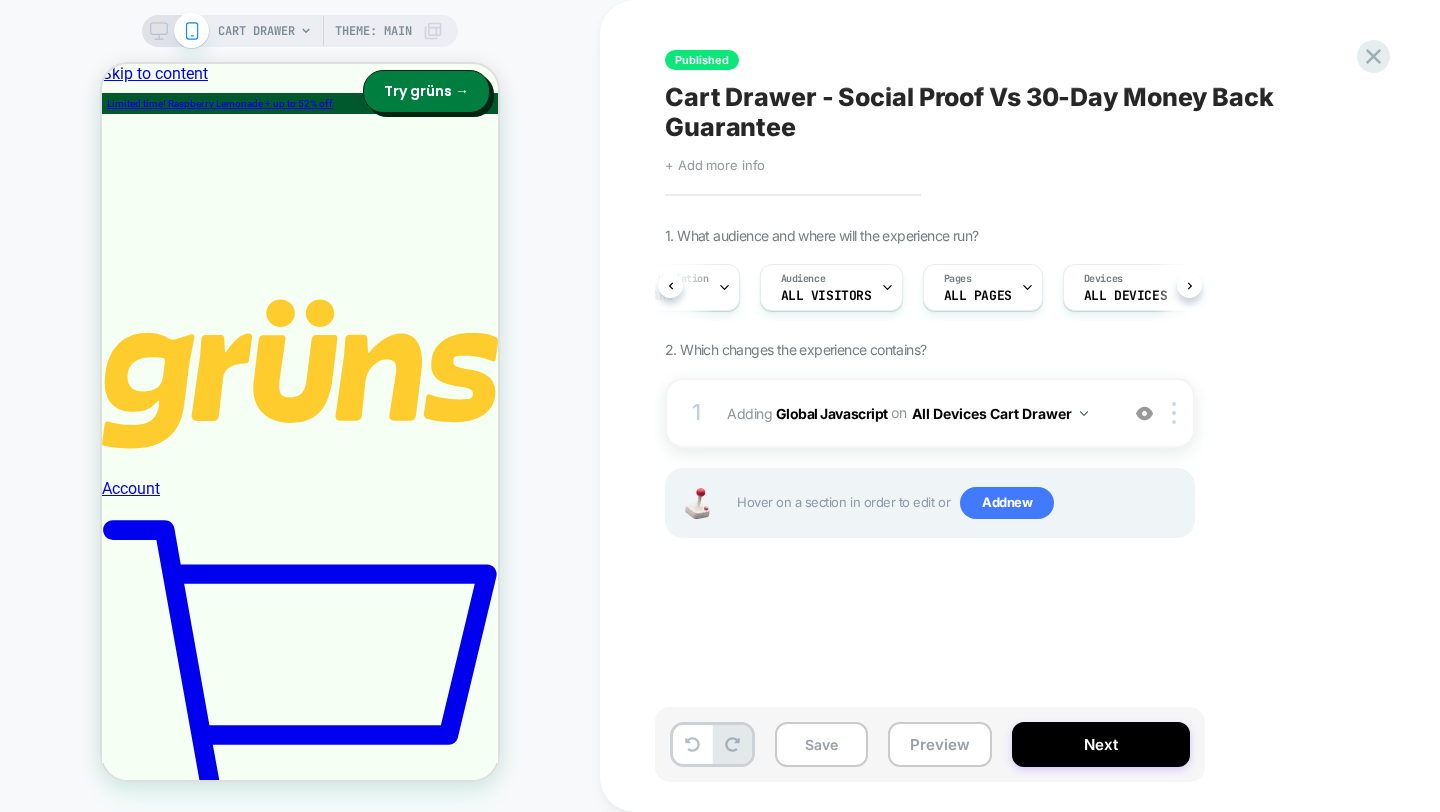 click 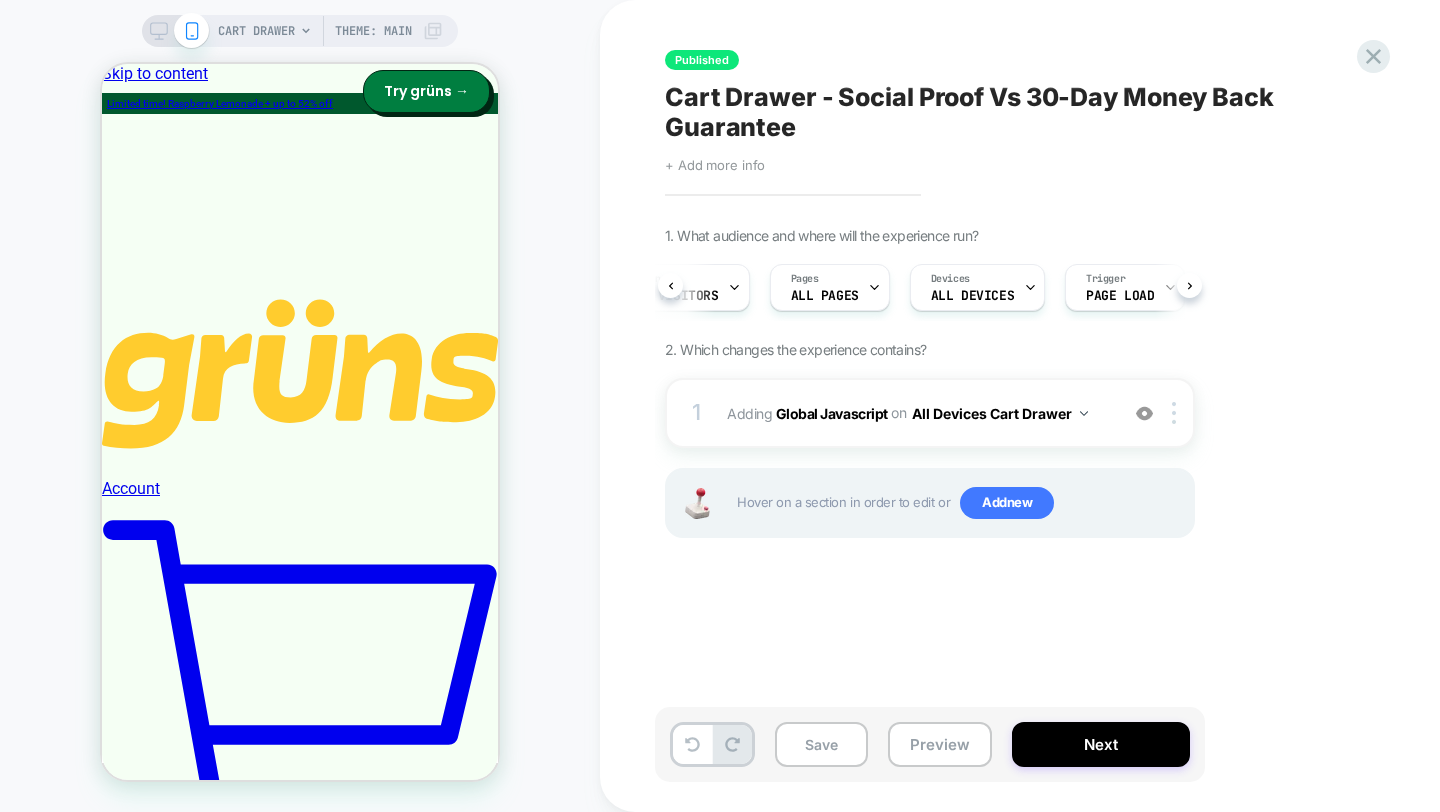 scroll, scrollTop: 0, scrollLeft: 253, axis: horizontal 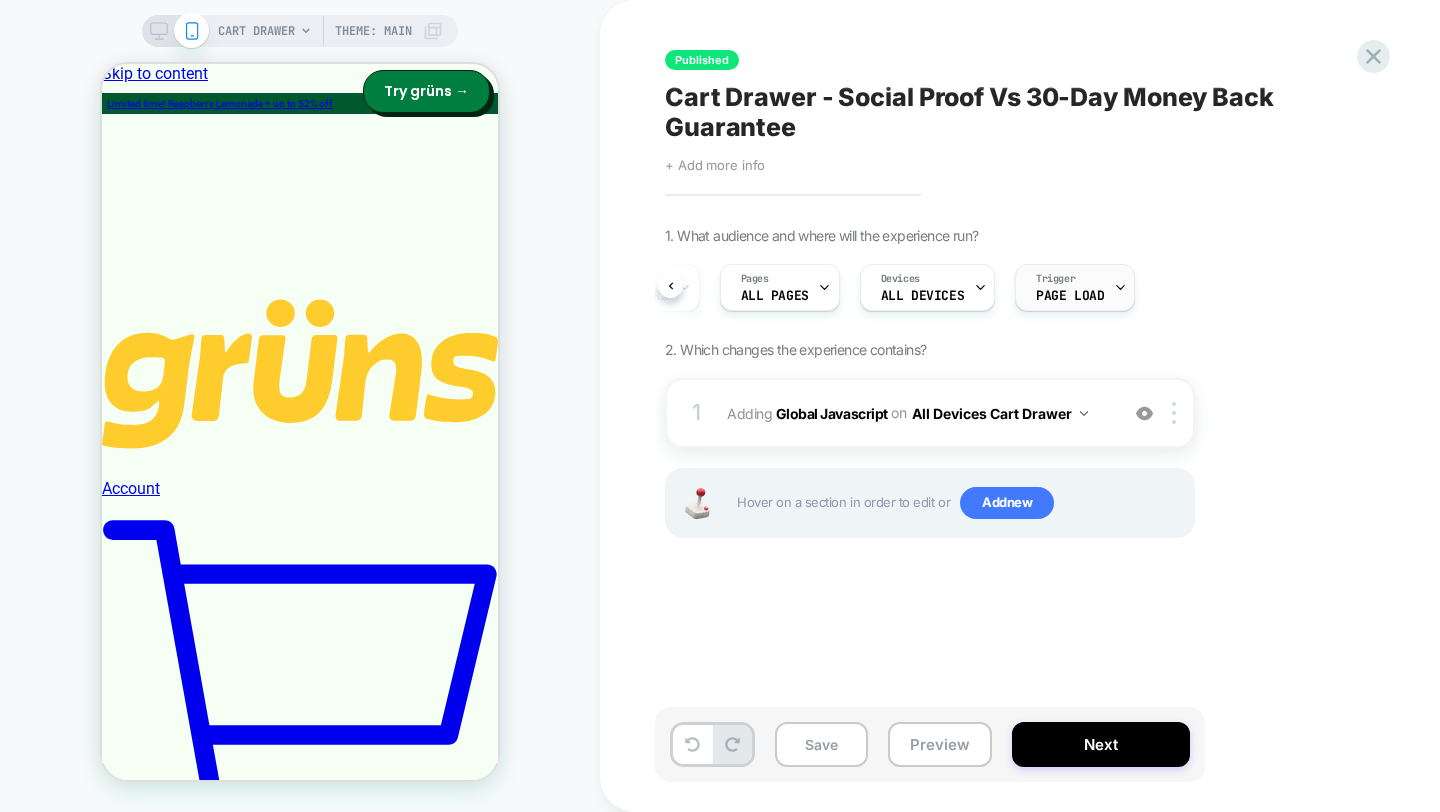 click on "Page Load" at bounding box center [1070, 296] 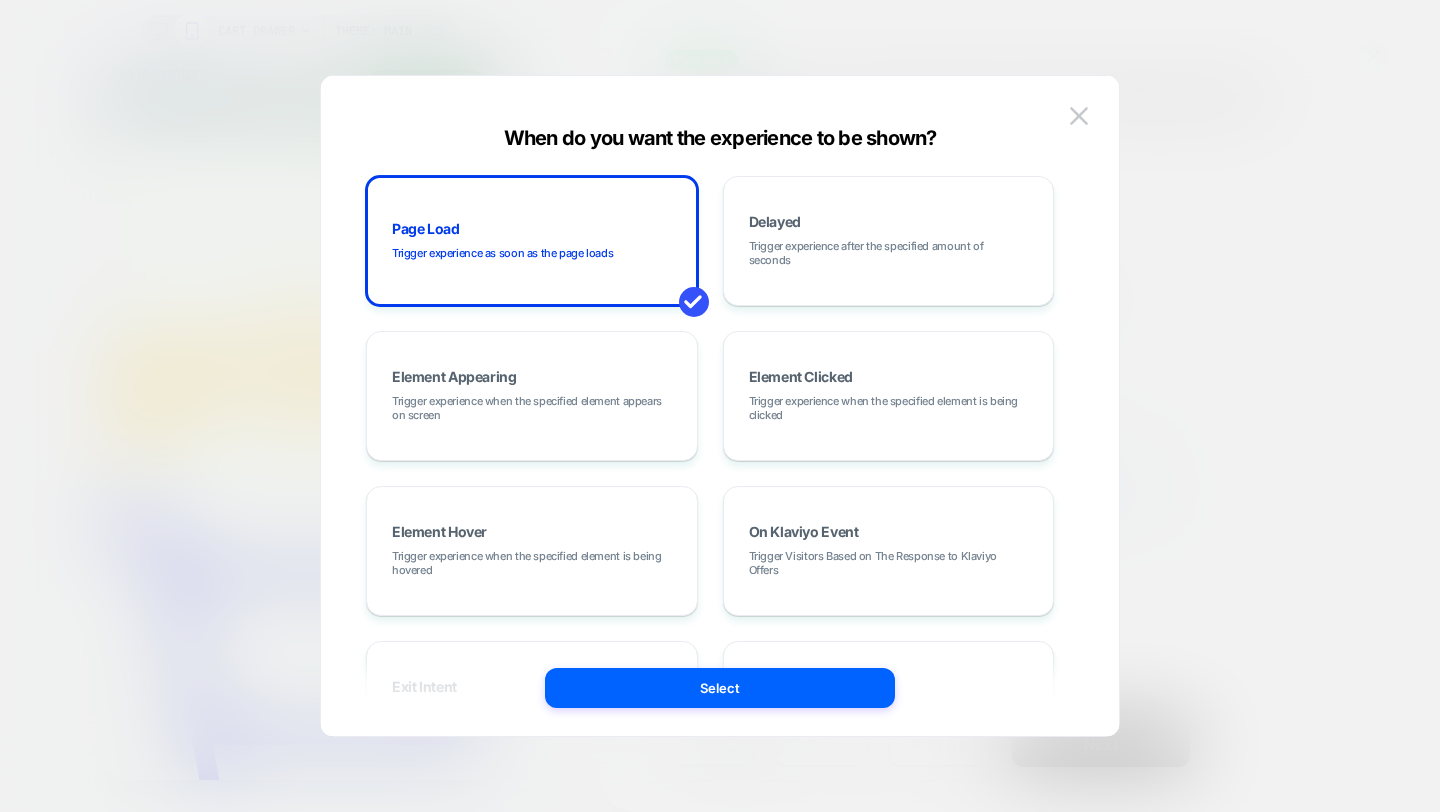 click at bounding box center (720, 406) 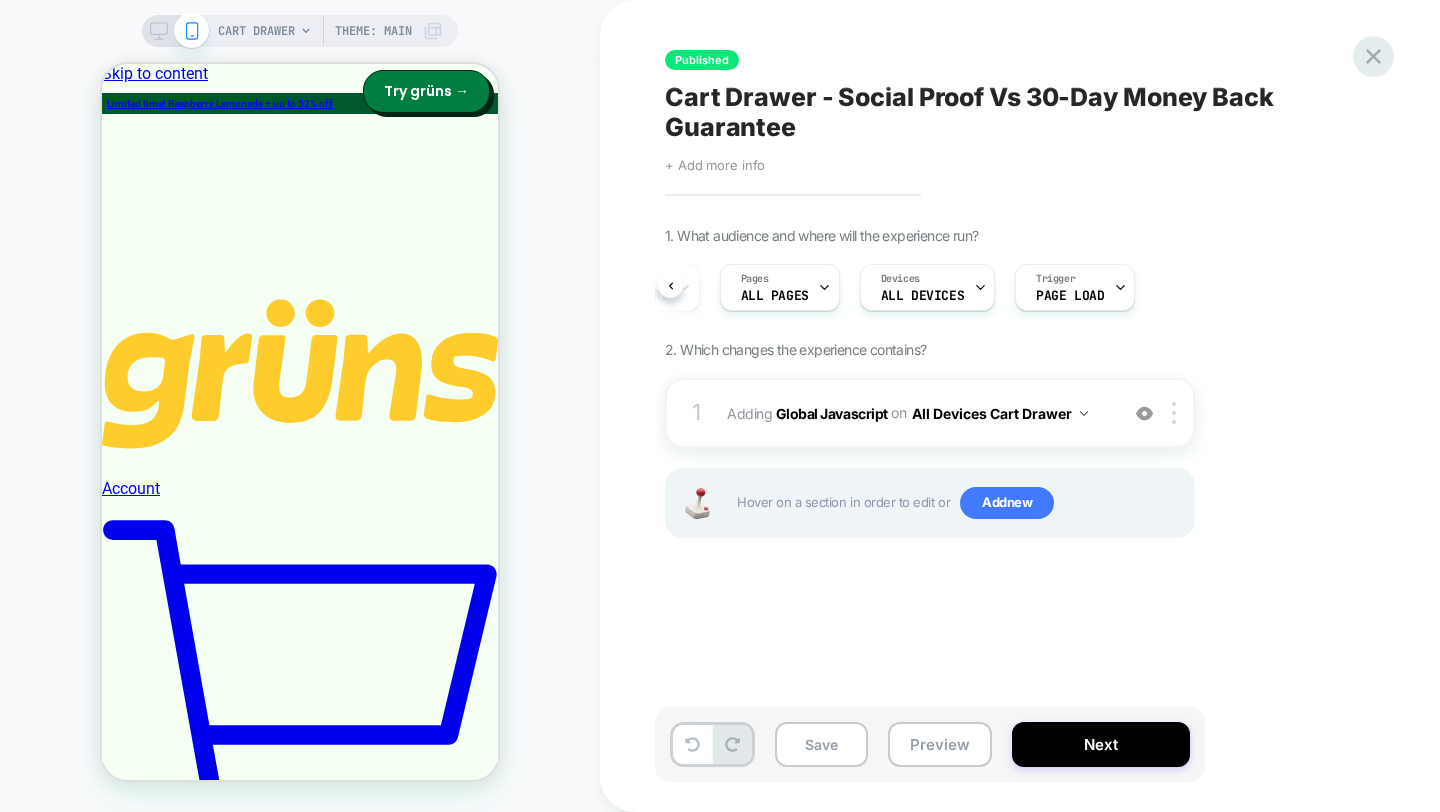 click 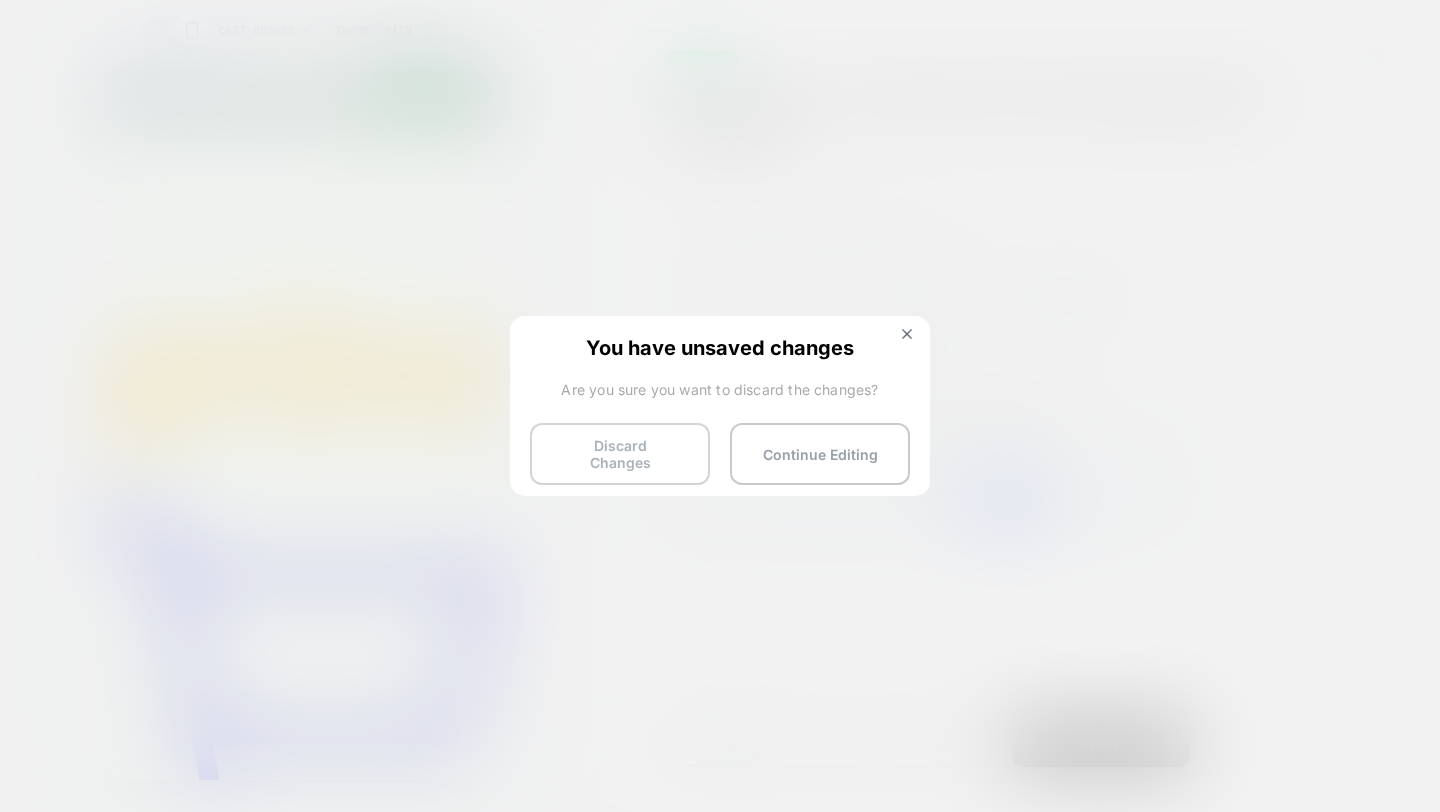 click on "Discard Changes" at bounding box center [620, 454] 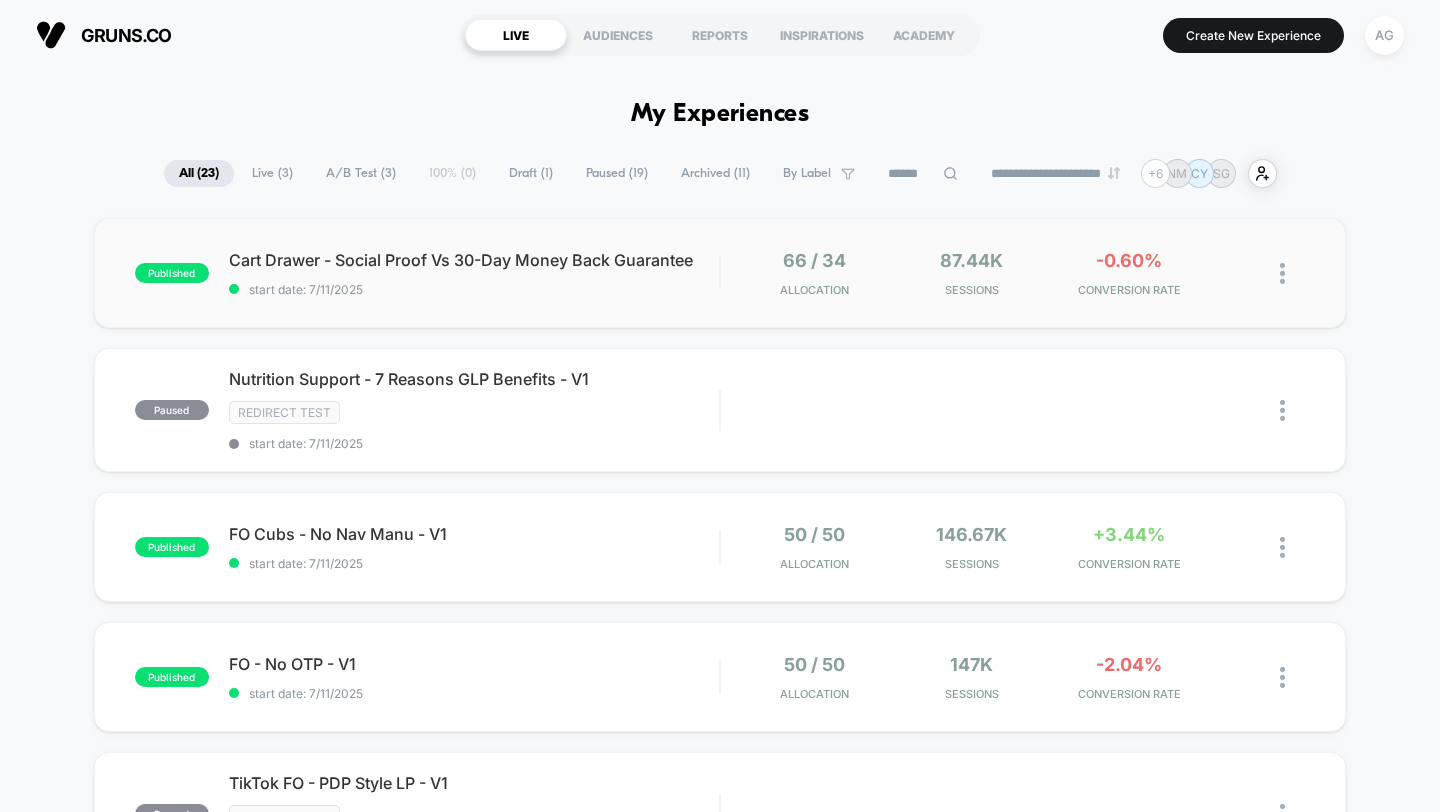 click on "published Cart Drawer - Social Proof Vs 30-Day Money Back Guarantee  start date: 7/11/2025 66 / 34 Allocation 87.44k Sessions -0.60% CONVERSION RATE" at bounding box center (720, 273) 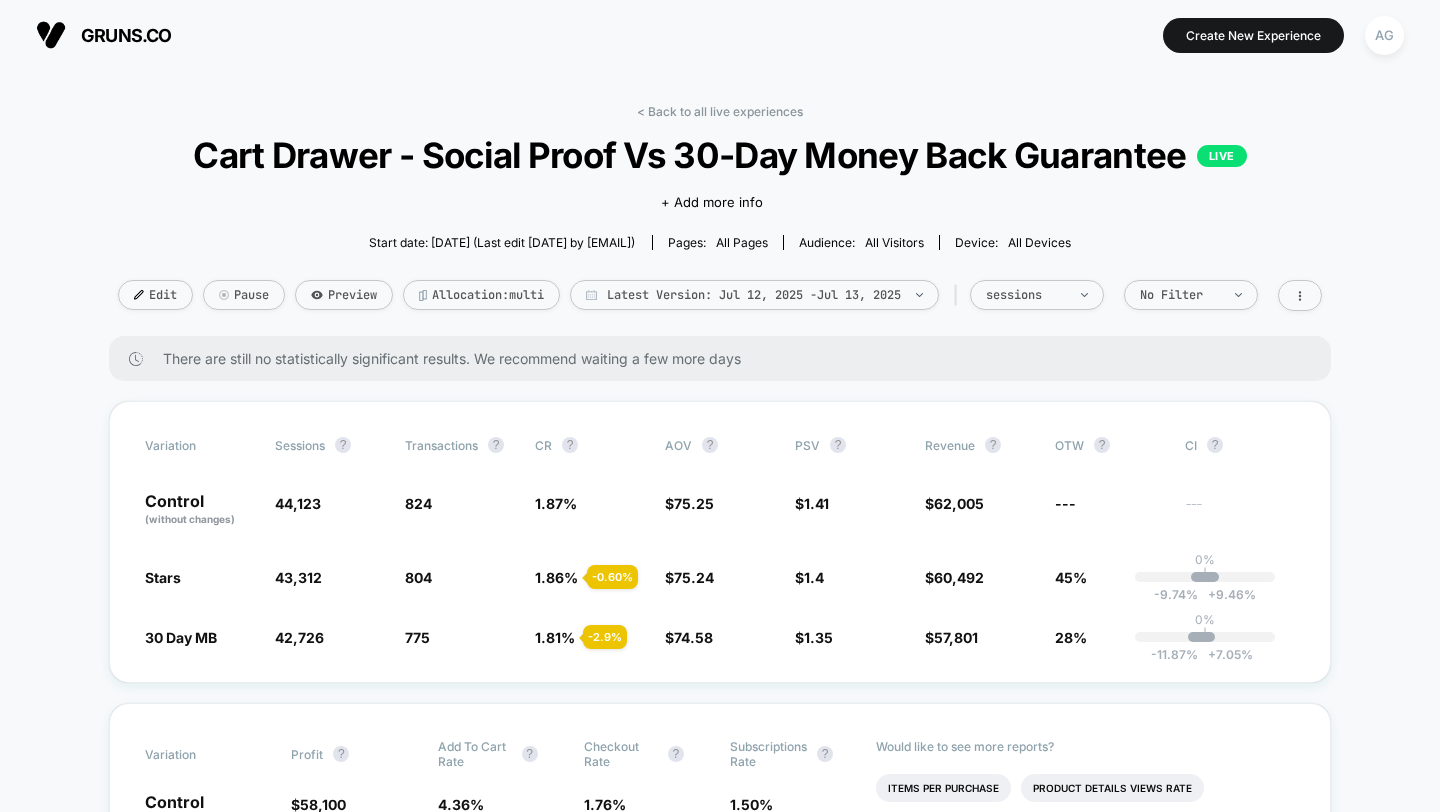 click on "All Visitors" at bounding box center [894, 242] 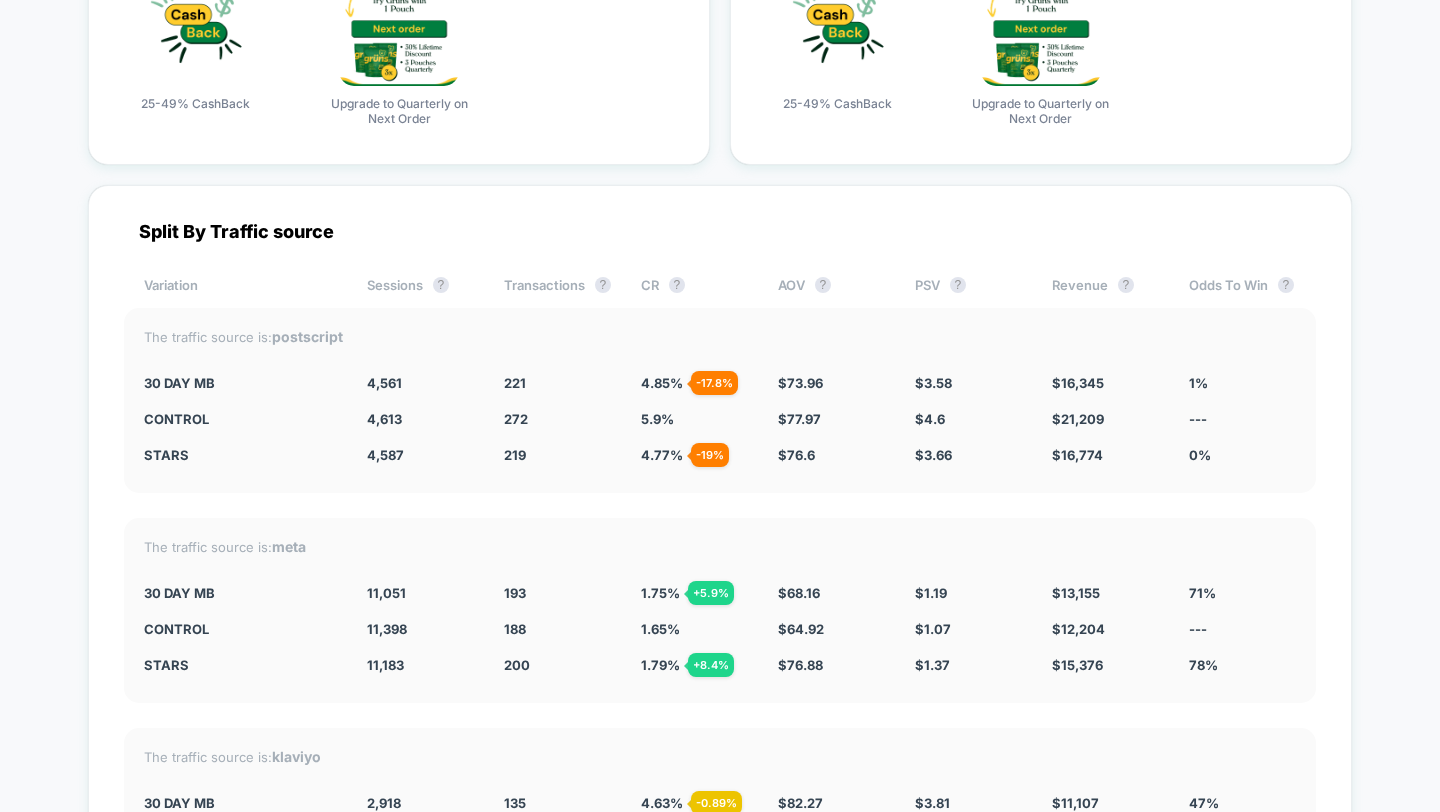 scroll, scrollTop: 6850, scrollLeft: 0, axis: vertical 